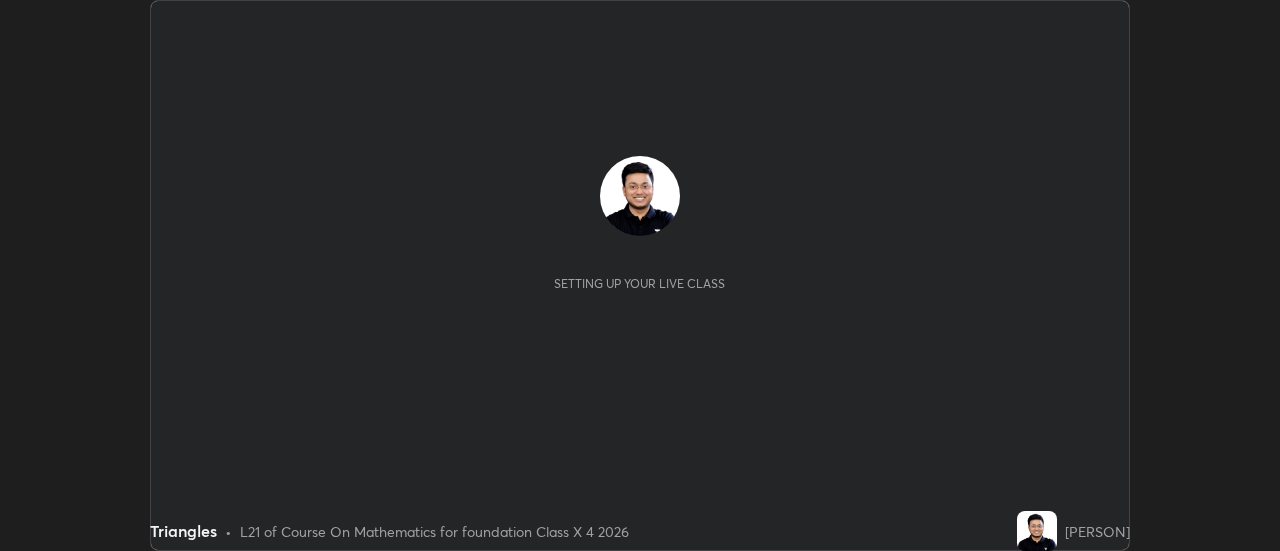 scroll, scrollTop: 0, scrollLeft: 0, axis: both 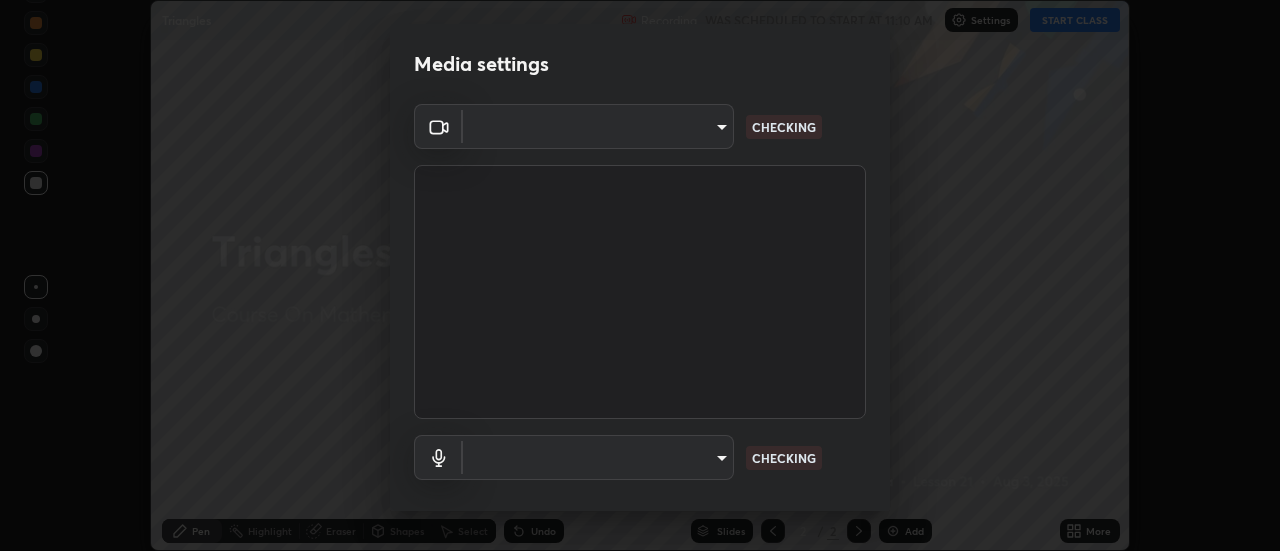 type on "515fa8dc750868be0a3e45a8a70092ebbb24a489711ff7313880db239e39e5e3" 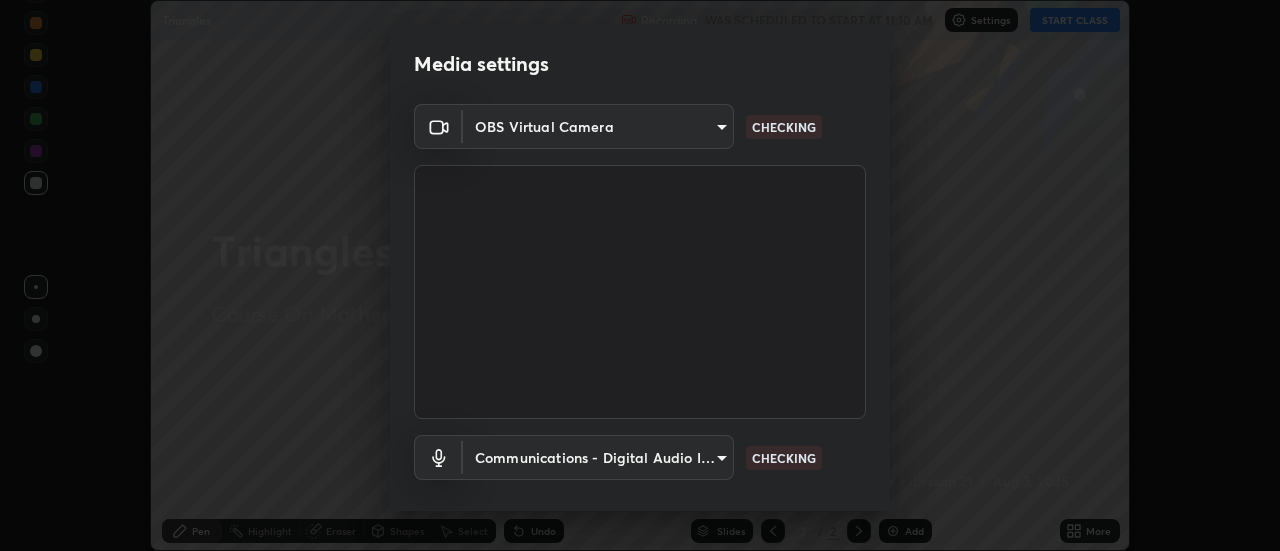 scroll, scrollTop: 105, scrollLeft: 0, axis: vertical 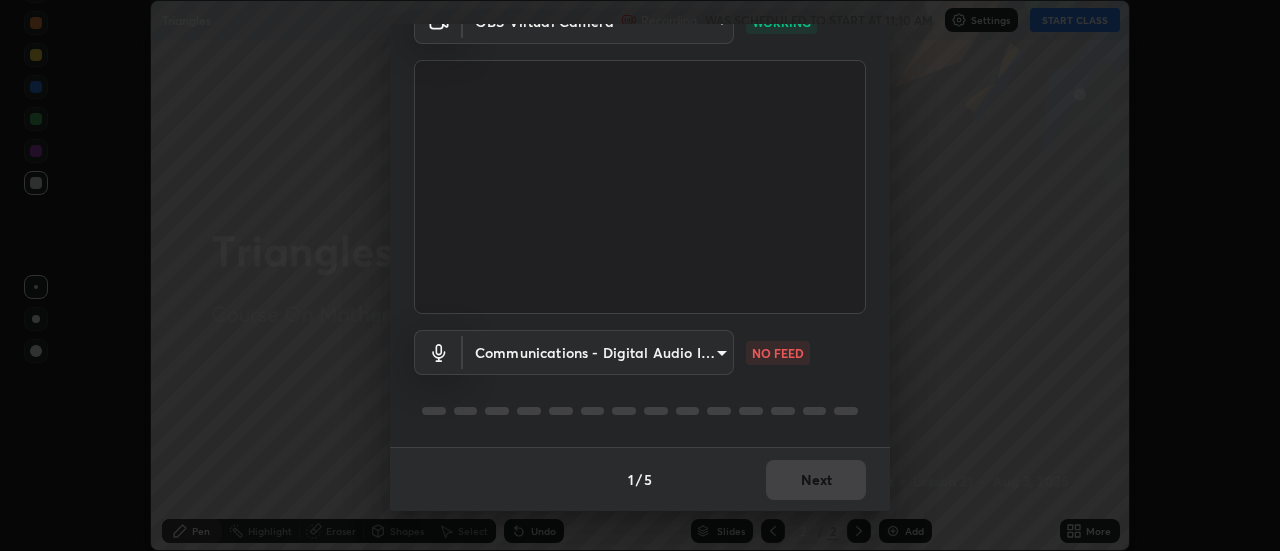 click on "Erase all Triangles Recording WAS SCHEDULED TO START AT 11:10 AM Settings START CLASS Setting up your live class Triangles • L21 of Course On Mathematics for foundation Class X 4 2026 [PERSON] Pen Highlight Eraser Shapes Select Undo Slides 2 / 2 Add More No doubts shared Encourage your learners to ask a doubt for better clarity Report an issue Reason for reporting Buffering Chat not working Audio - Video sync issue Educator video quality low ​ Attach an image Report Media settings OBS Virtual Camera 515fa8dc750868be0a3e45a8a70092ebbb24a489711ff7313880db239e39e5e3 WORKING Communications - Digital Audio Interface (2- USB Digital Audio) communications NO FEED 1 / 5 Next" at bounding box center (640, 275) 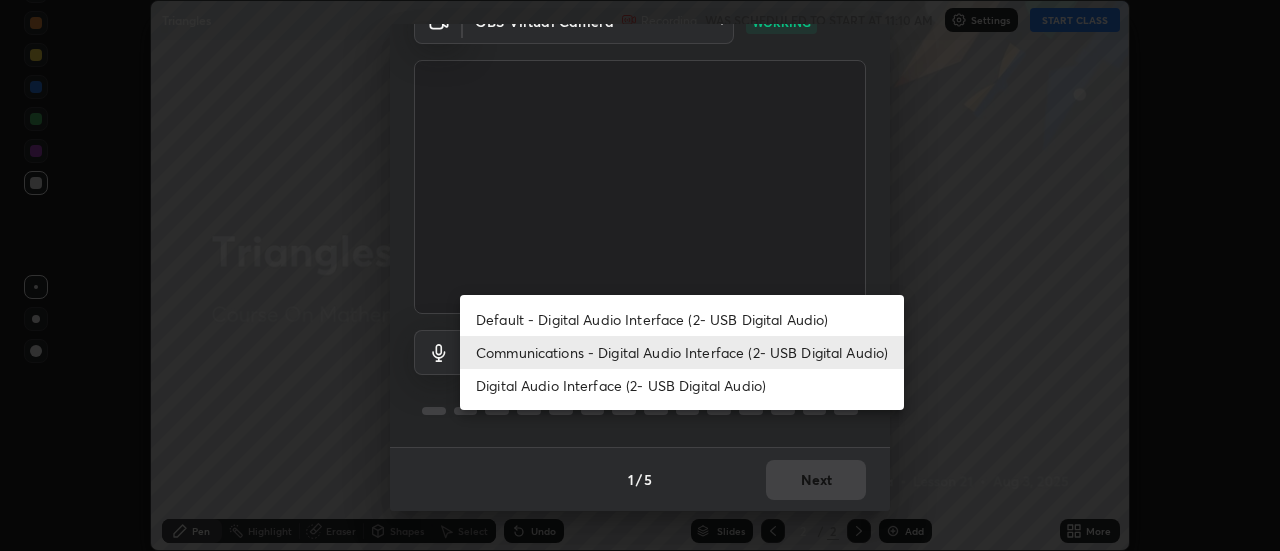 click on "Default - Digital Audio Interface (2- USB Digital Audio)" at bounding box center [682, 319] 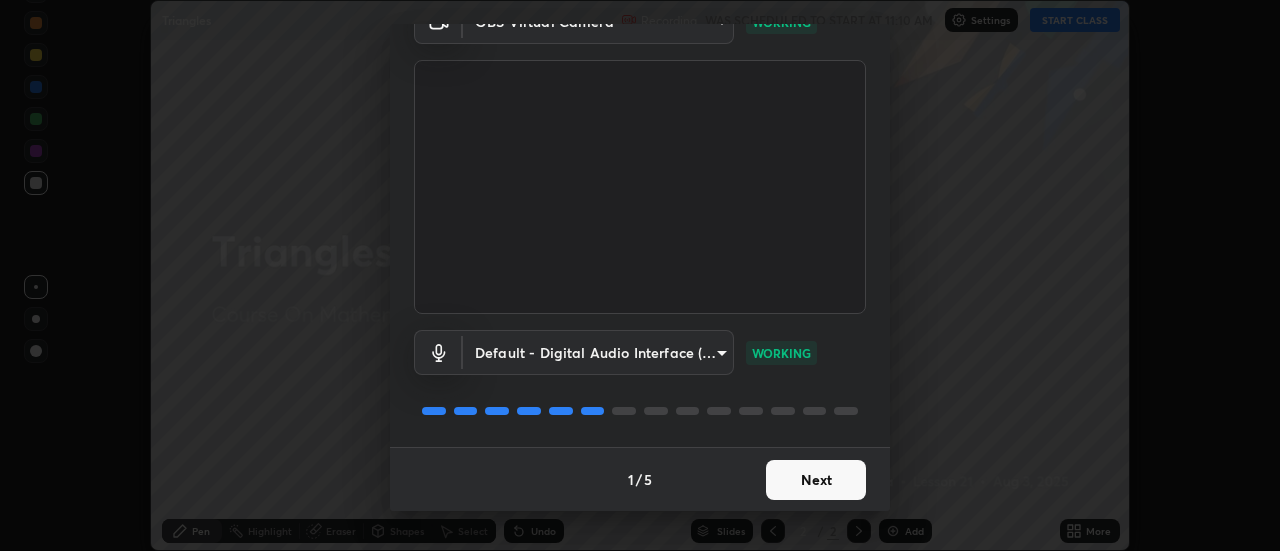 click on "Next" at bounding box center [816, 480] 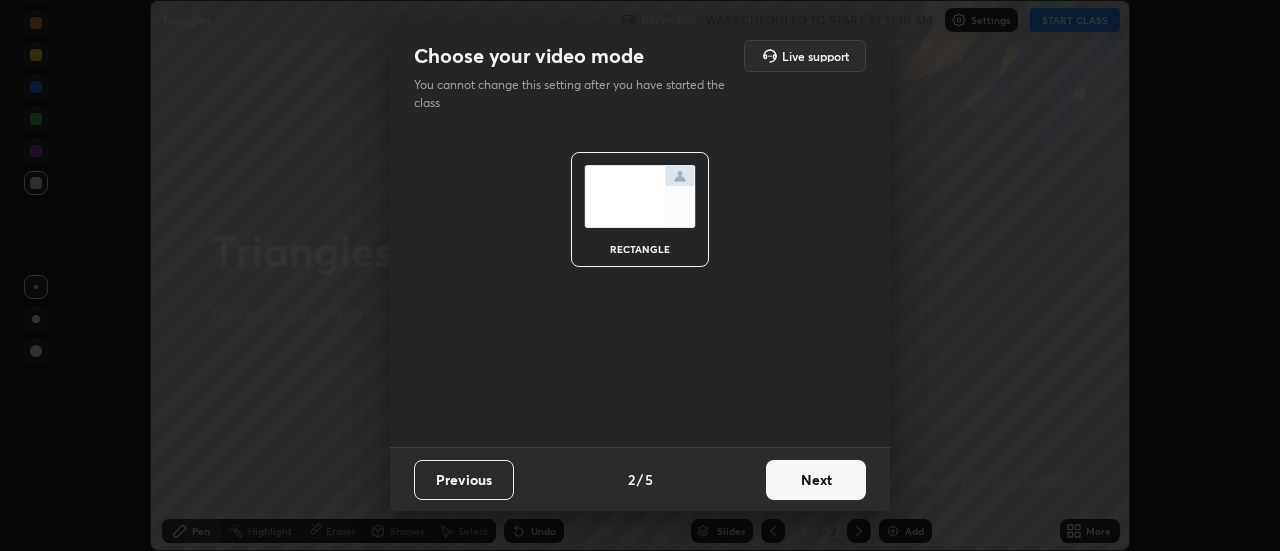 click on "Next" at bounding box center [816, 480] 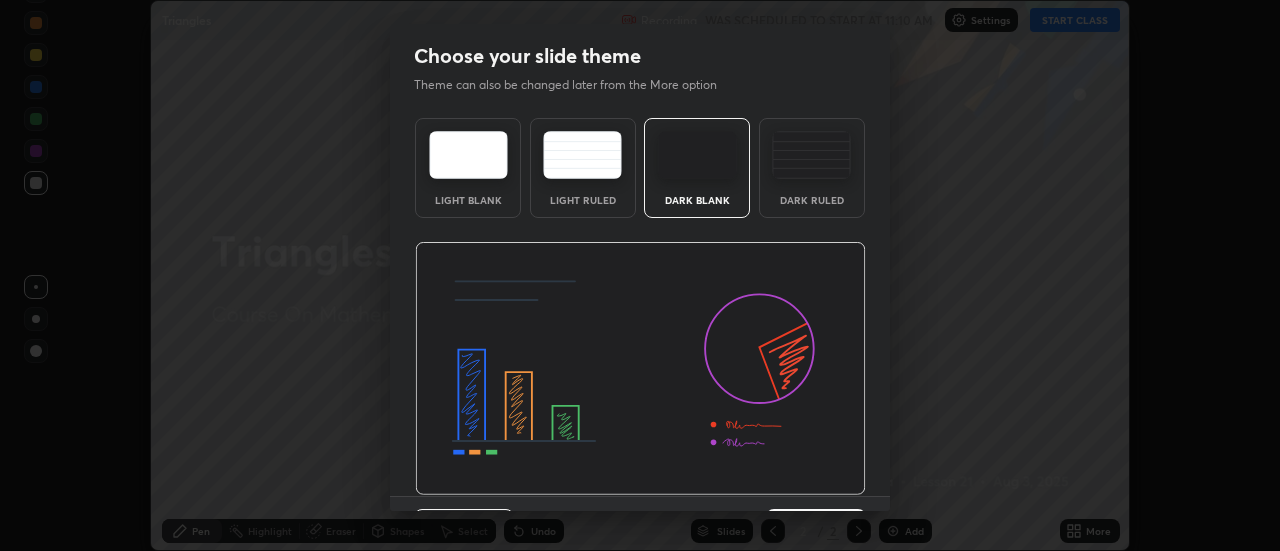scroll, scrollTop: 49, scrollLeft: 0, axis: vertical 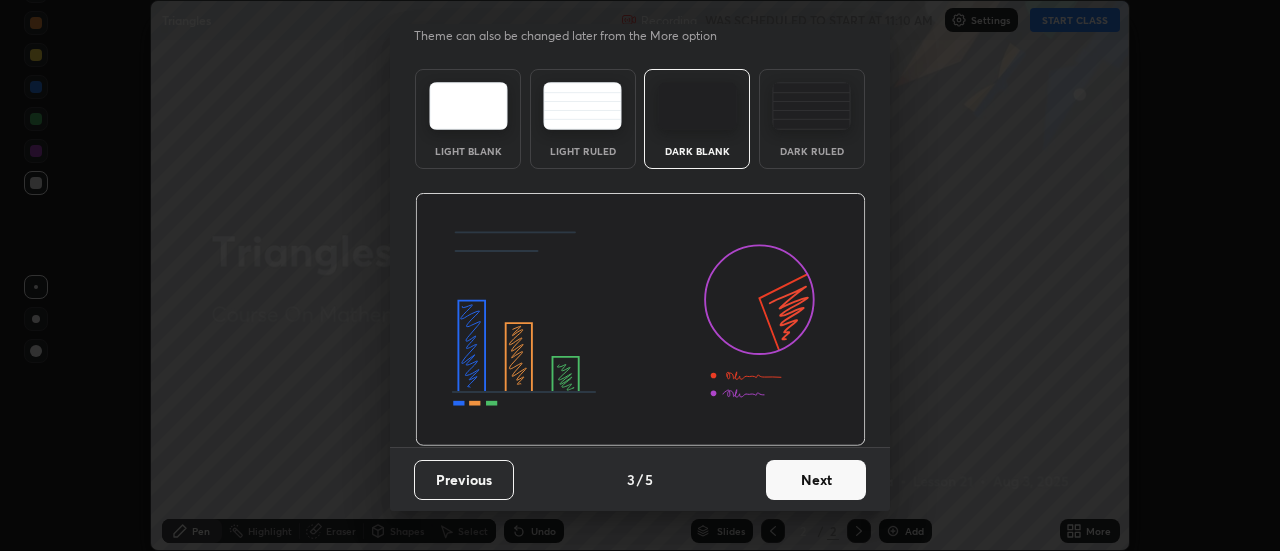 click on "Next" at bounding box center [816, 480] 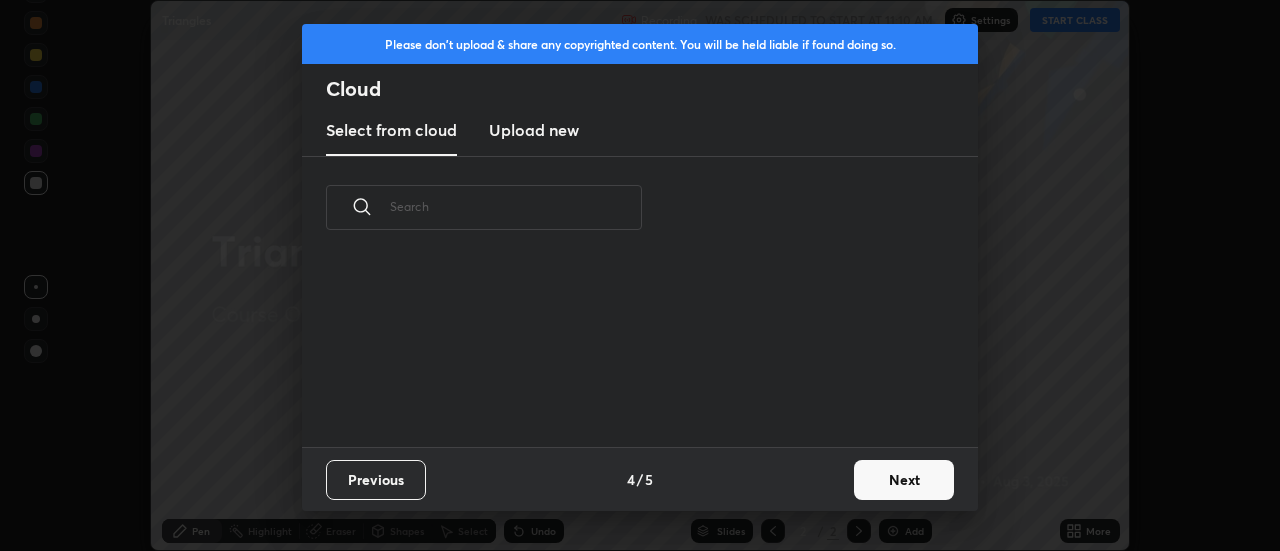 scroll, scrollTop: 0, scrollLeft: 0, axis: both 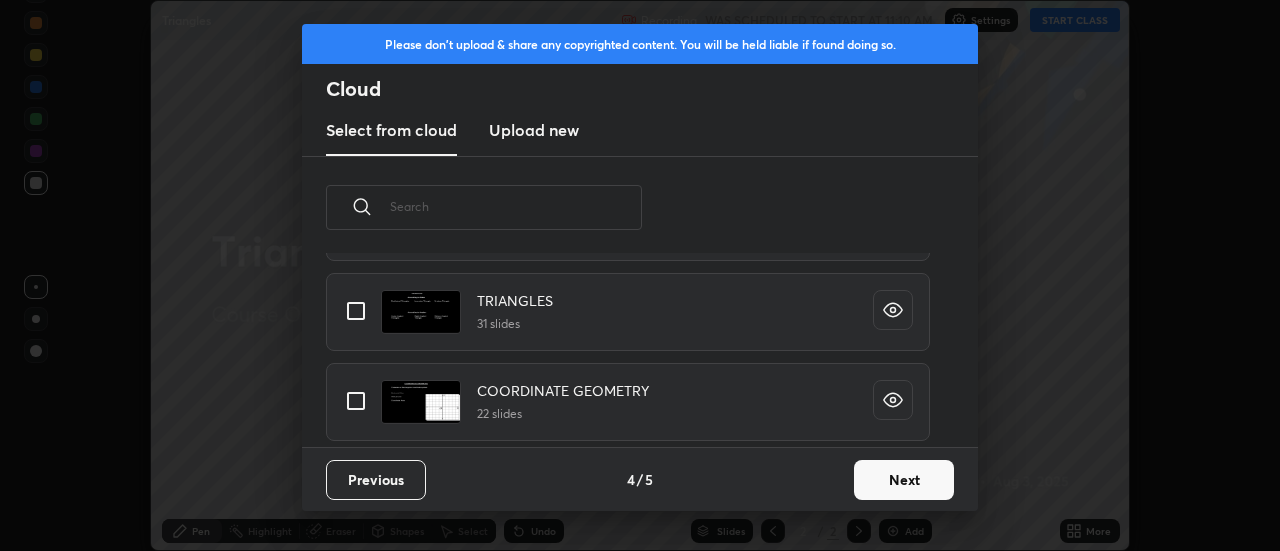 click at bounding box center (356, 311) 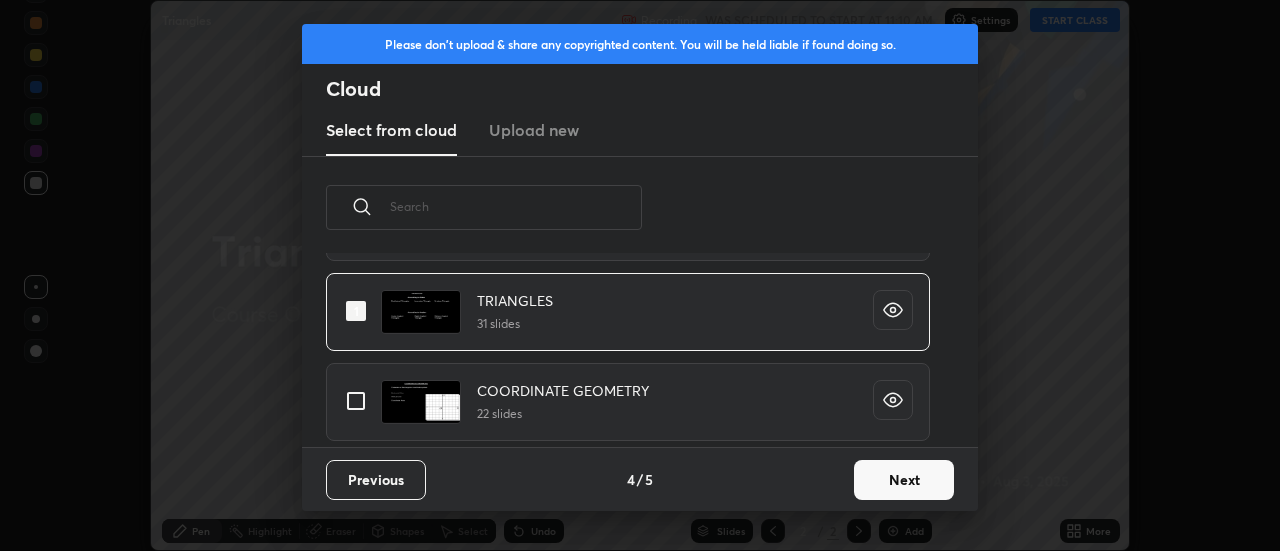 click on "Next" at bounding box center (904, 480) 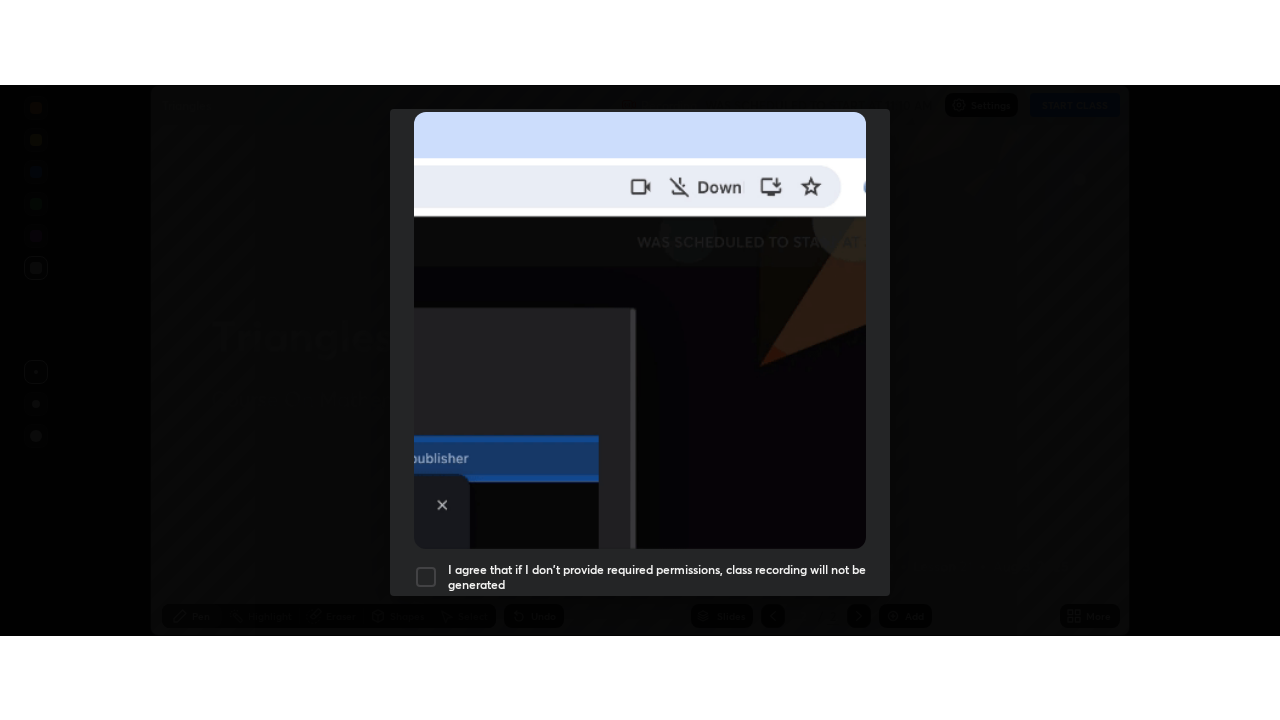 scroll, scrollTop: 513, scrollLeft: 0, axis: vertical 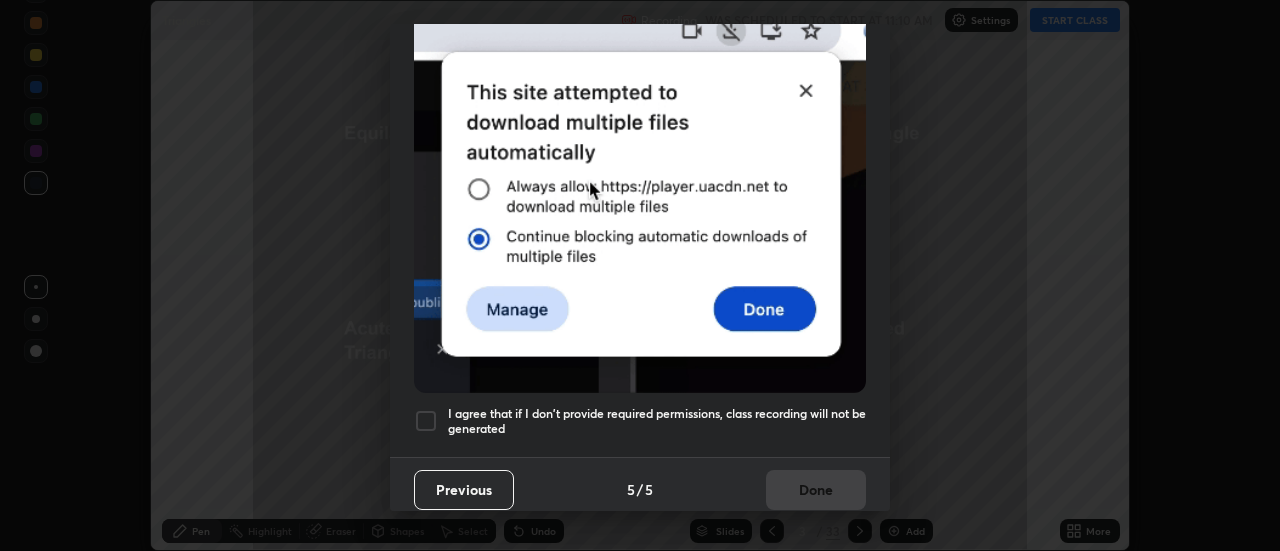 click at bounding box center [426, 421] 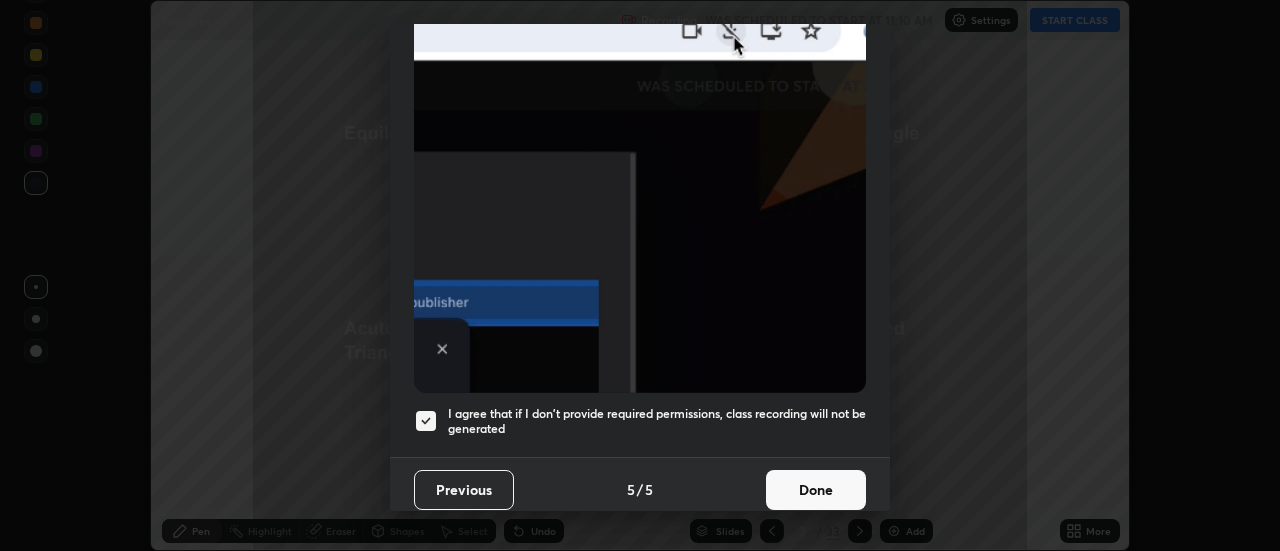 click on "Done" at bounding box center (816, 490) 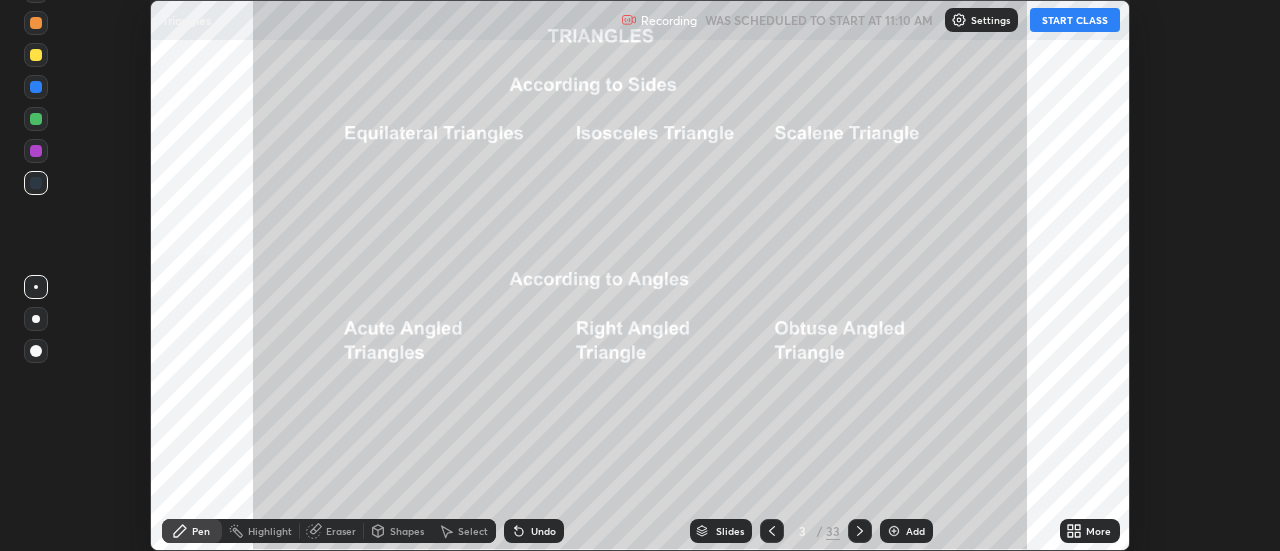 click on "START CLASS" at bounding box center (1075, 20) 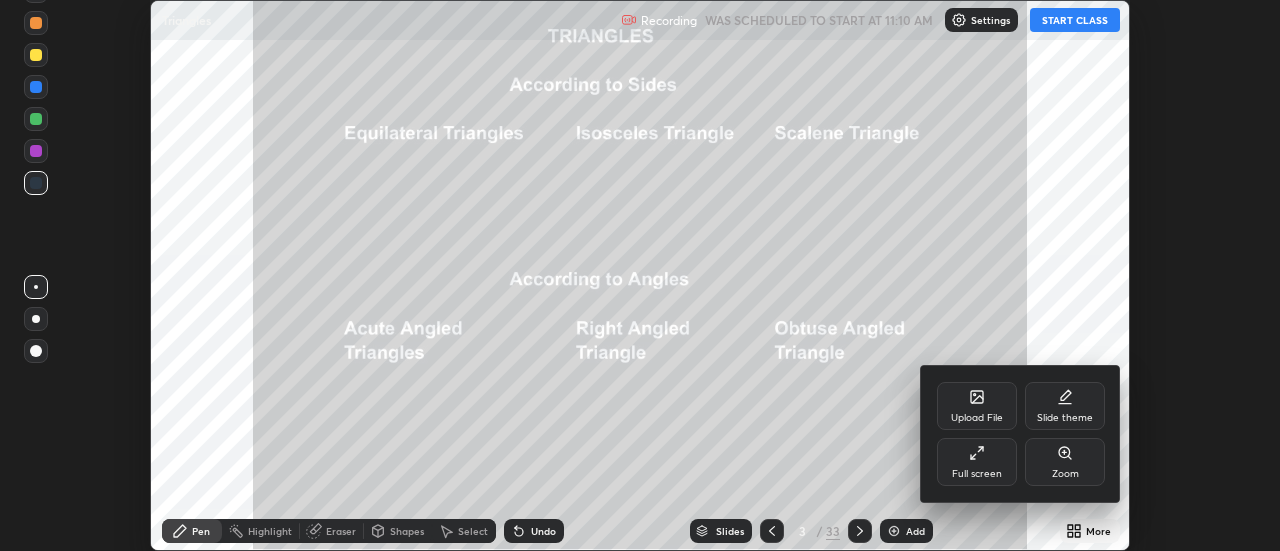 click on "Full screen" at bounding box center (977, 462) 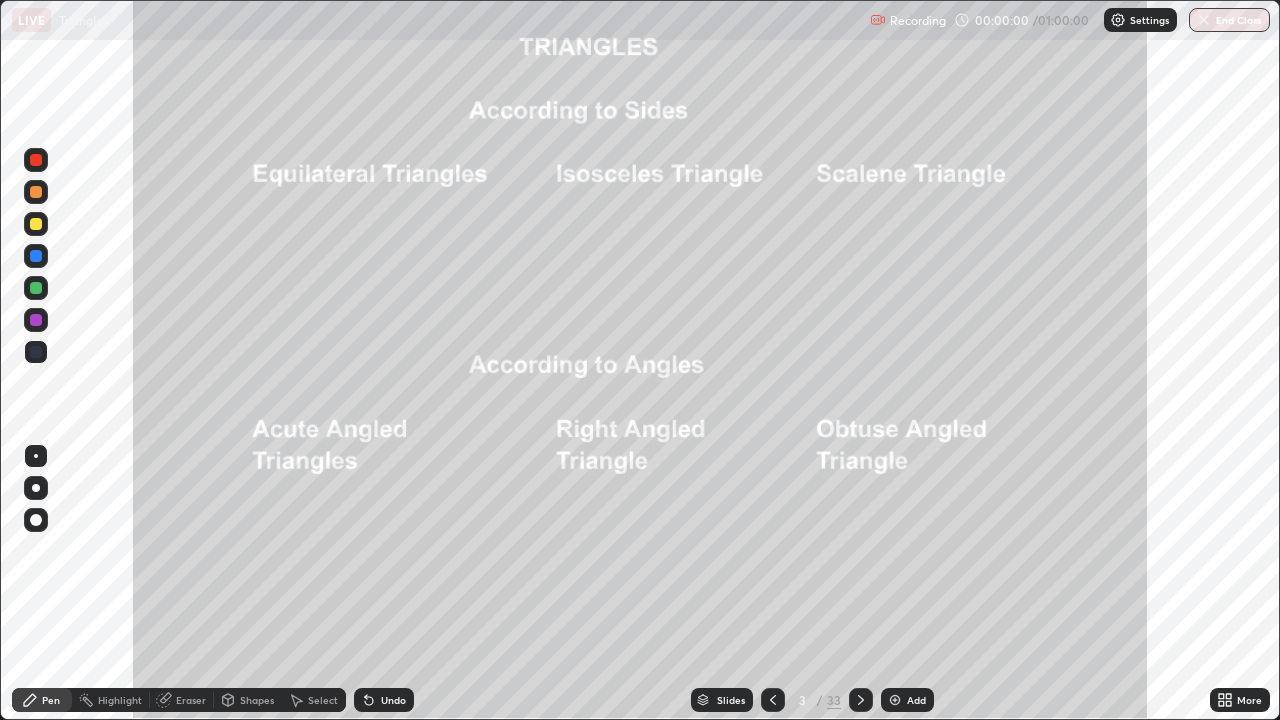scroll, scrollTop: 99280, scrollLeft: 98720, axis: both 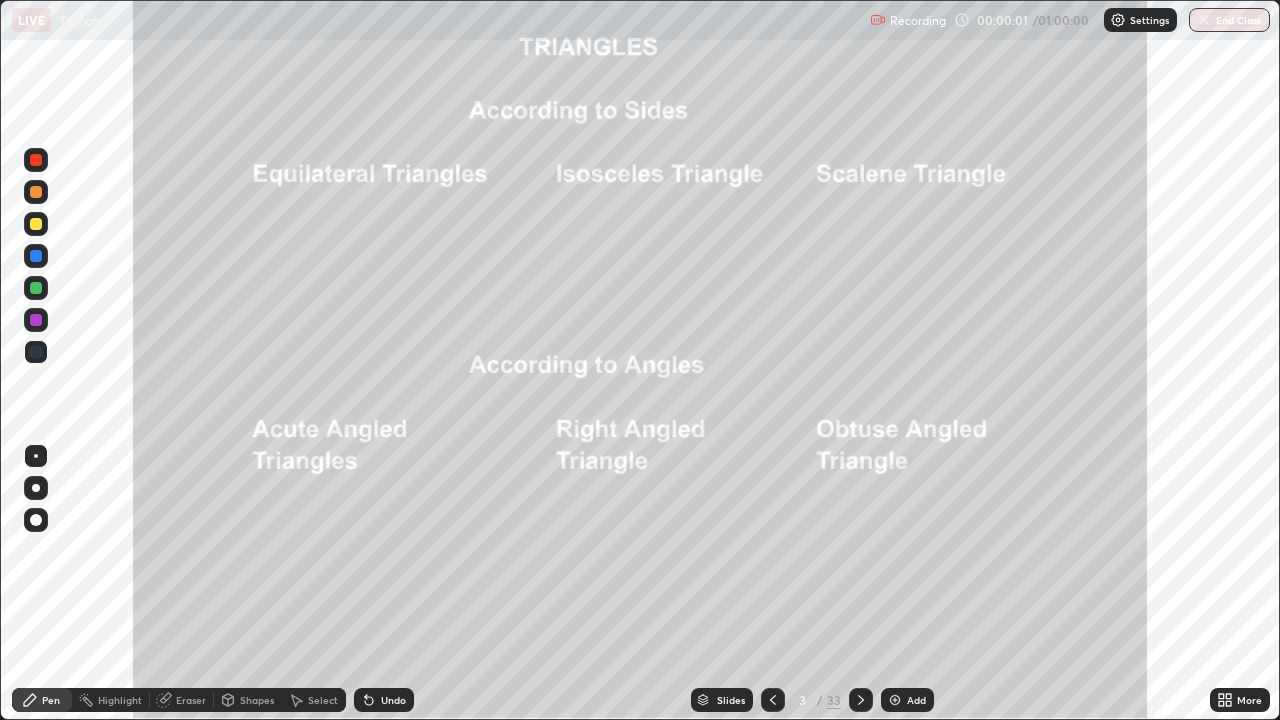 click on "Slides" at bounding box center [731, 700] 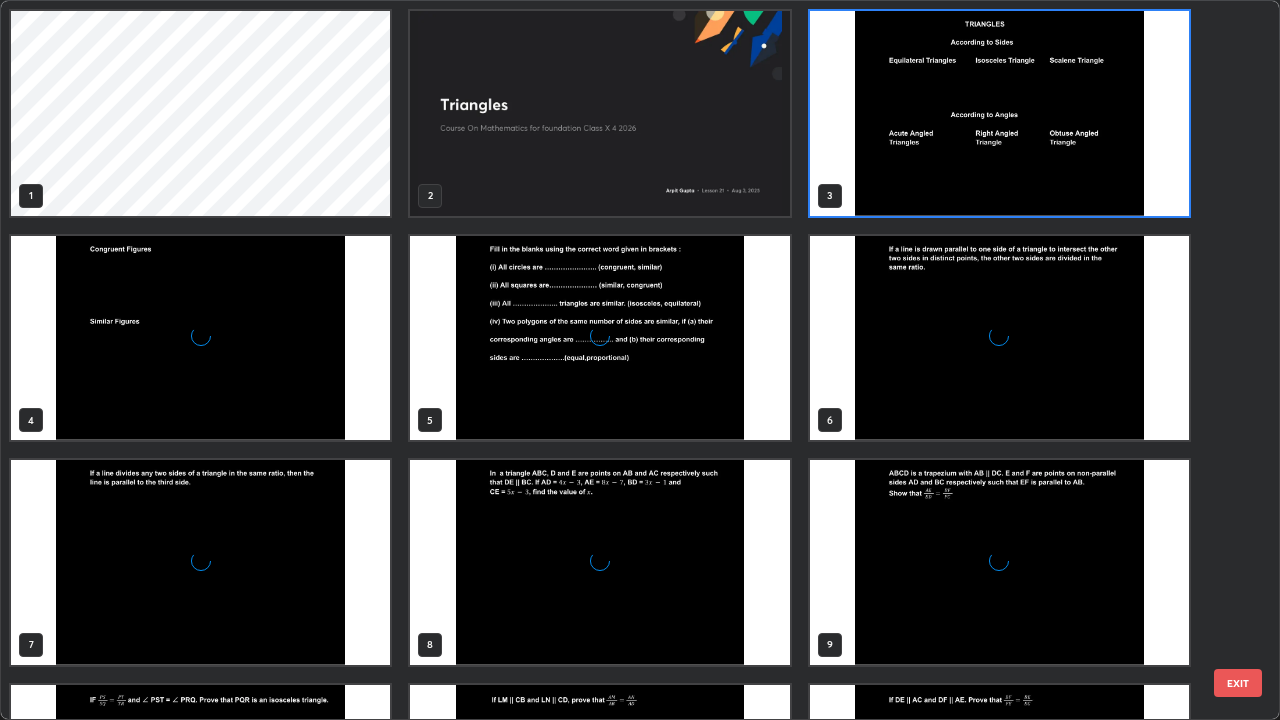 scroll, scrollTop: 7, scrollLeft: 11, axis: both 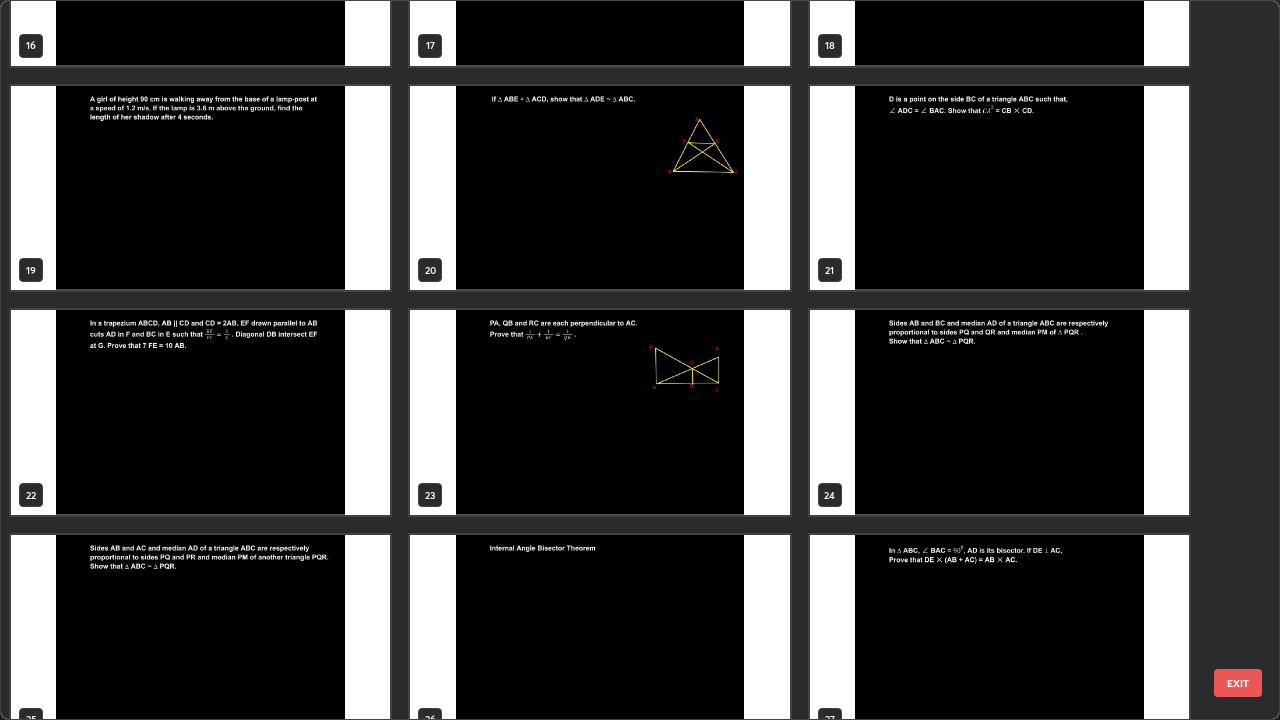 click at bounding box center [200, 412] 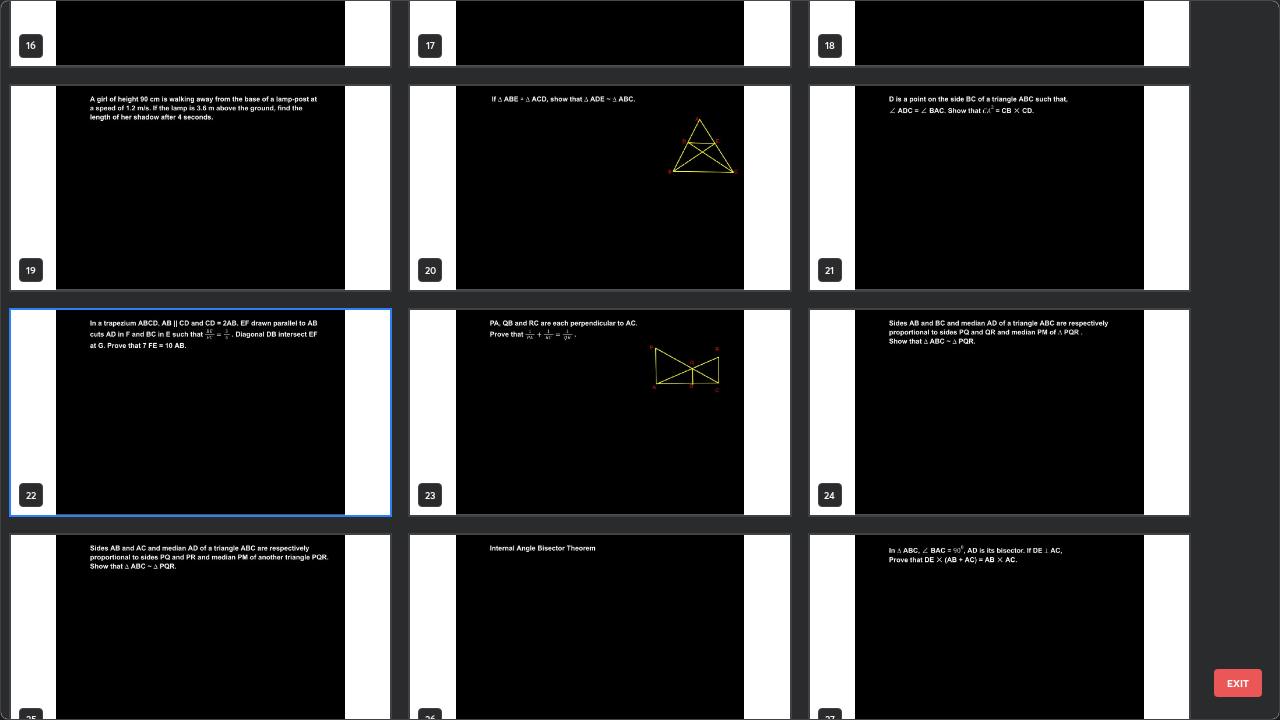 click at bounding box center (200, 412) 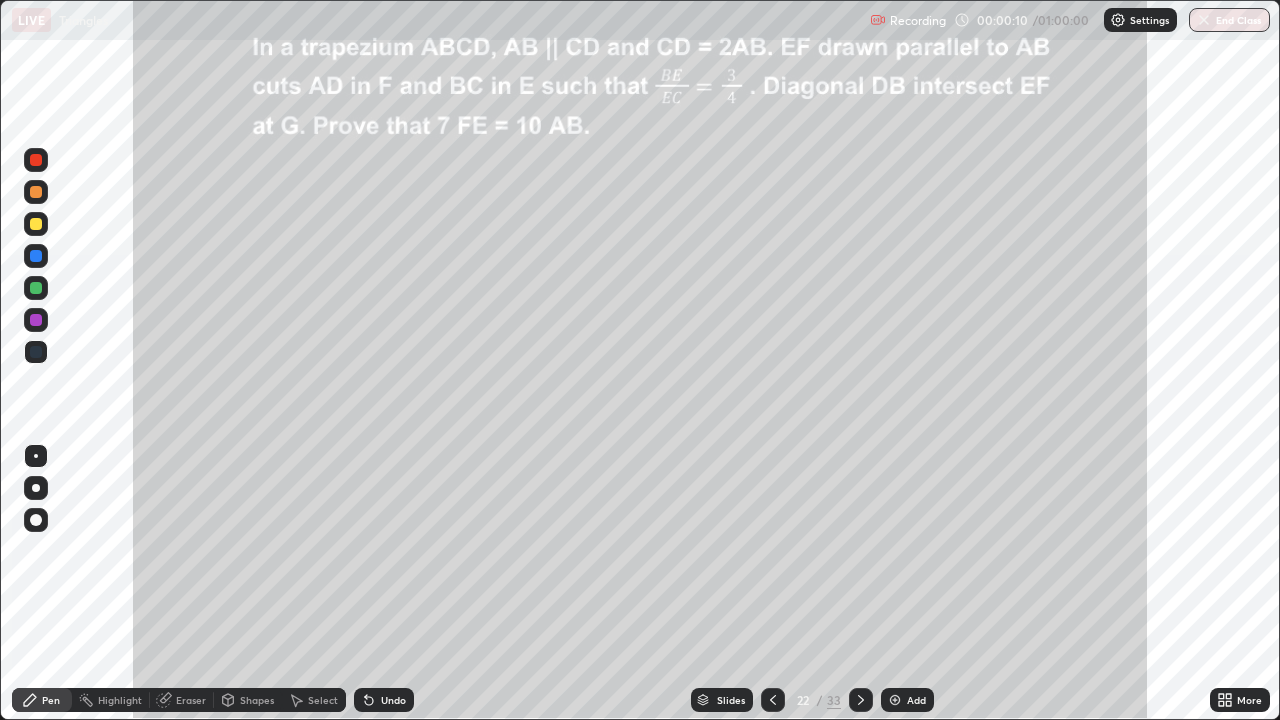 click 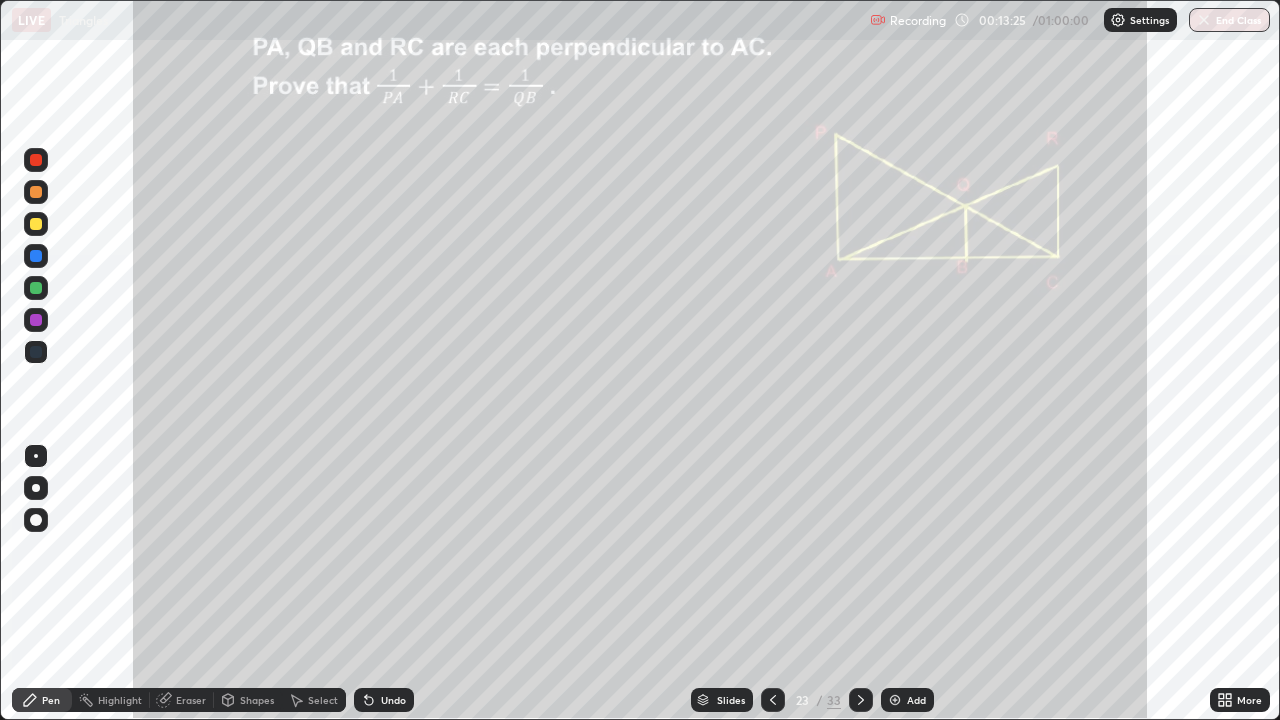click at bounding box center [36, 224] 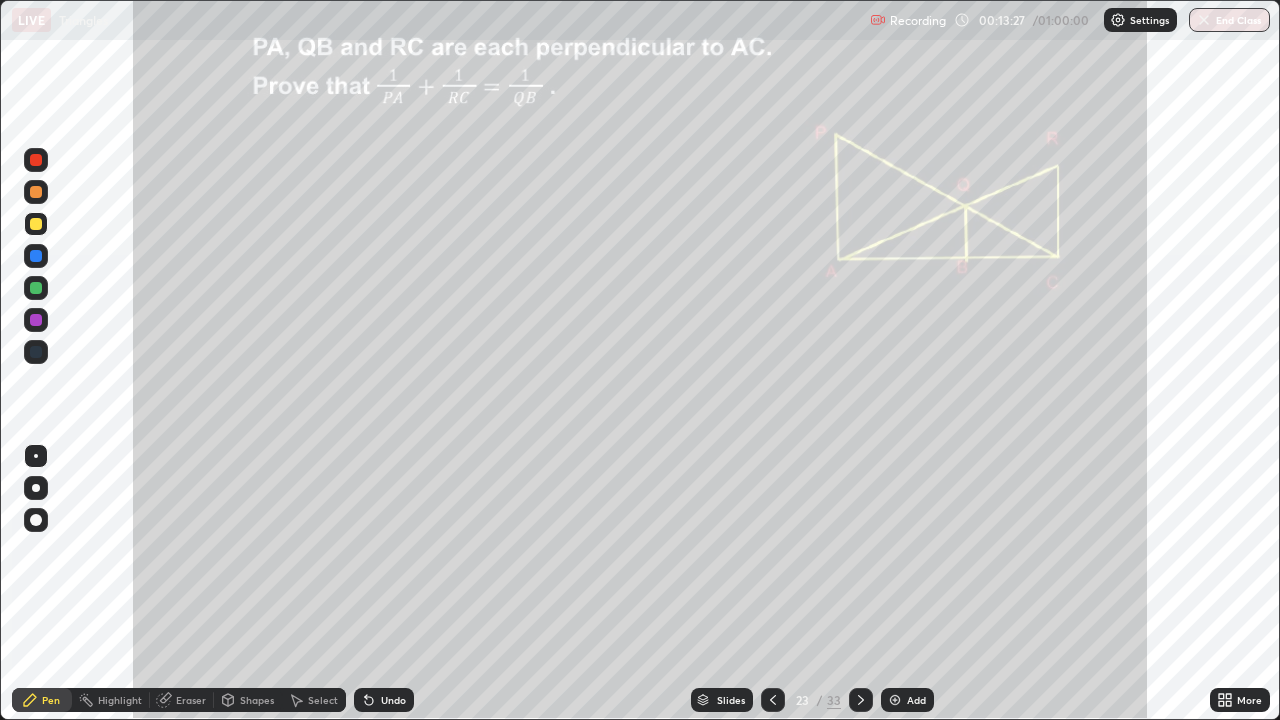 click at bounding box center [36, 192] 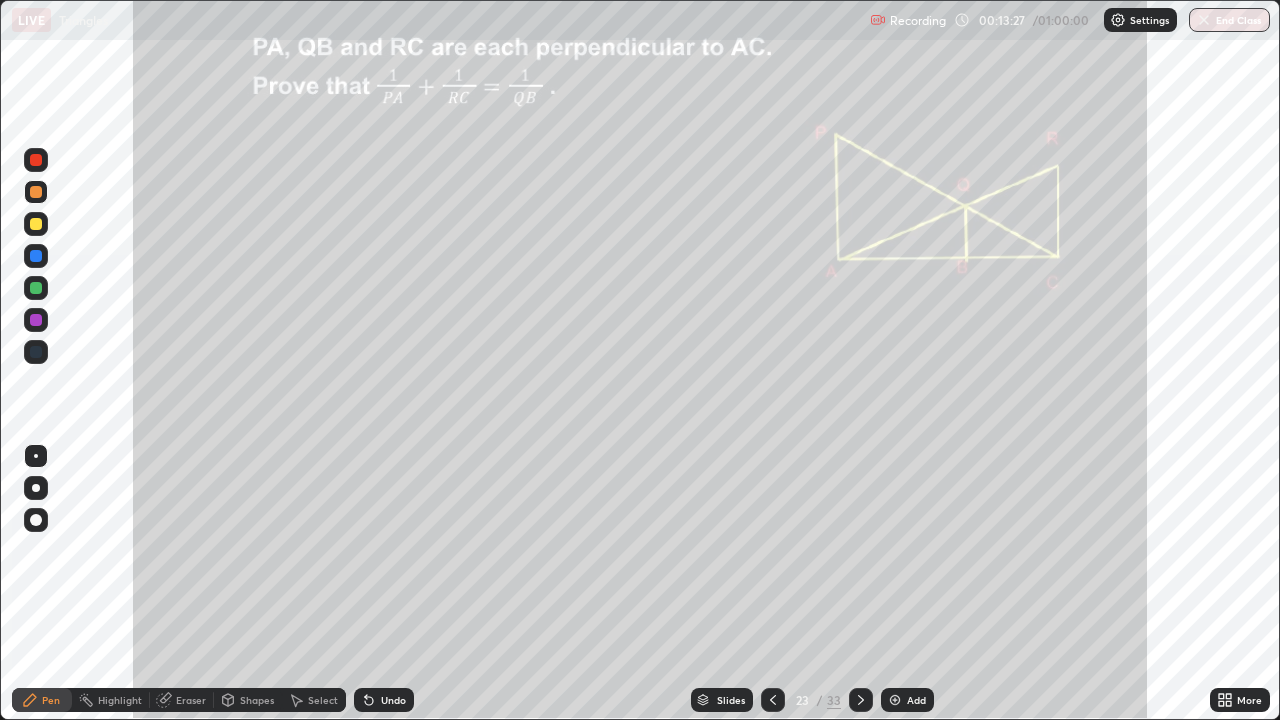 click at bounding box center [36, 192] 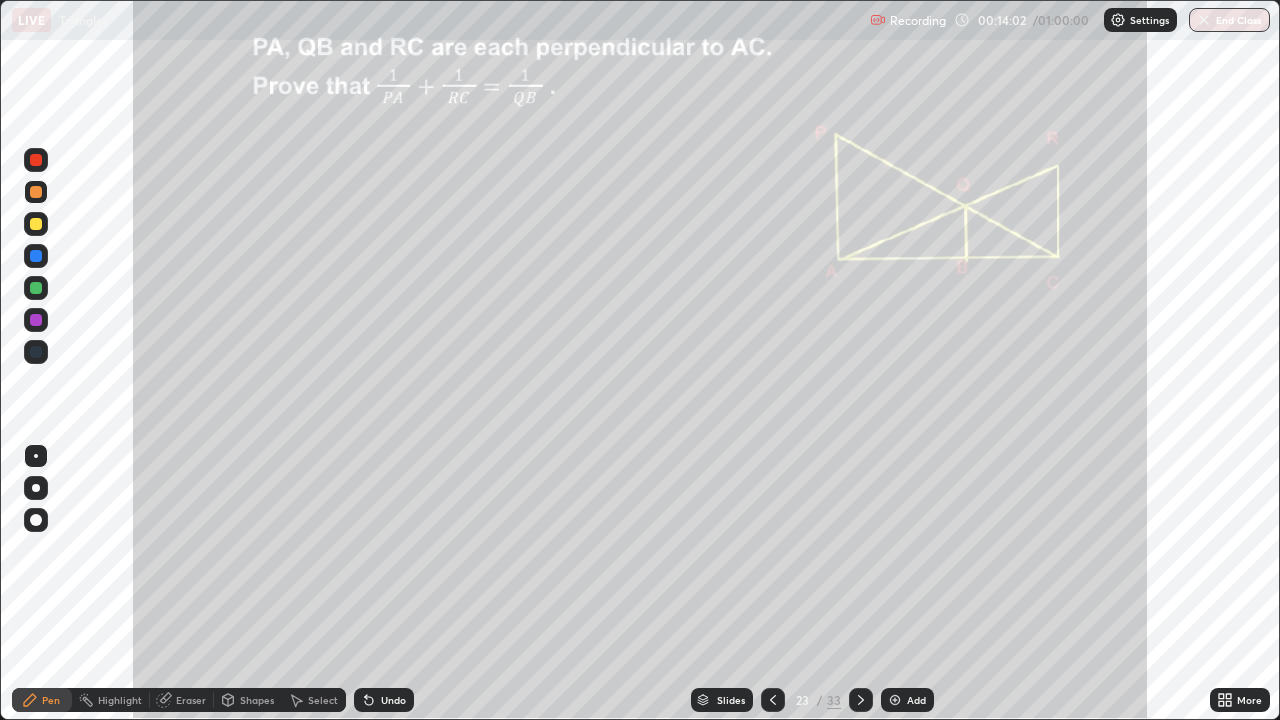 click on "Undo" at bounding box center (384, 700) 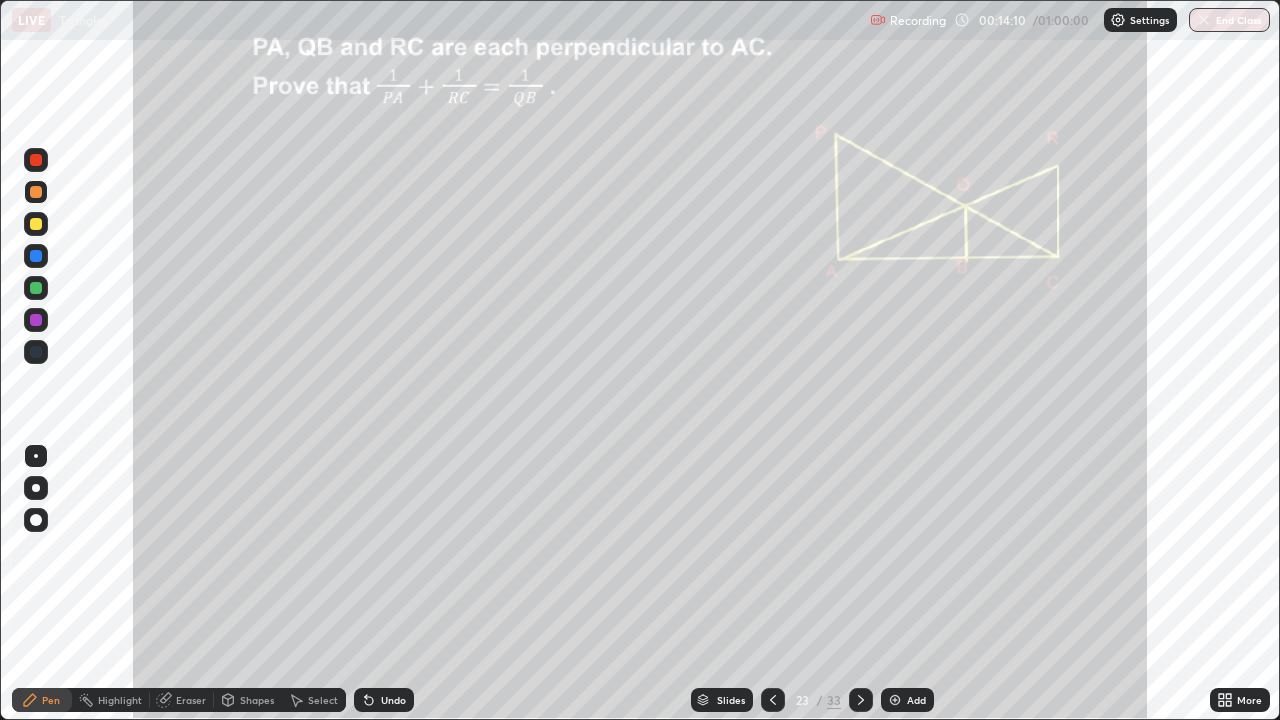 click at bounding box center (36, 224) 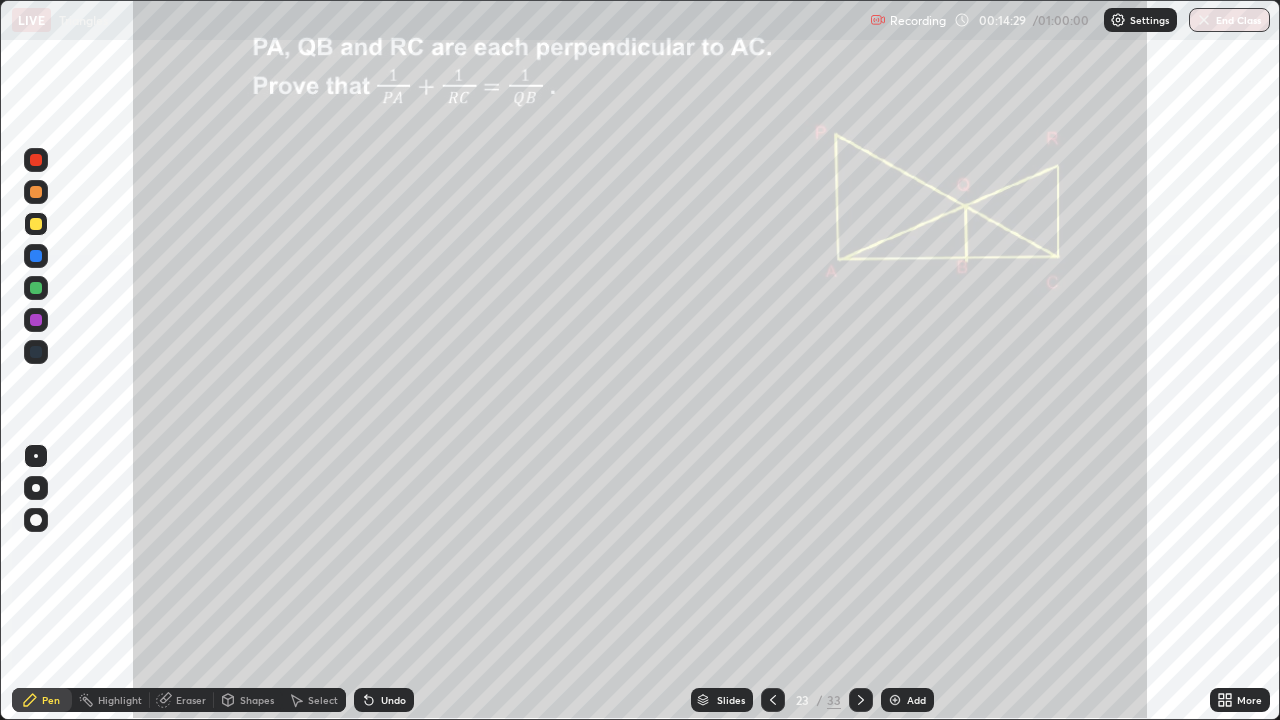 click at bounding box center [36, 160] 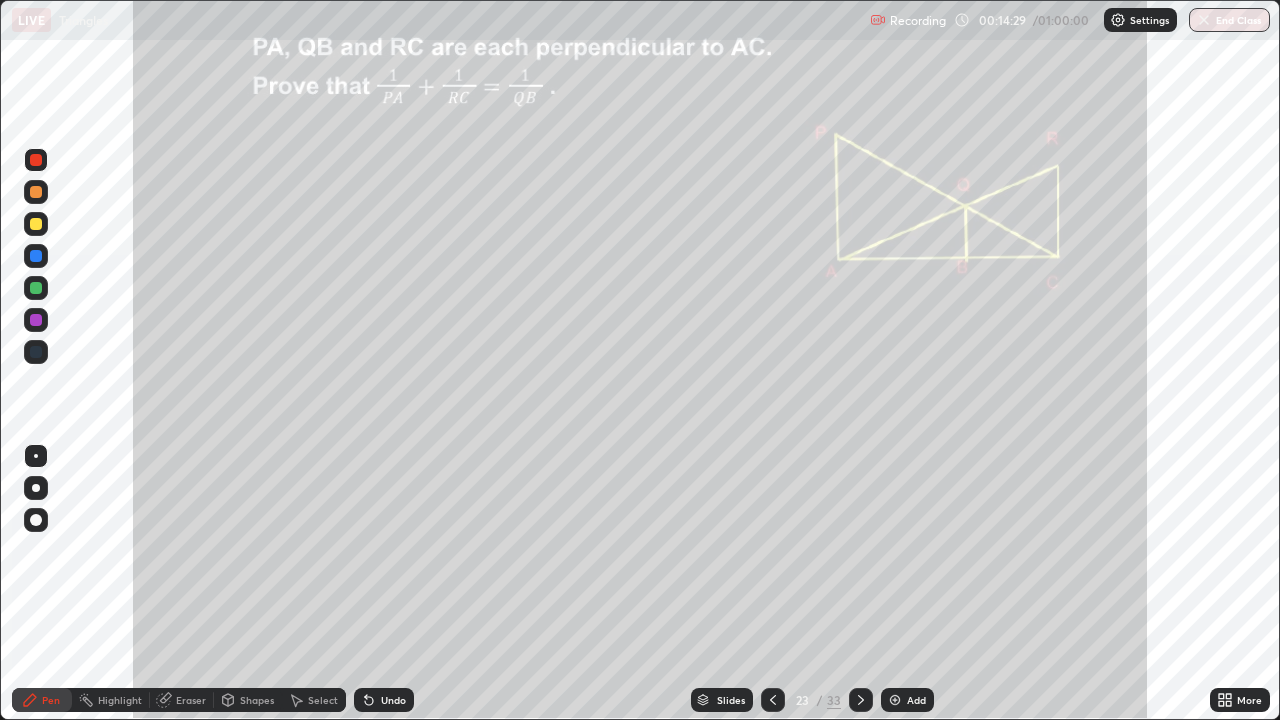 click at bounding box center (36, 160) 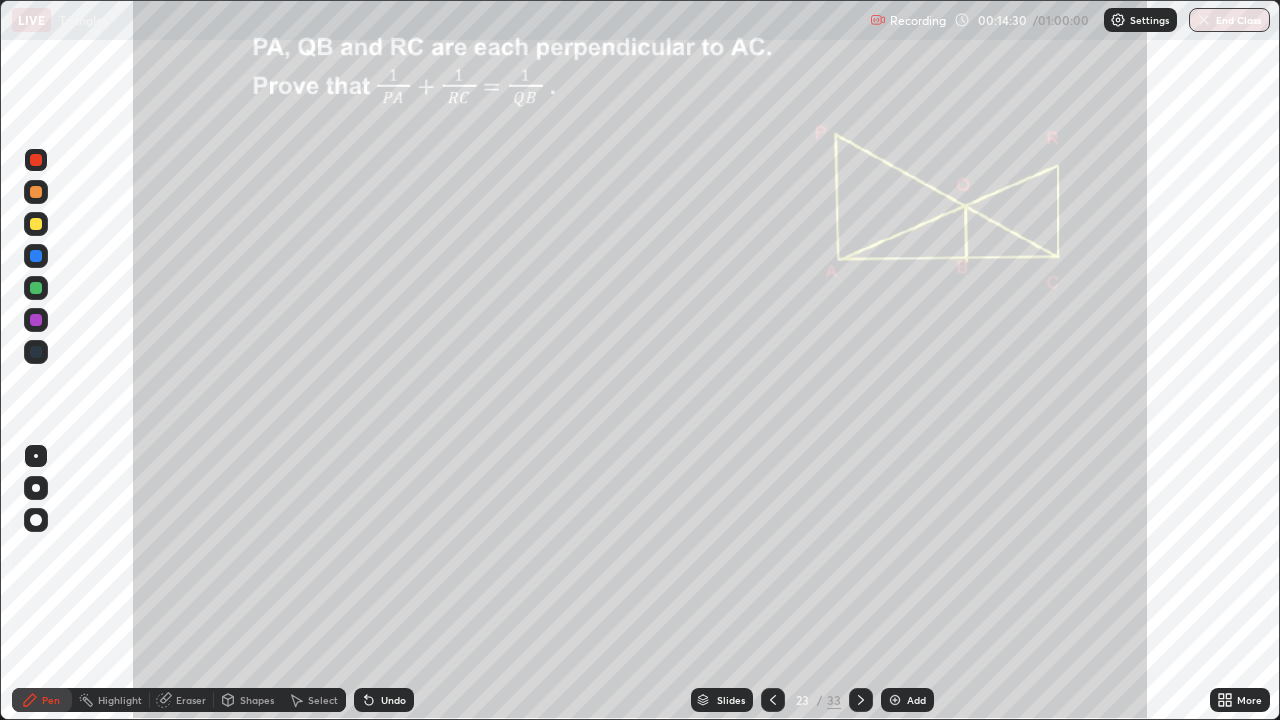 click at bounding box center [36, 224] 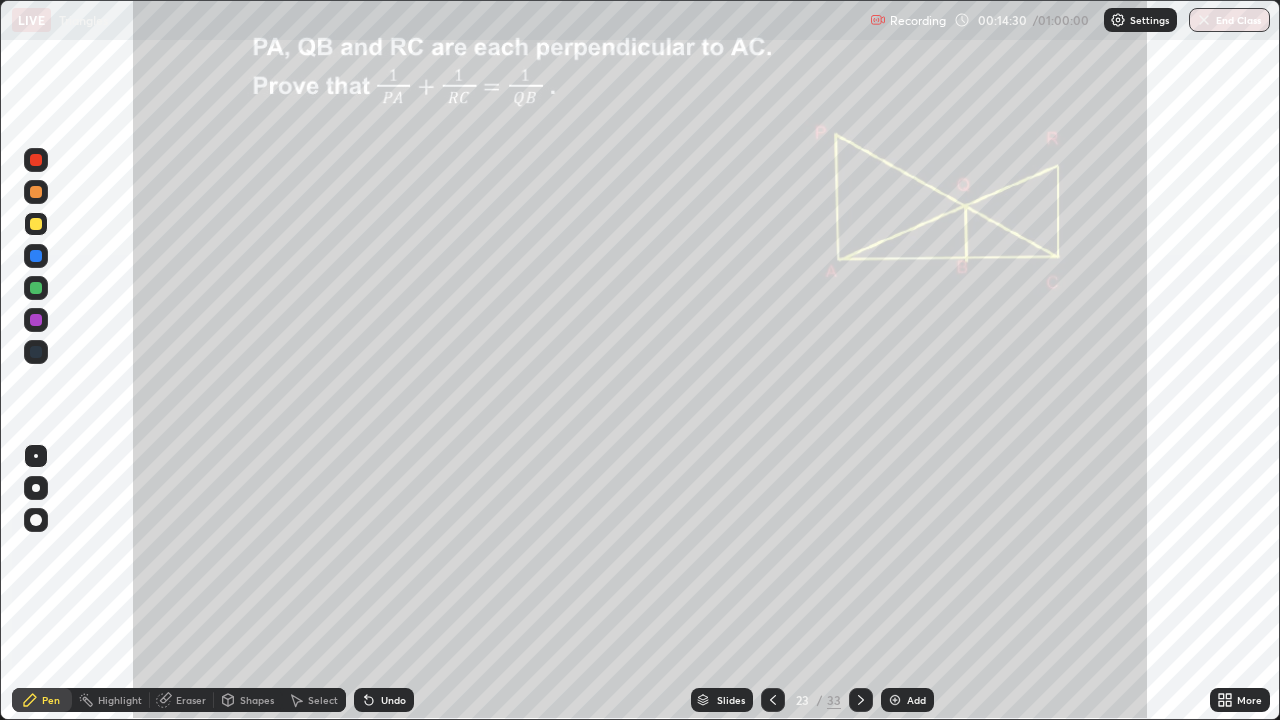 click at bounding box center [36, 224] 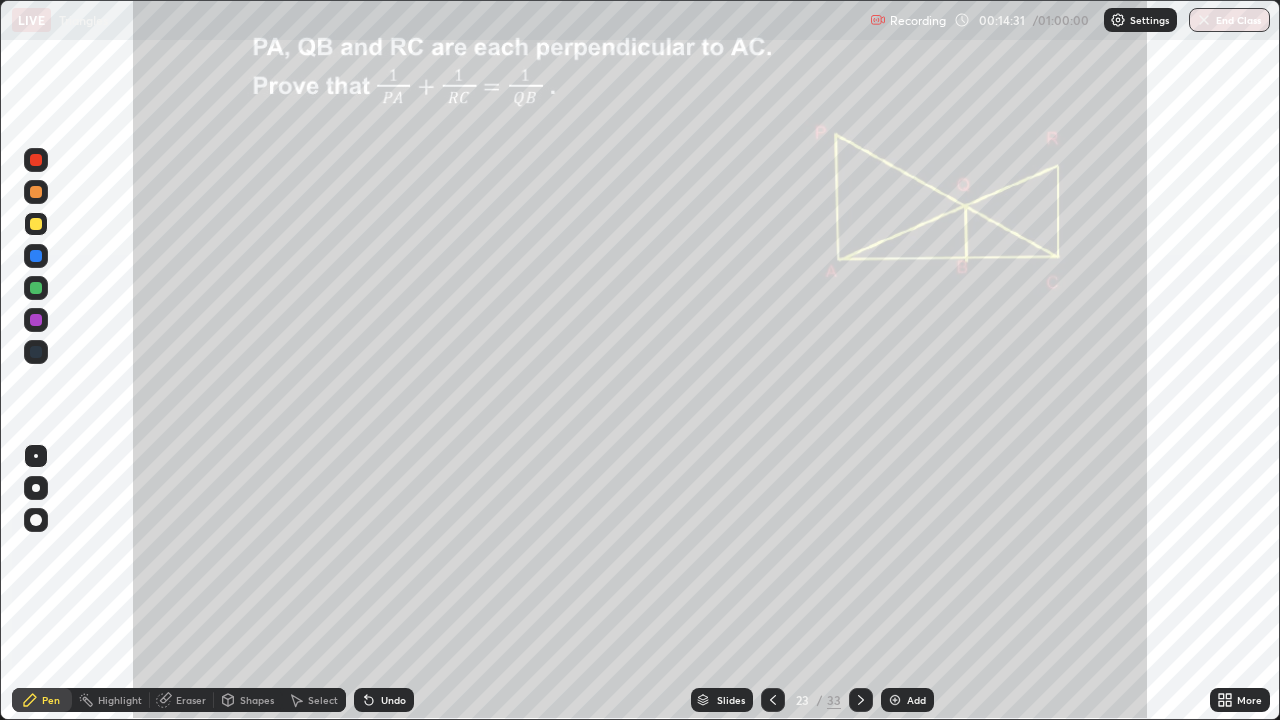 click at bounding box center [36, 224] 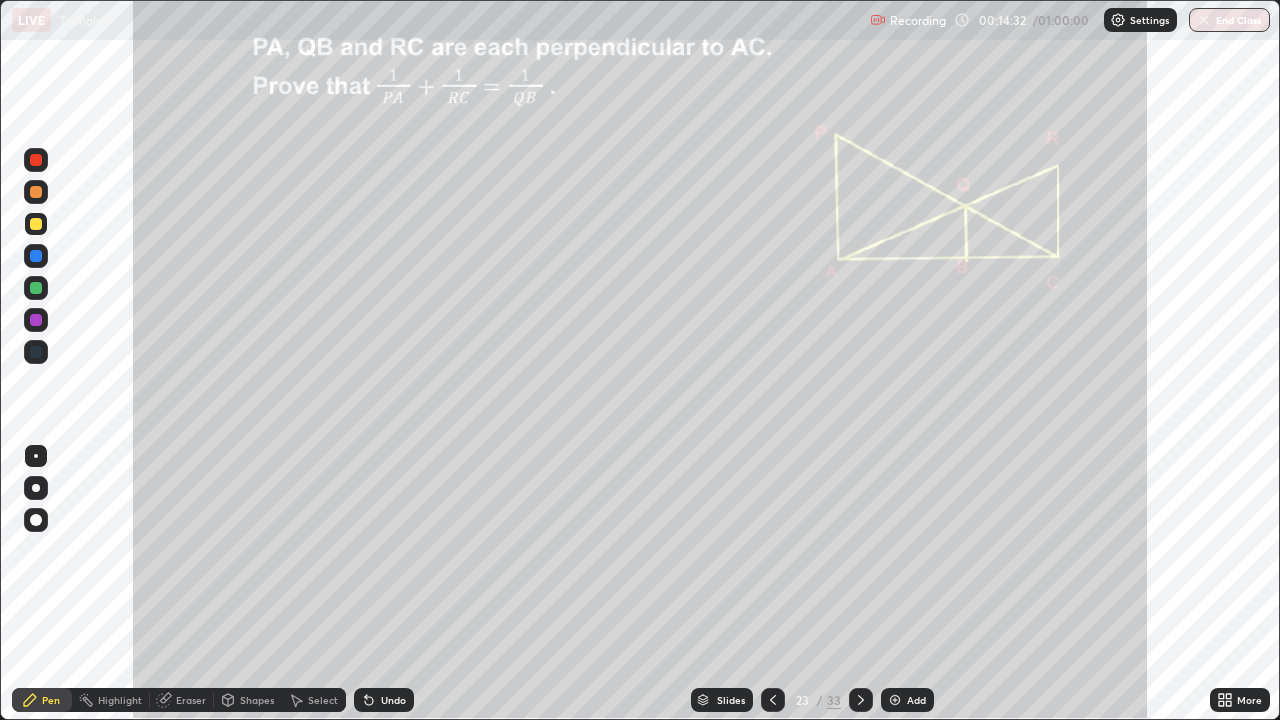click at bounding box center [36, 224] 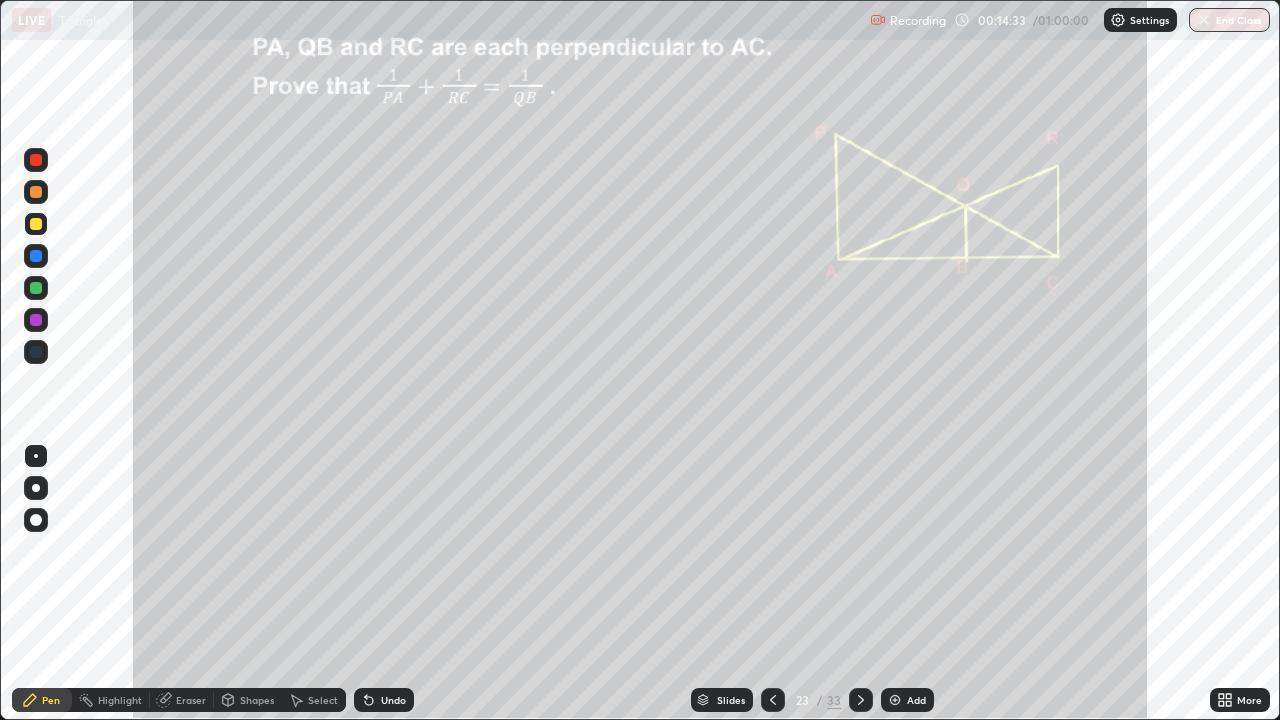 click at bounding box center [36, 224] 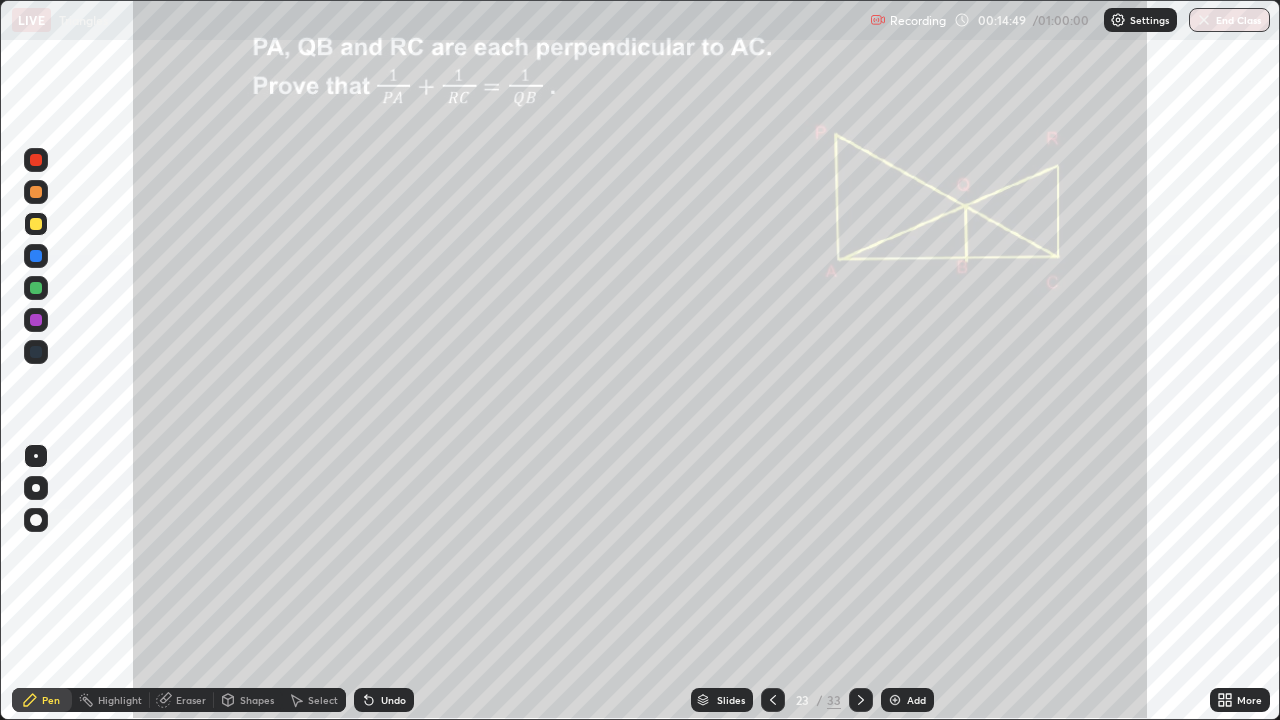 click on "Highlight" at bounding box center [120, 700] 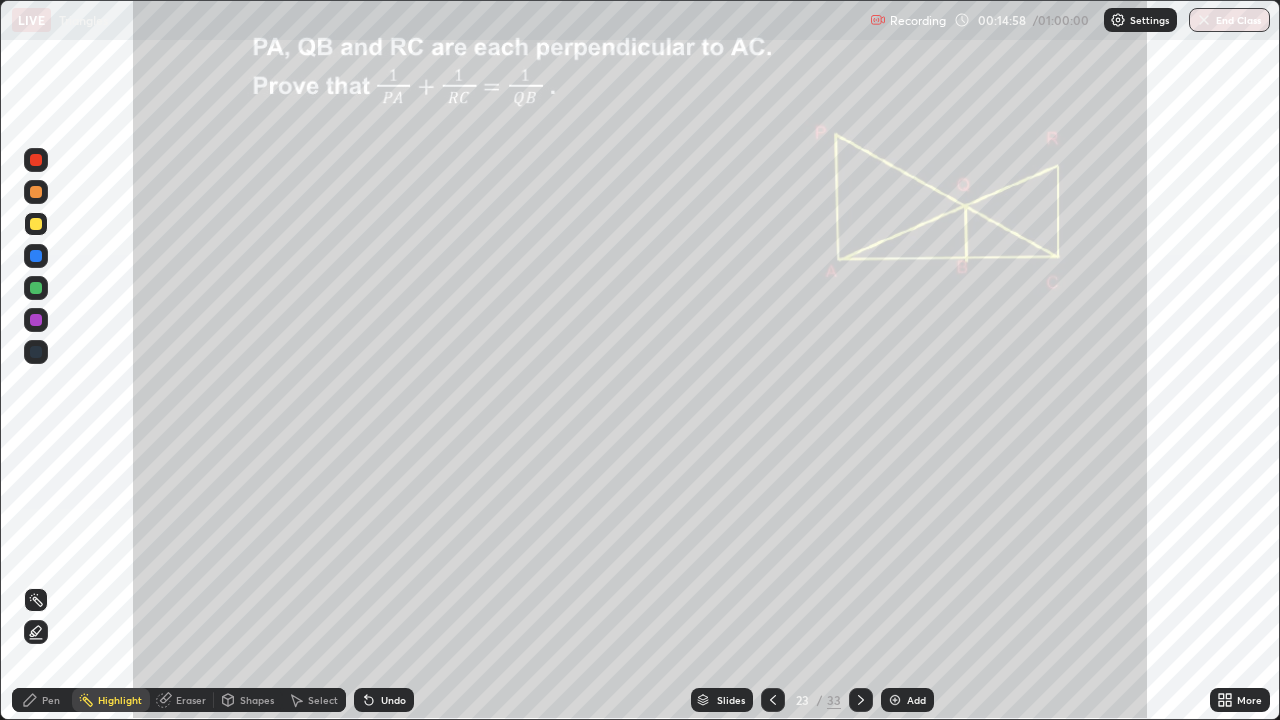 click on "Pen" at bounding box center [42, 700] 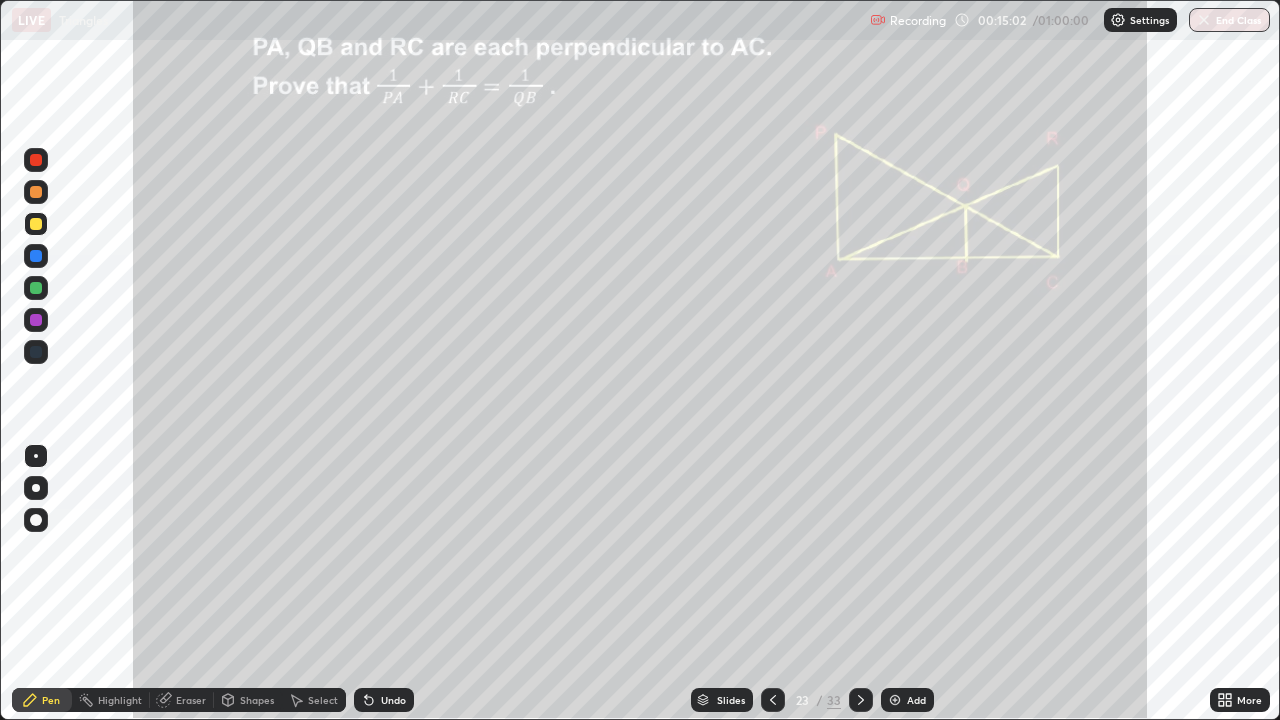 click on "Undo" at bounding box center (393, 700) 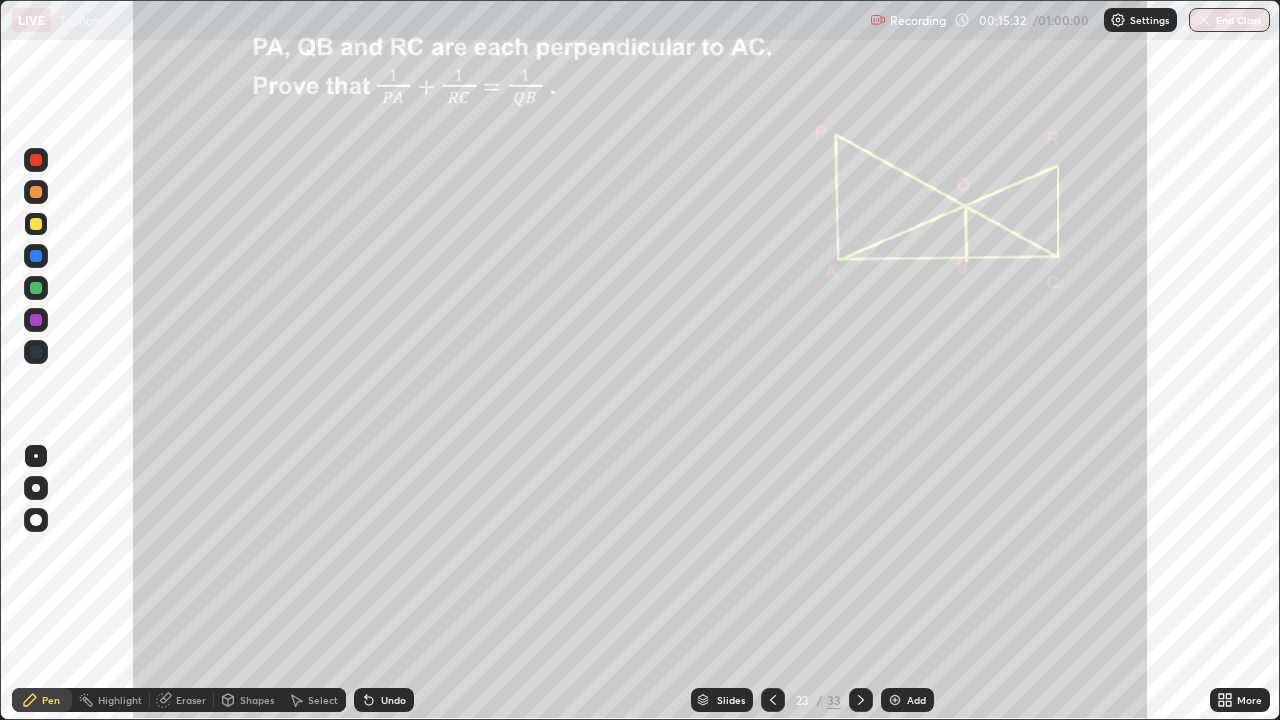 click at bounding box center [36, 288] 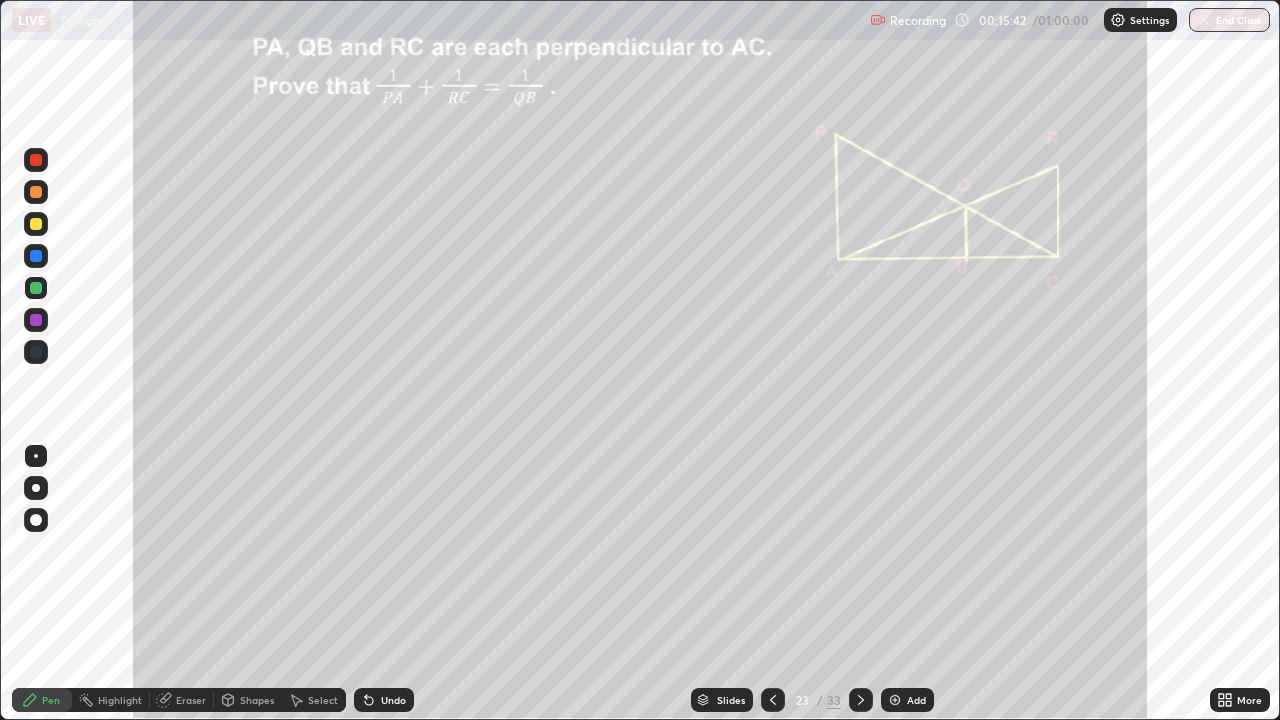 click on "Highlight" at bounding box center [120, 700] 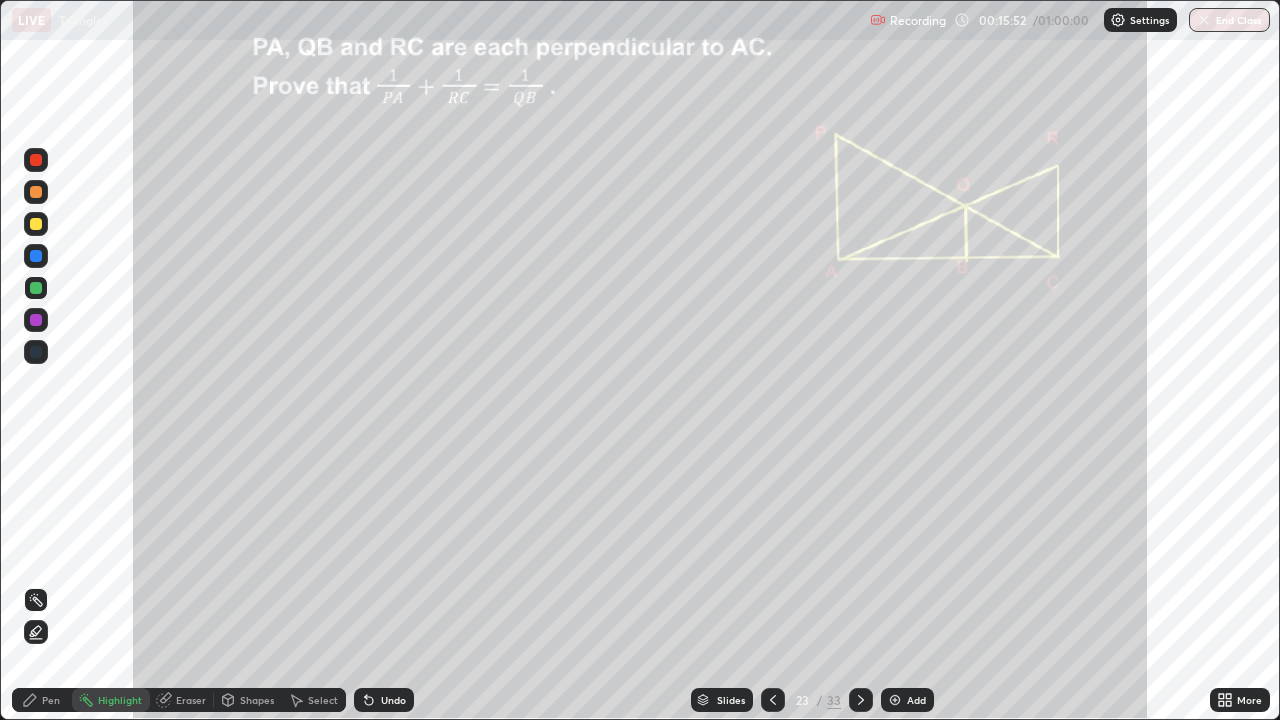 click 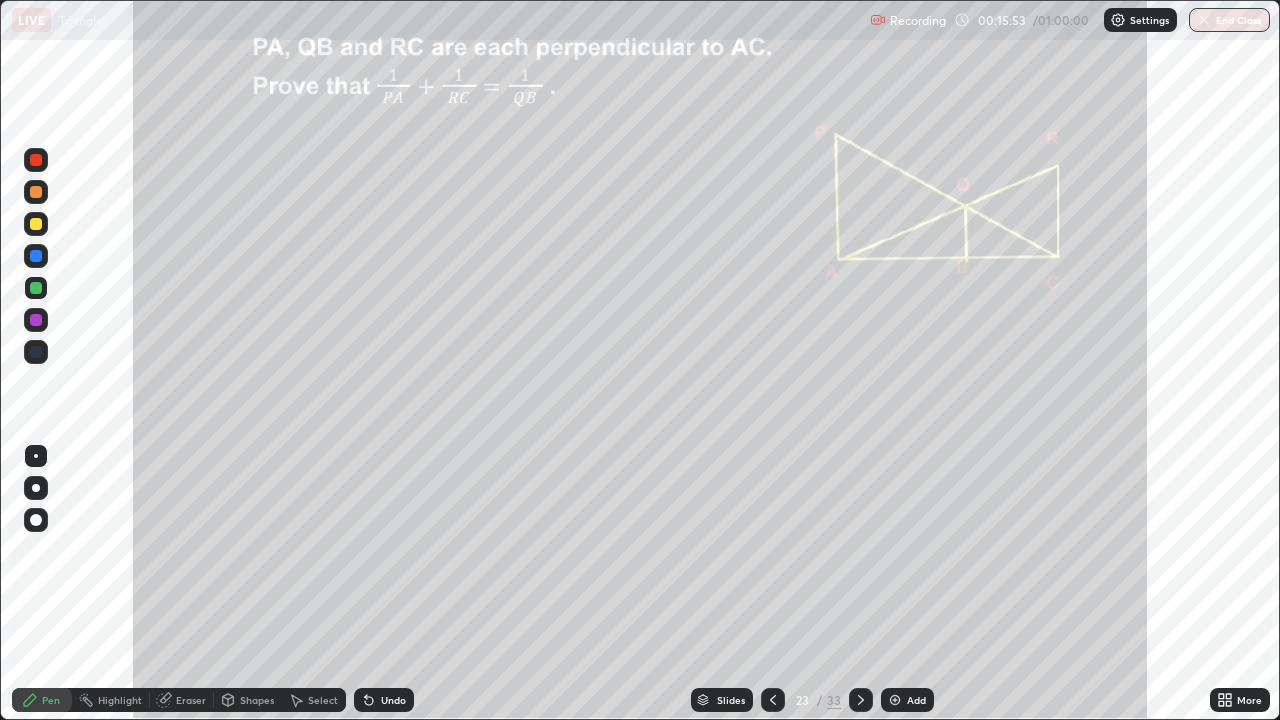click at bounding box center [36, 256] 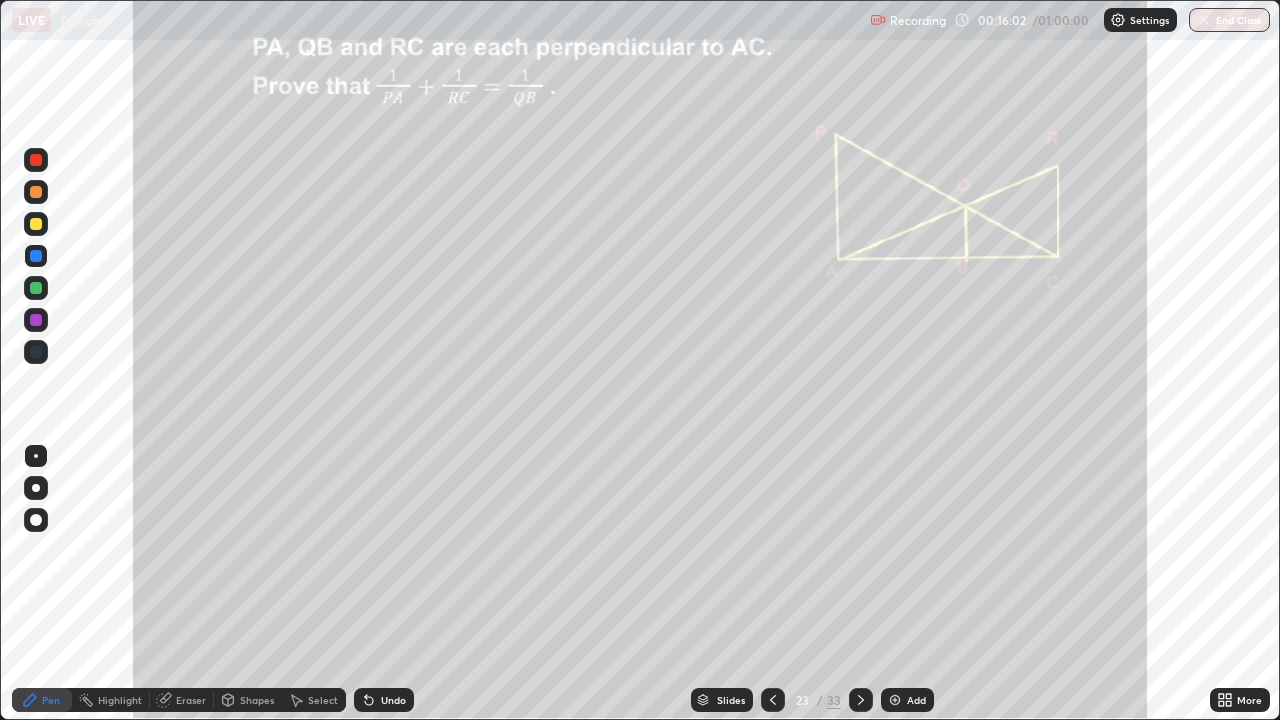 click on "Undo" at bounding box center [384, 700] 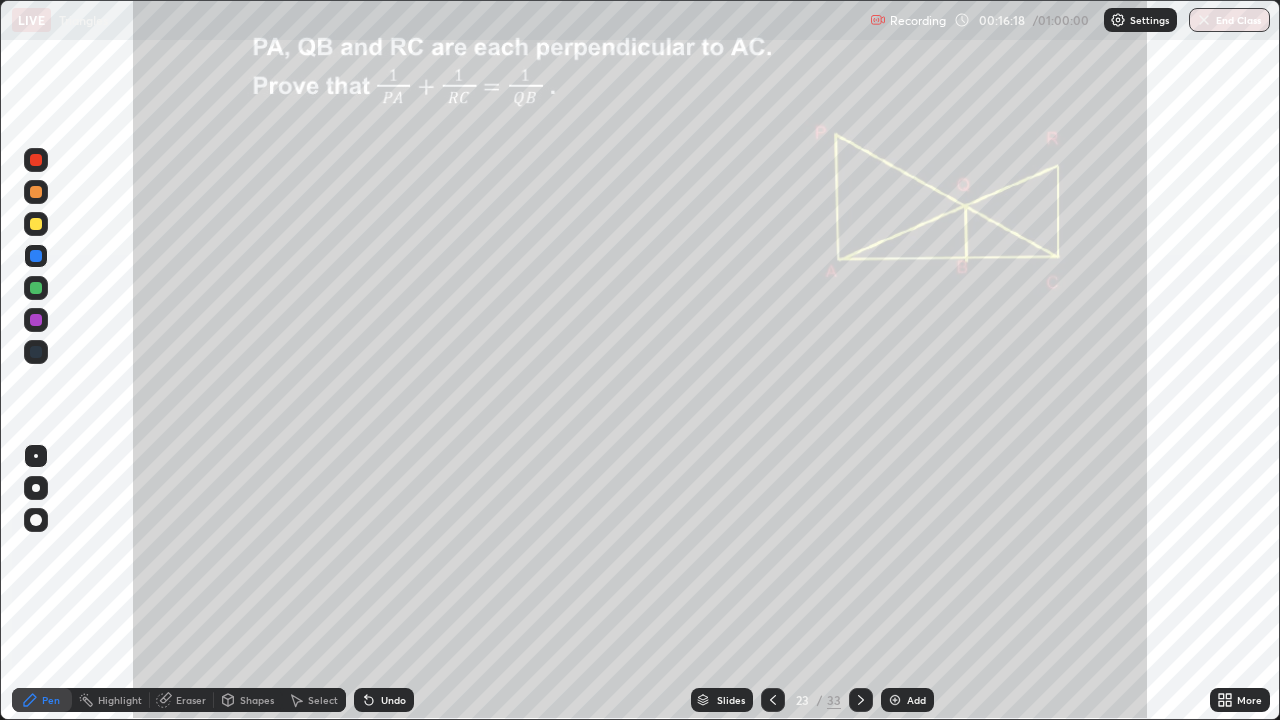 click on "Undo" at bounding box center [393, 700] 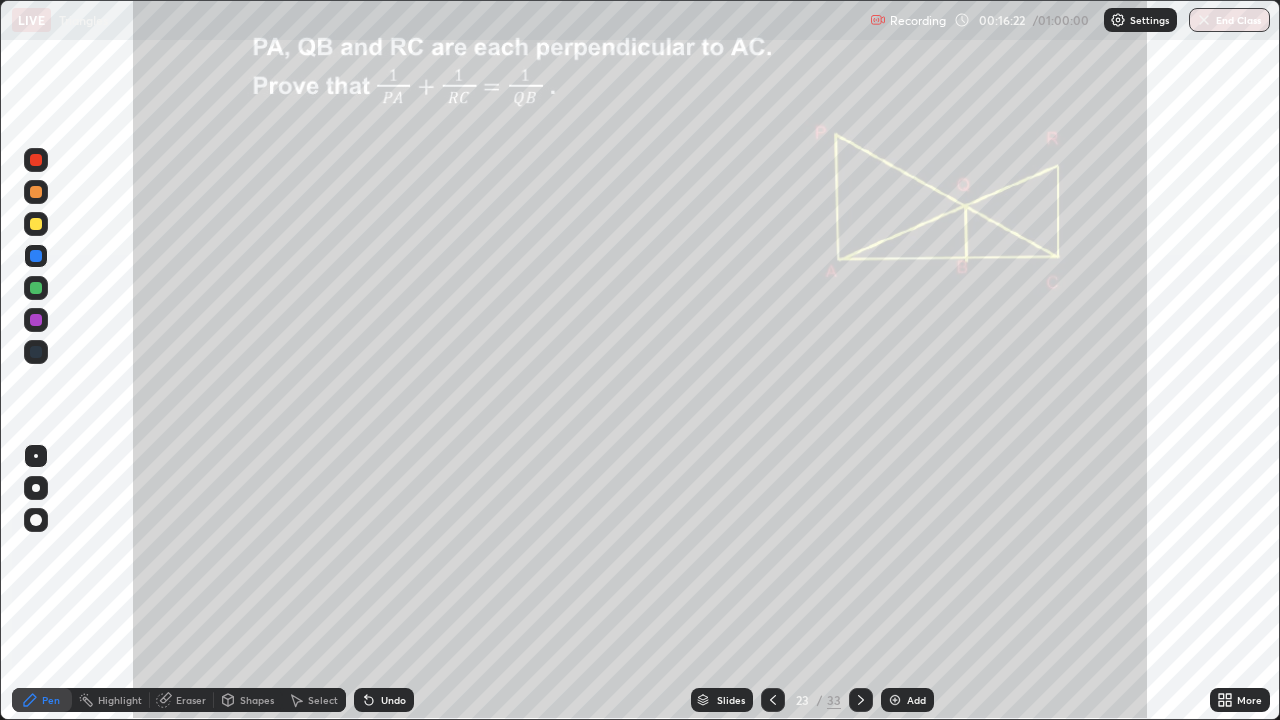 click at bounding box center (36, 320) 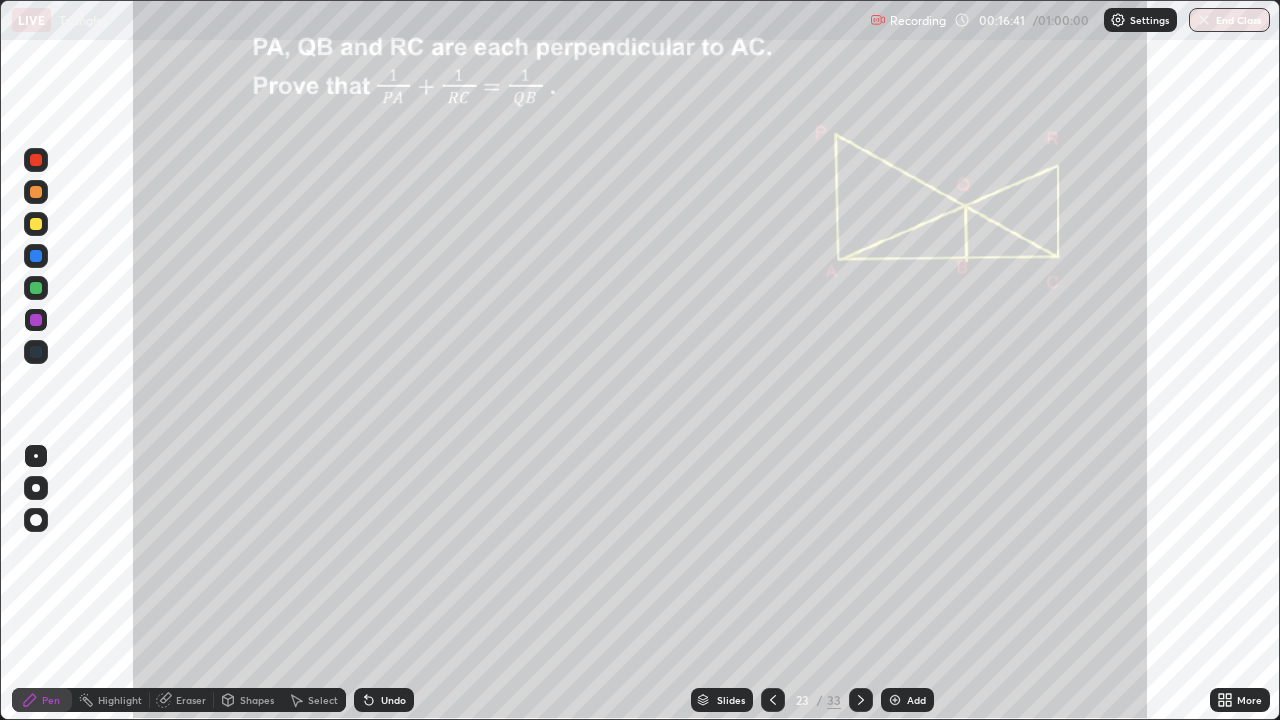 click at bounding box center [36, 192] 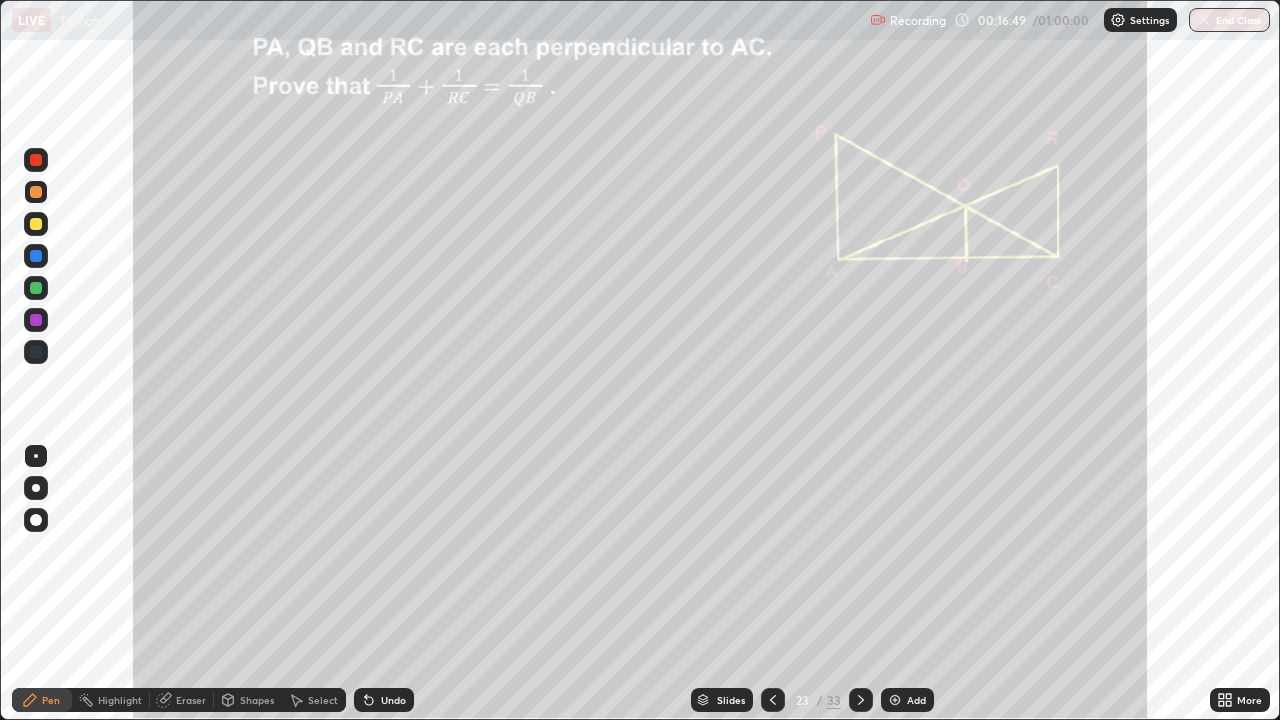 click on "Undo" at bounding box center (384, 700) 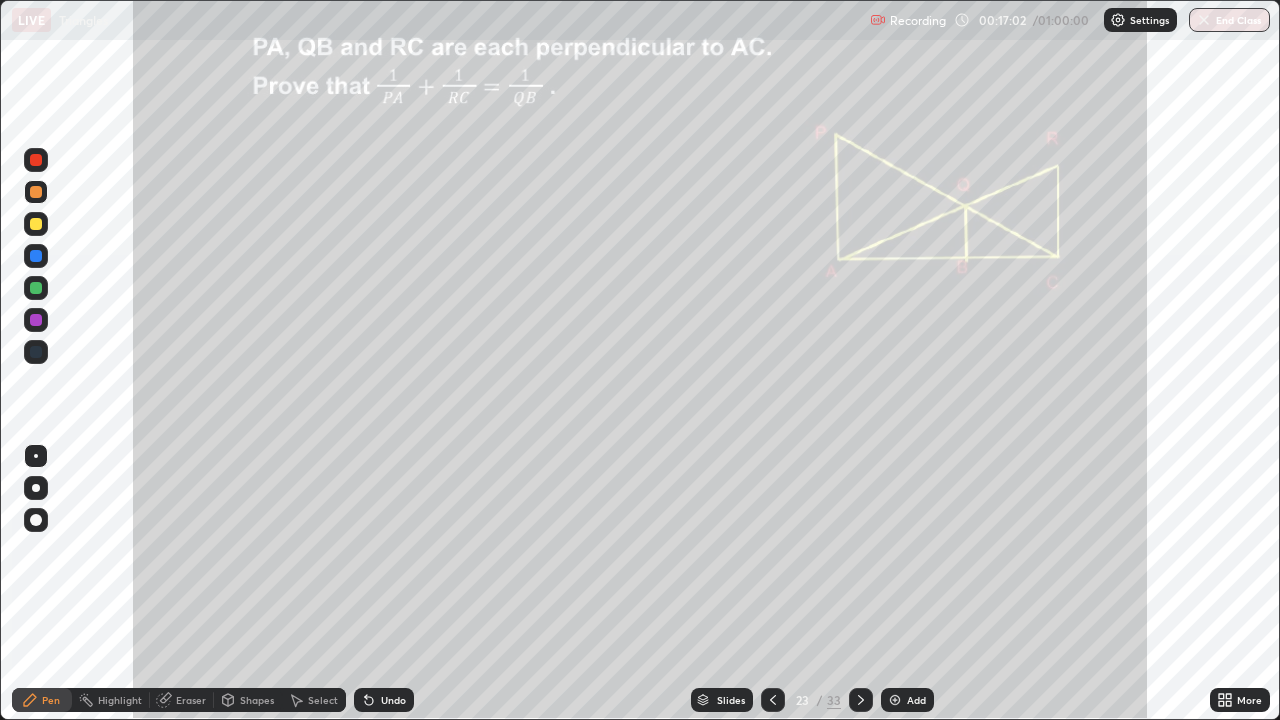 click on "Undo" at bounding box center (393, 700) 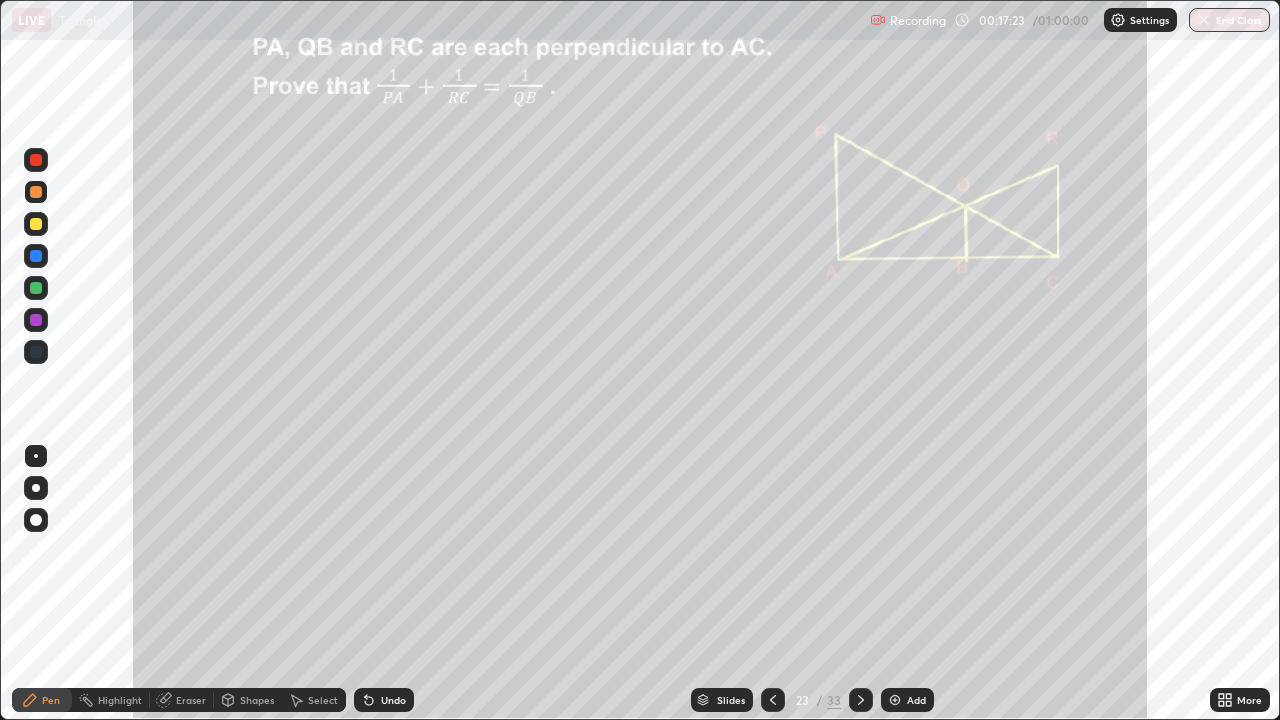 click on "Undo" at bounding box center [384, 700] 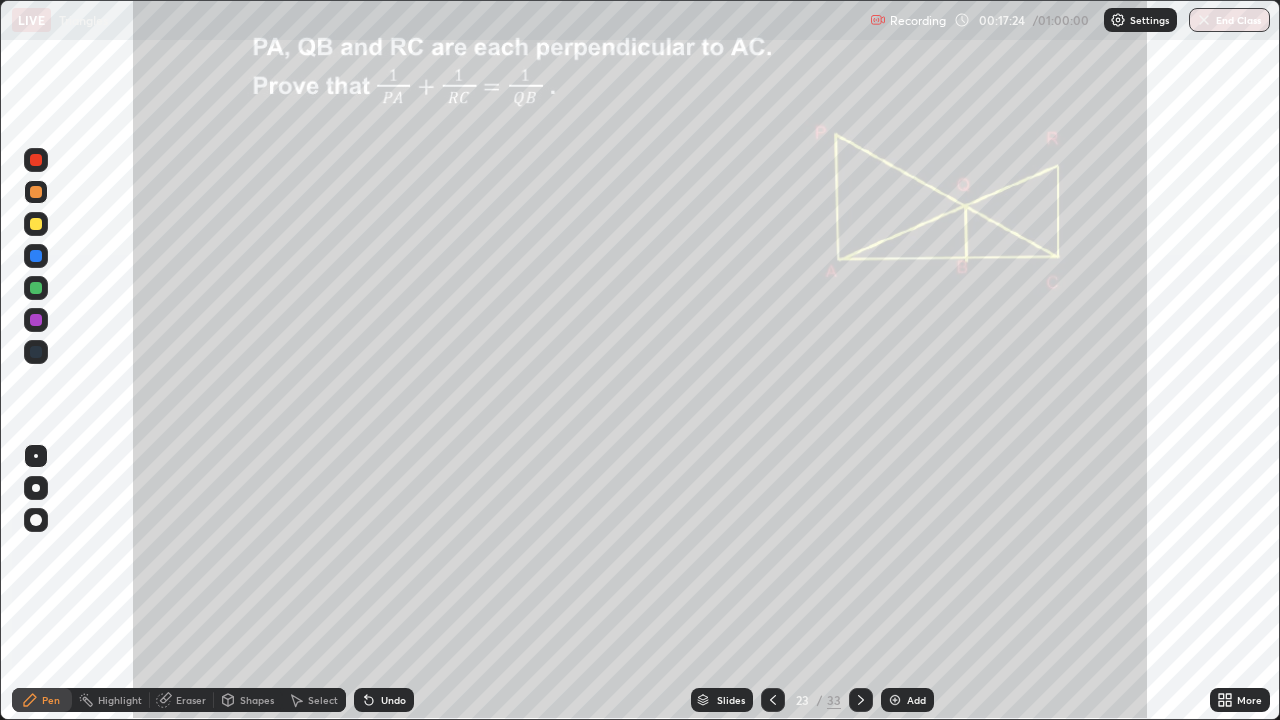click 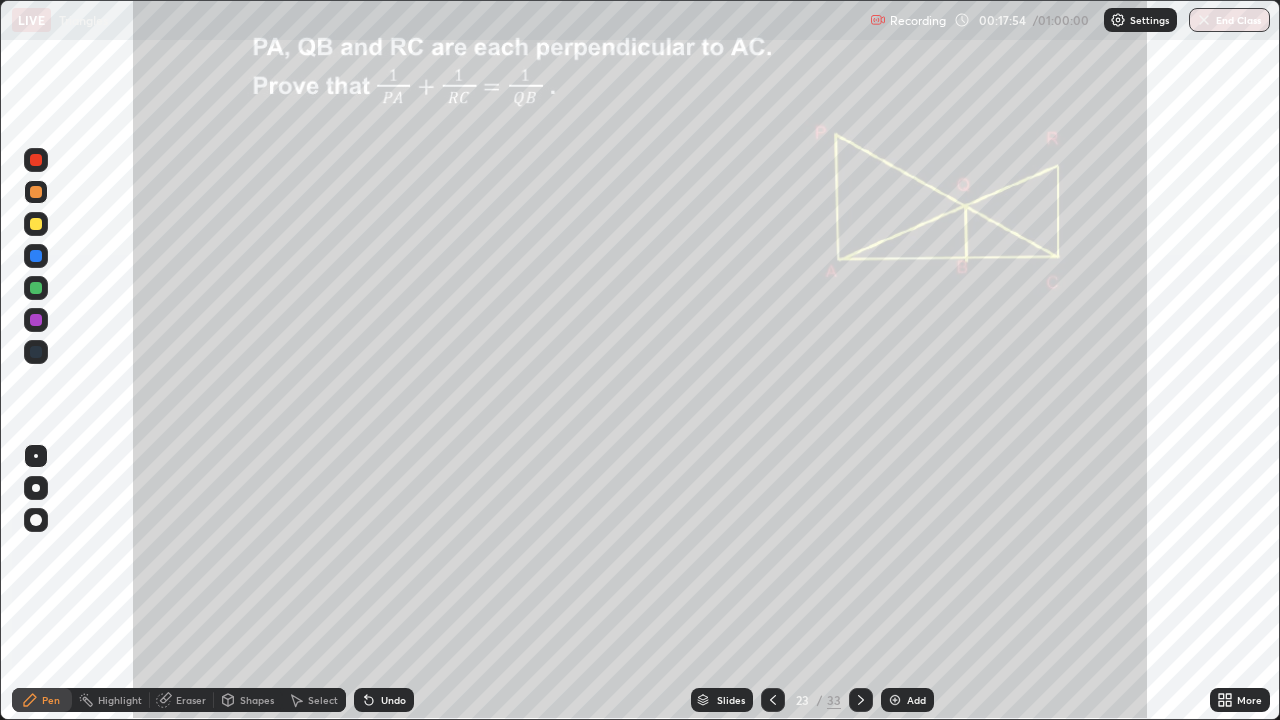 click on "Highlight" at bounding box center (120, 700) 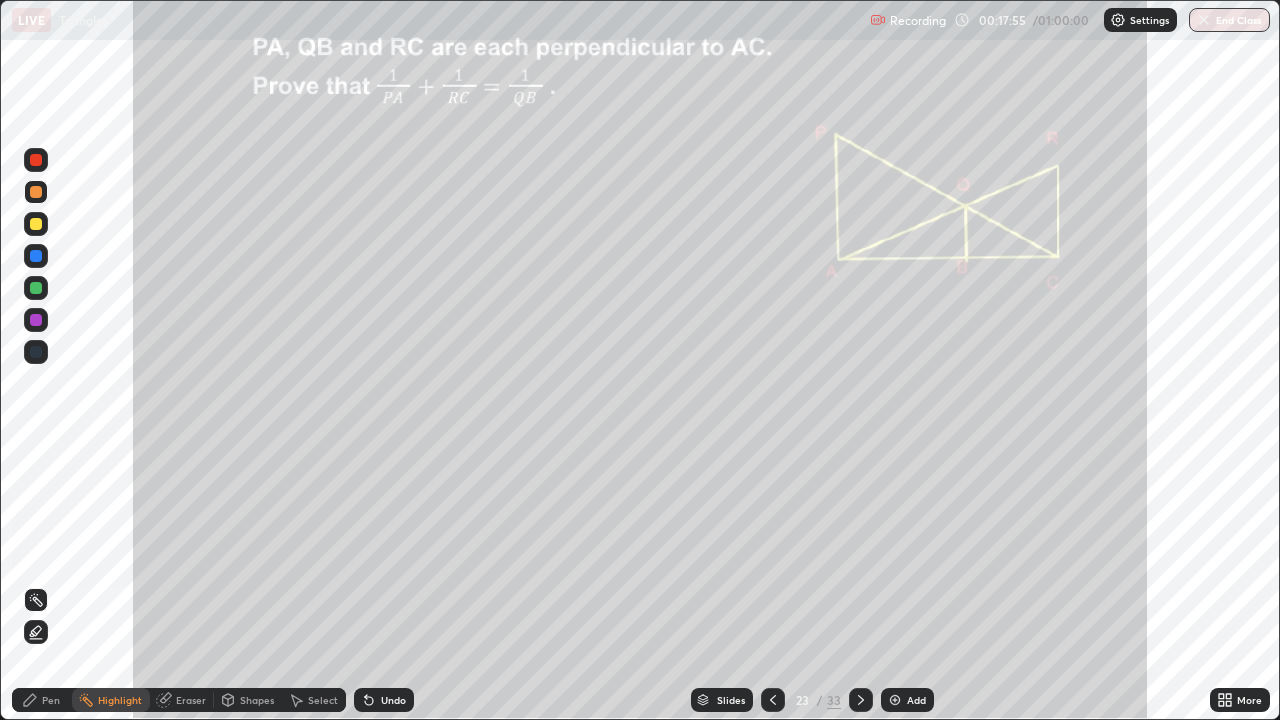 click at bounding box center [36, 320] 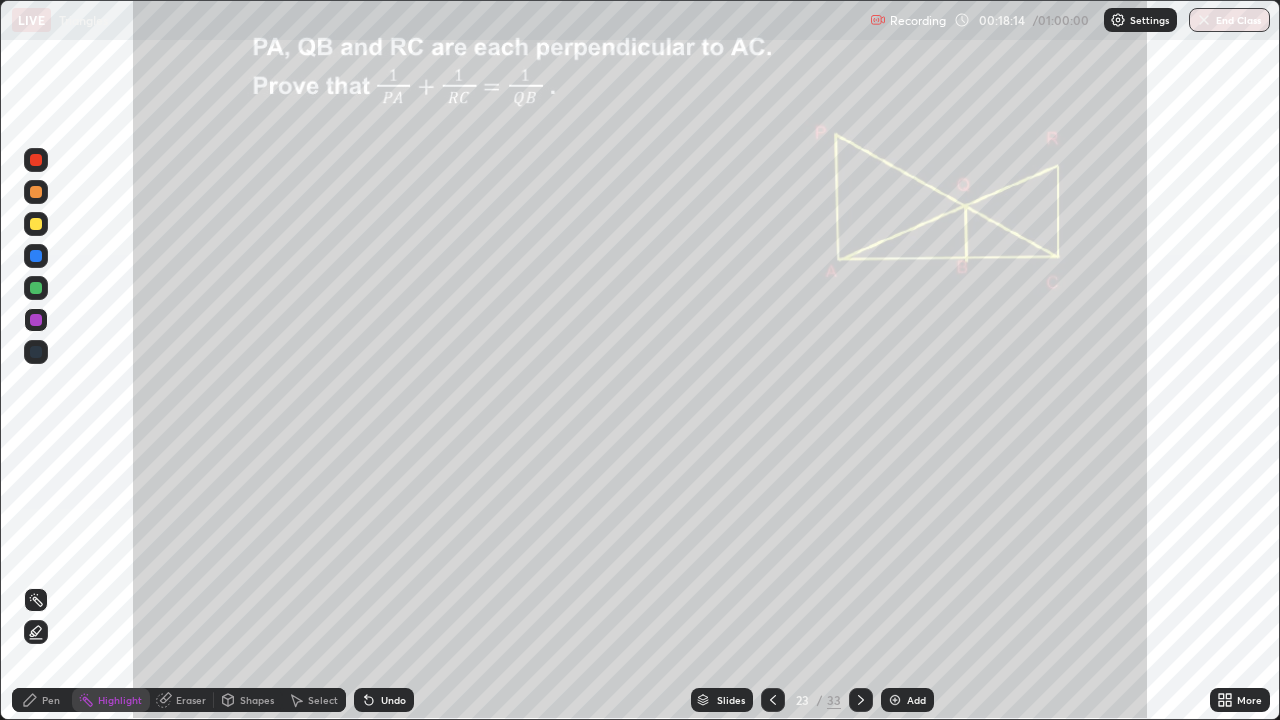 click on "Pen" at bounding box center [51, 700] 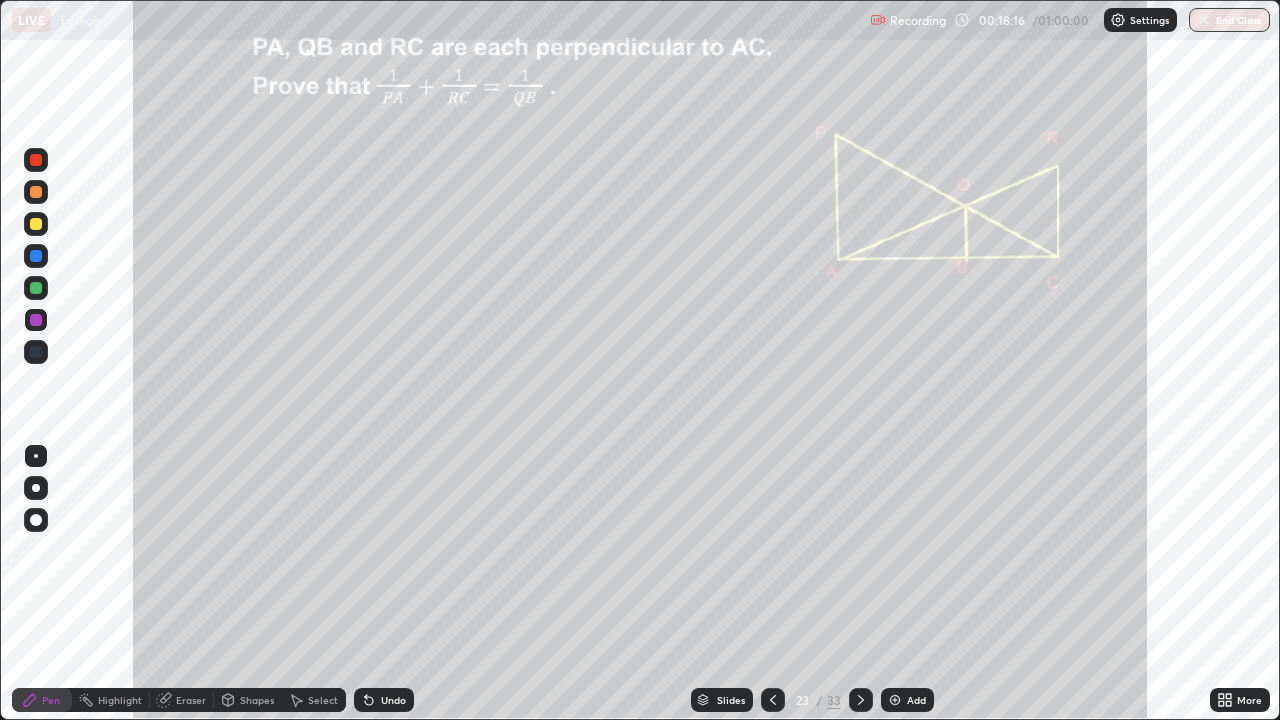 click on "Undo" at bounding box center (393, 700) 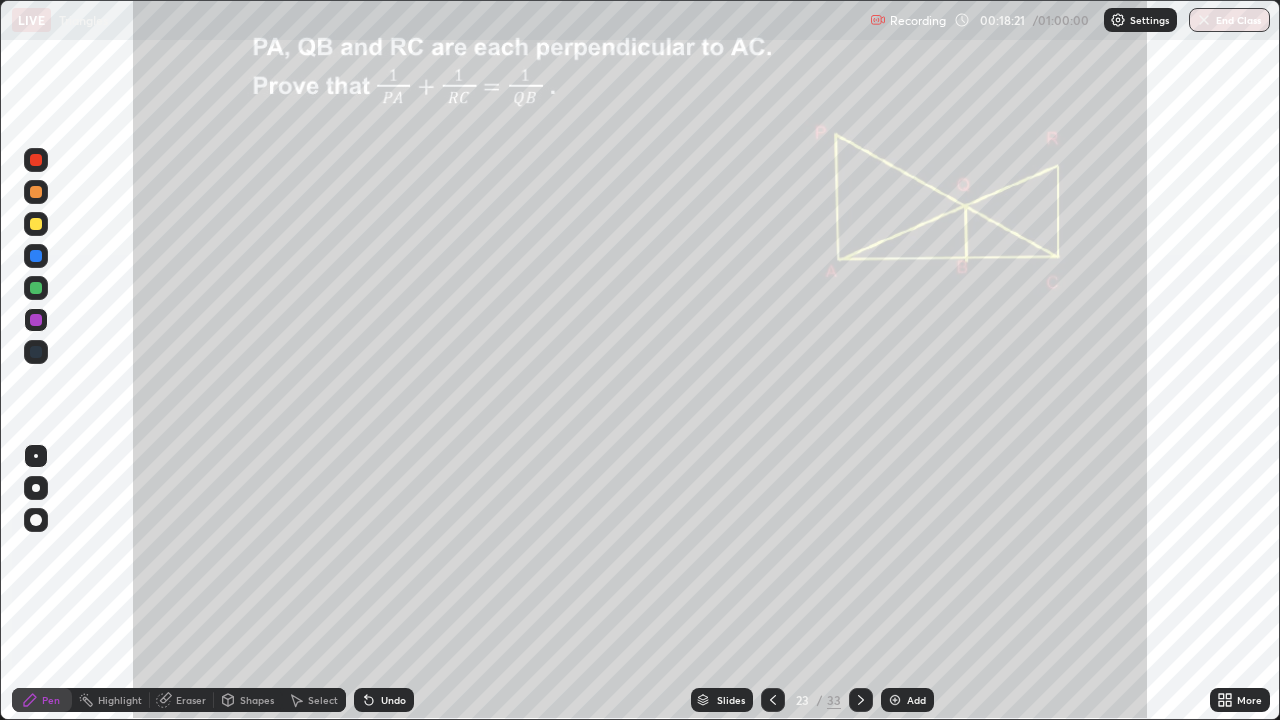 click at bounding box center (36, 224) 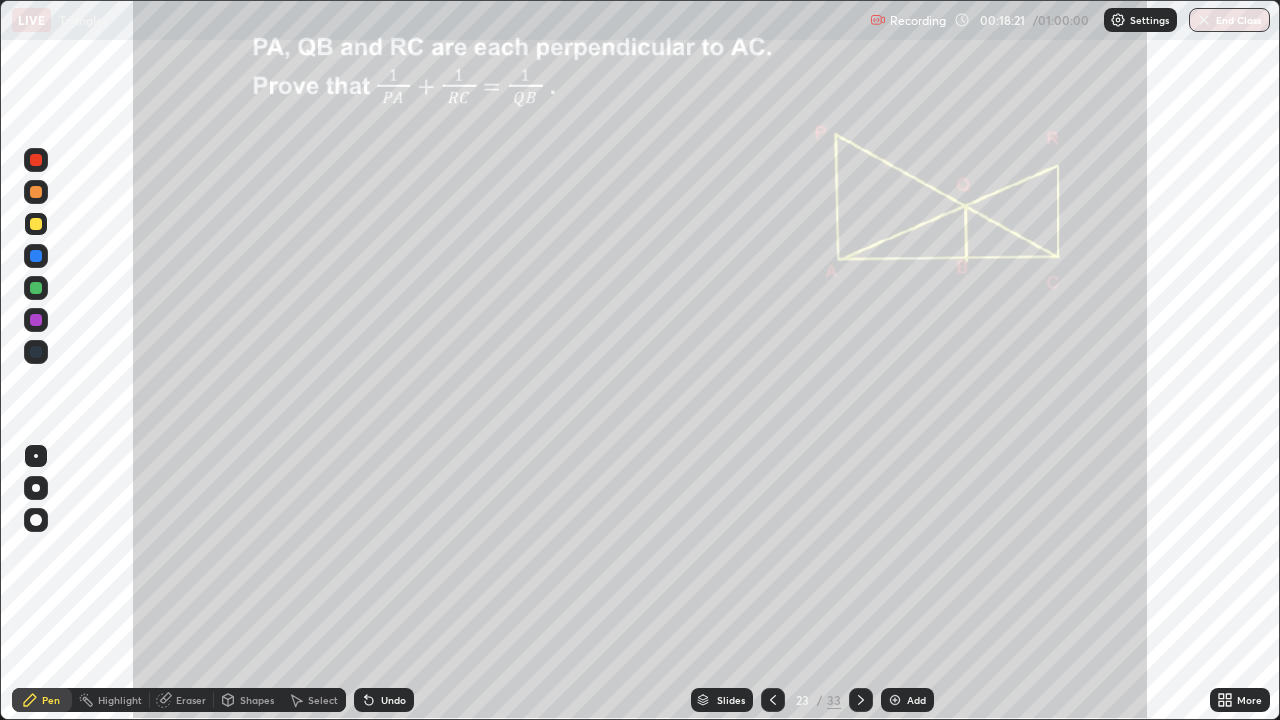 click at bounding box center (36, 224) 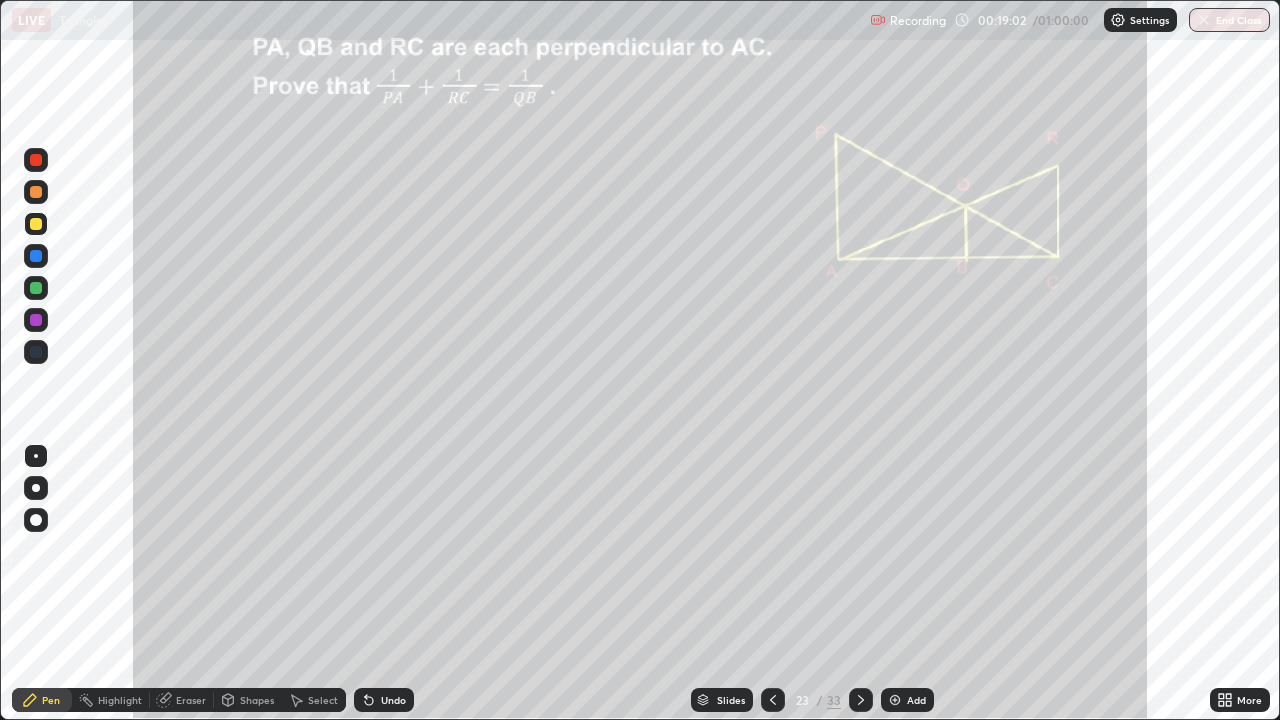 click on "Undo" at bounding box center (393, 700) 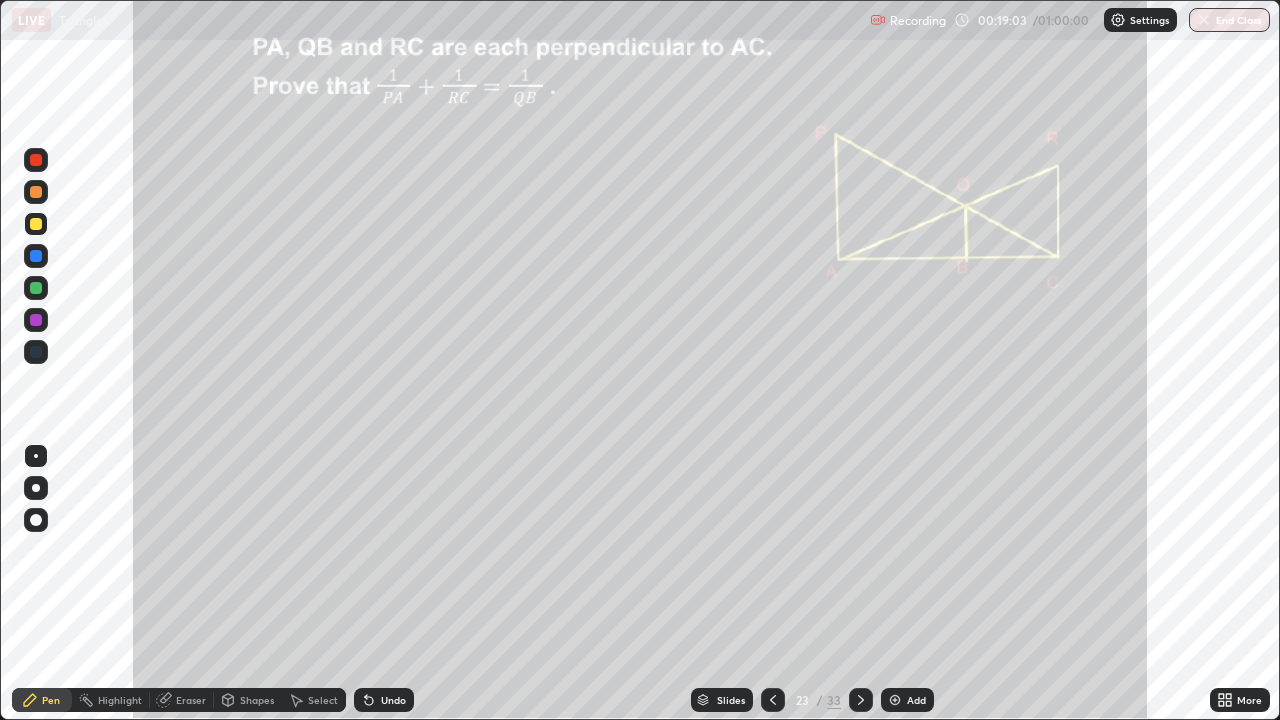 click on "Undo" at bounding box center (384, 700) 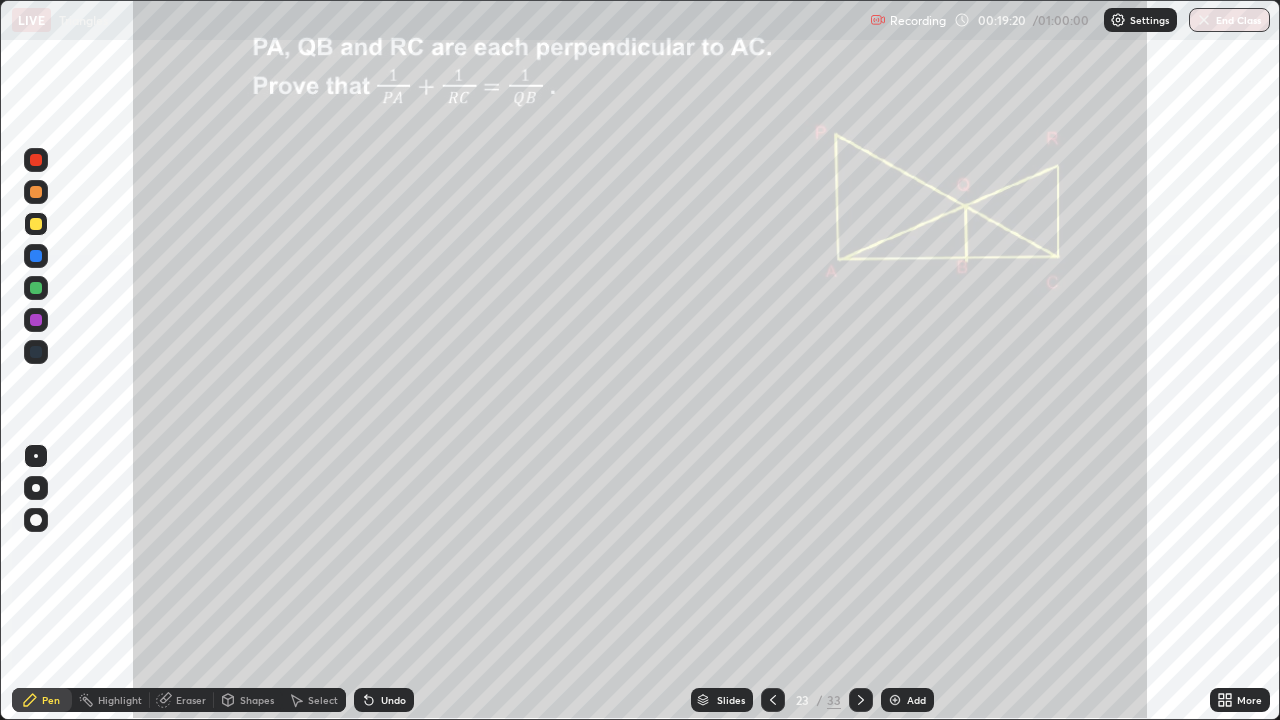 click on "Highlight" at bounding box center [120, 700] 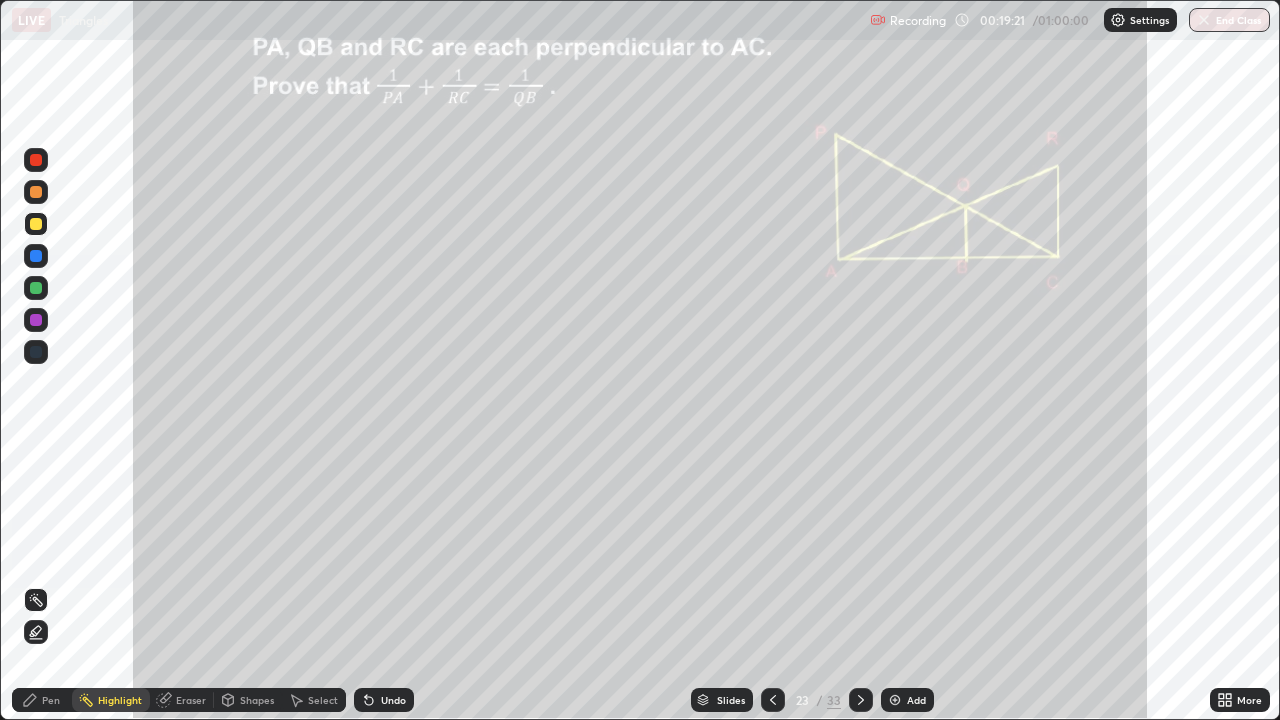 click 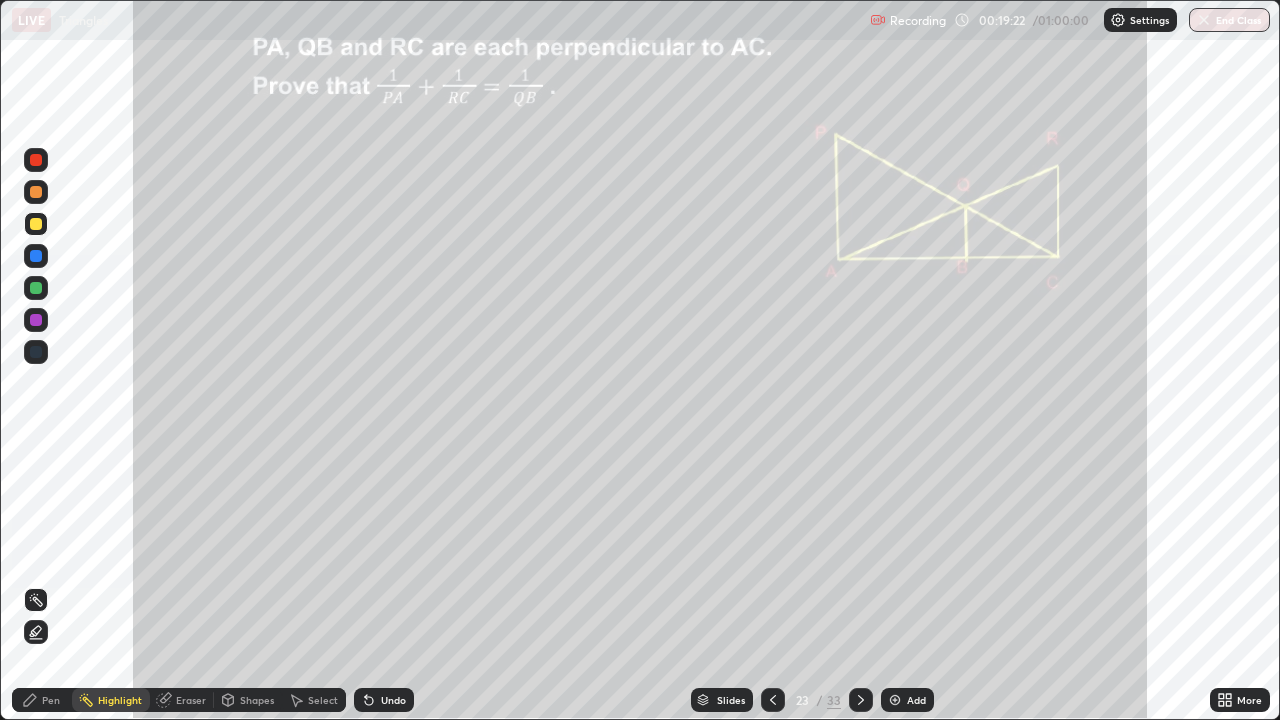 click at bounding box center (36, 160) 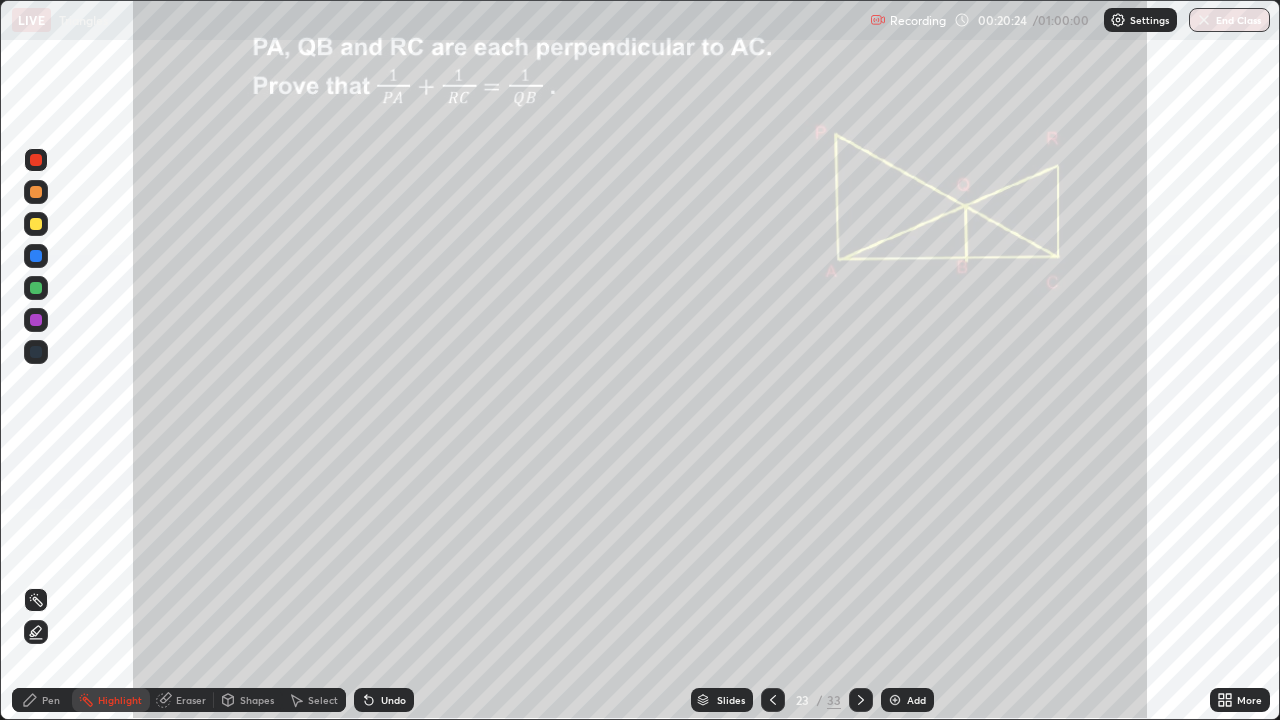 click at bounding box center [36, 224] 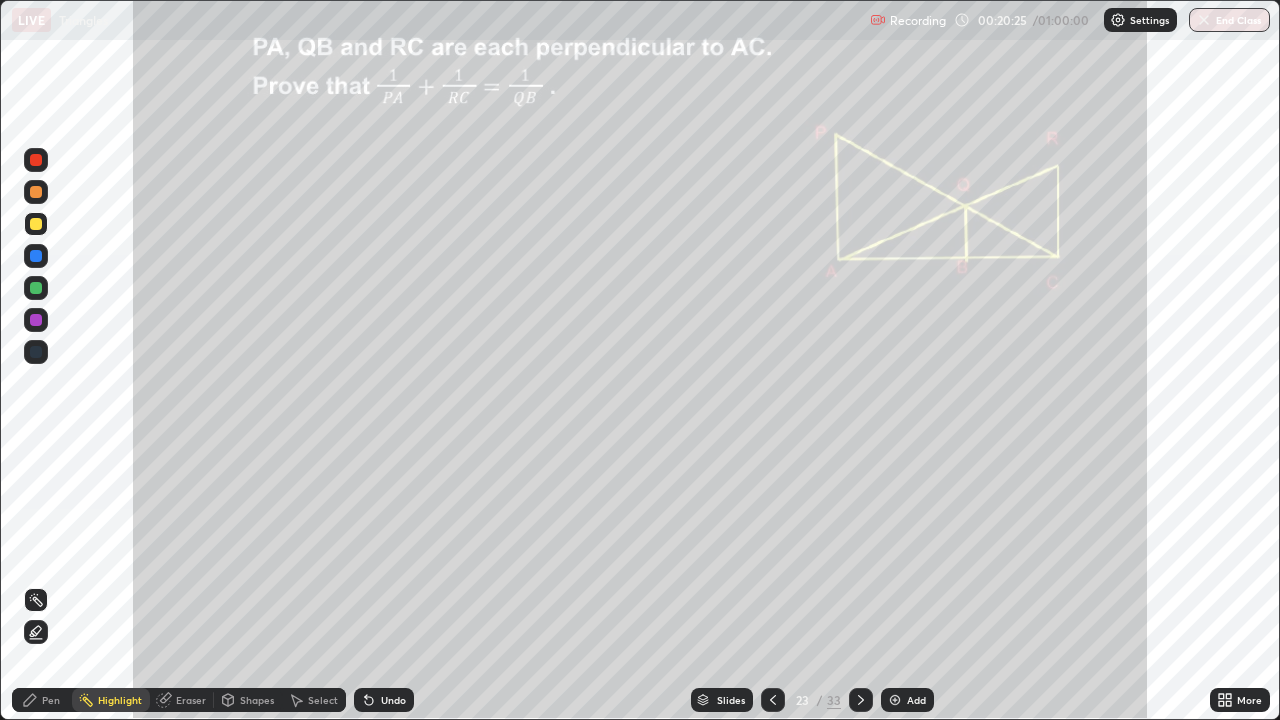 click on "Pen" at bounding box center (51, 700) 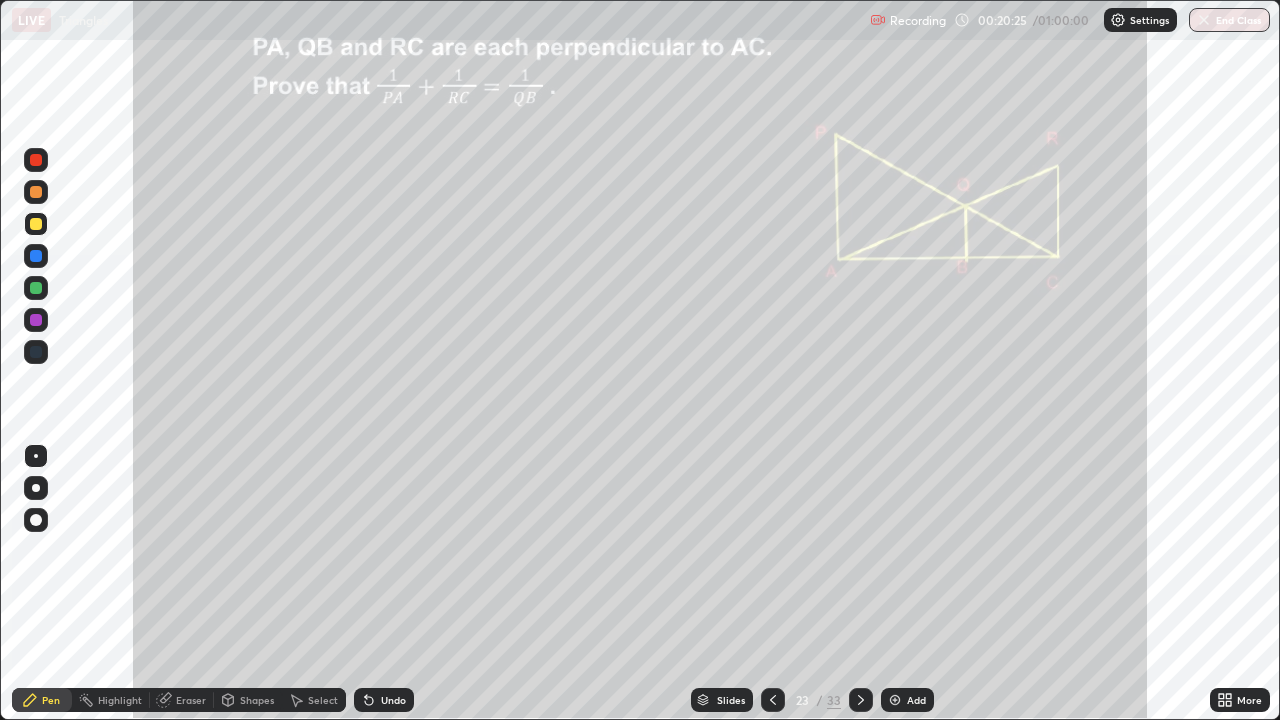 click on "Pen" at bounding box center (51, 700) 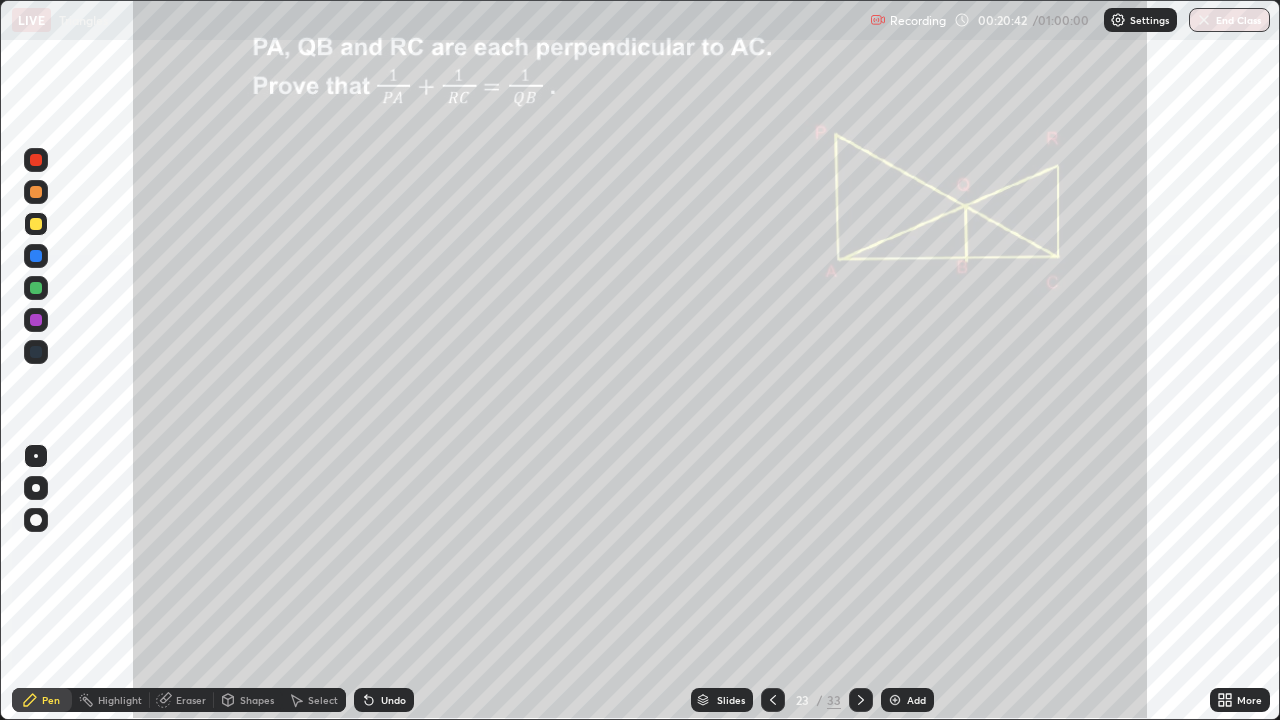 click on "Highlight" at bounding box center (120, 700) 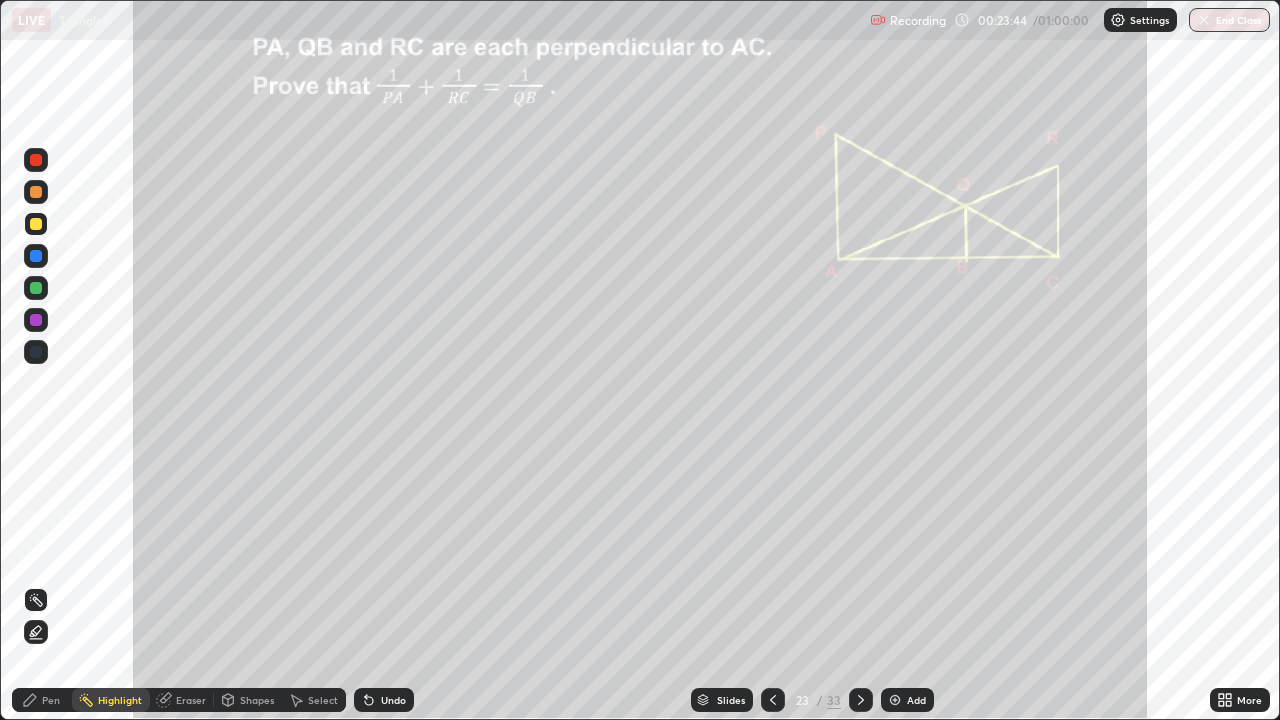 click on "Pen" at bounding box center [42, 700] 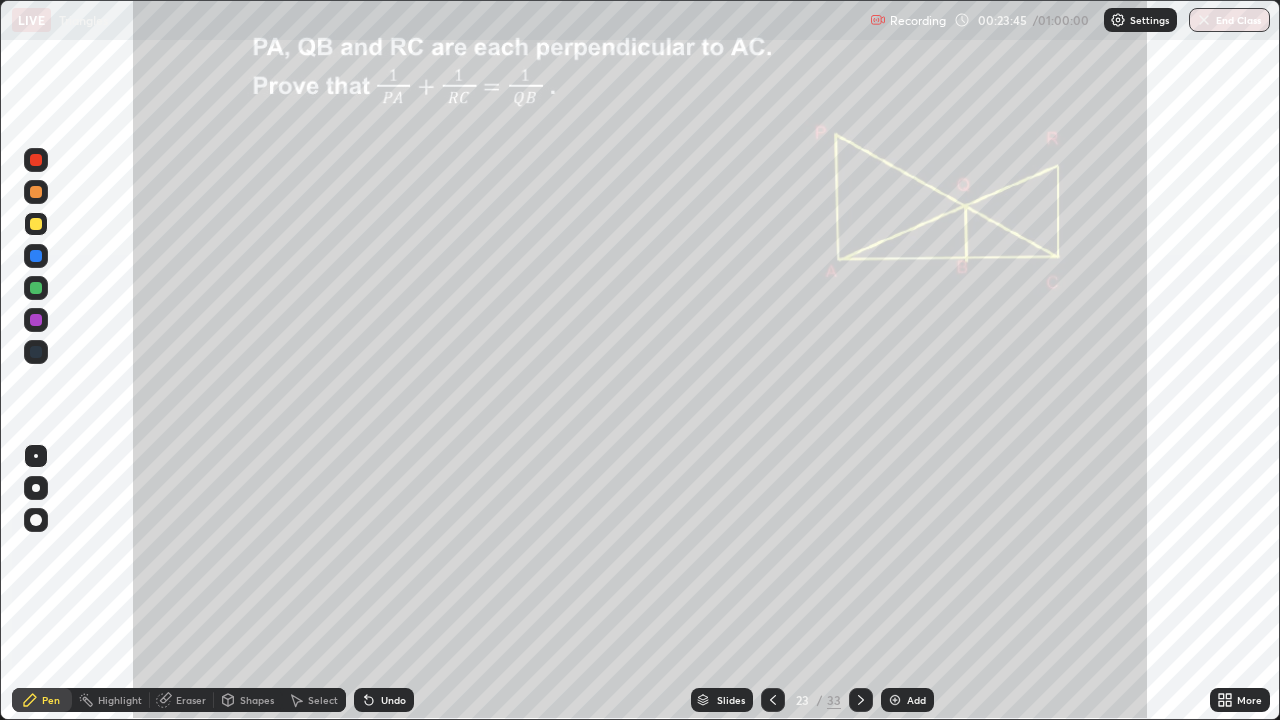 click at bounding box center [36, 192] 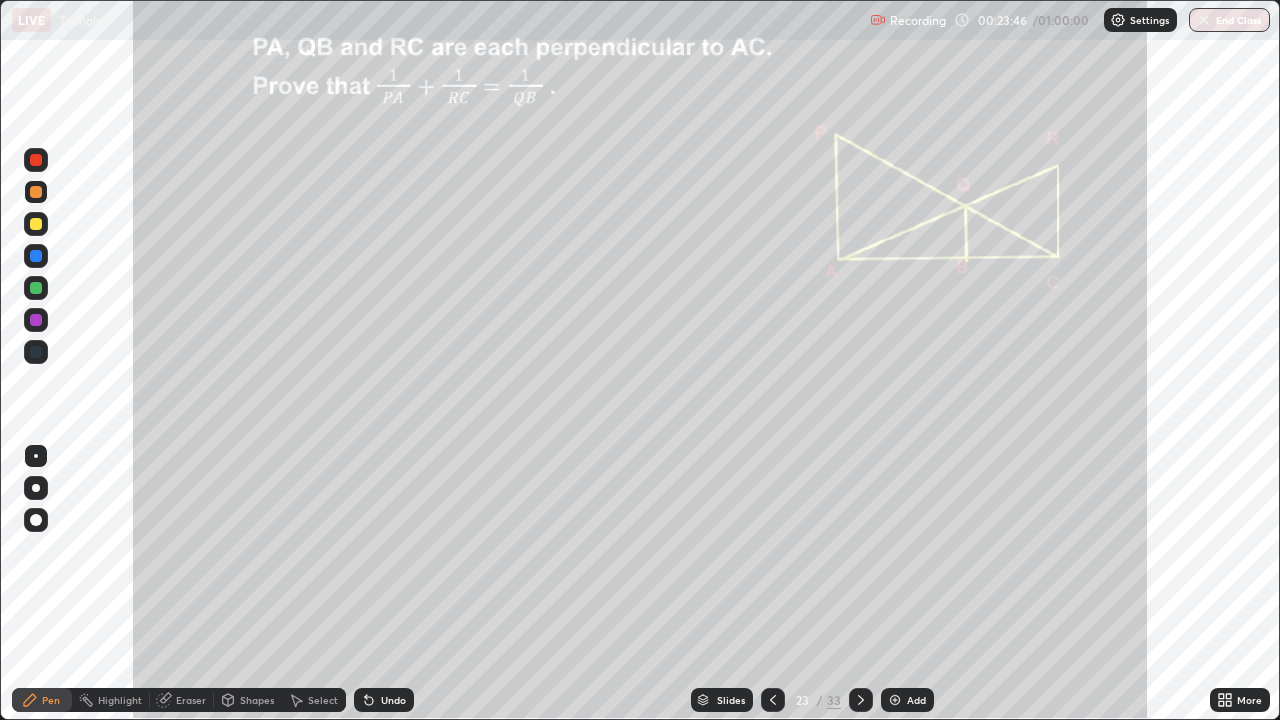 click at bounding box center [36, 192] 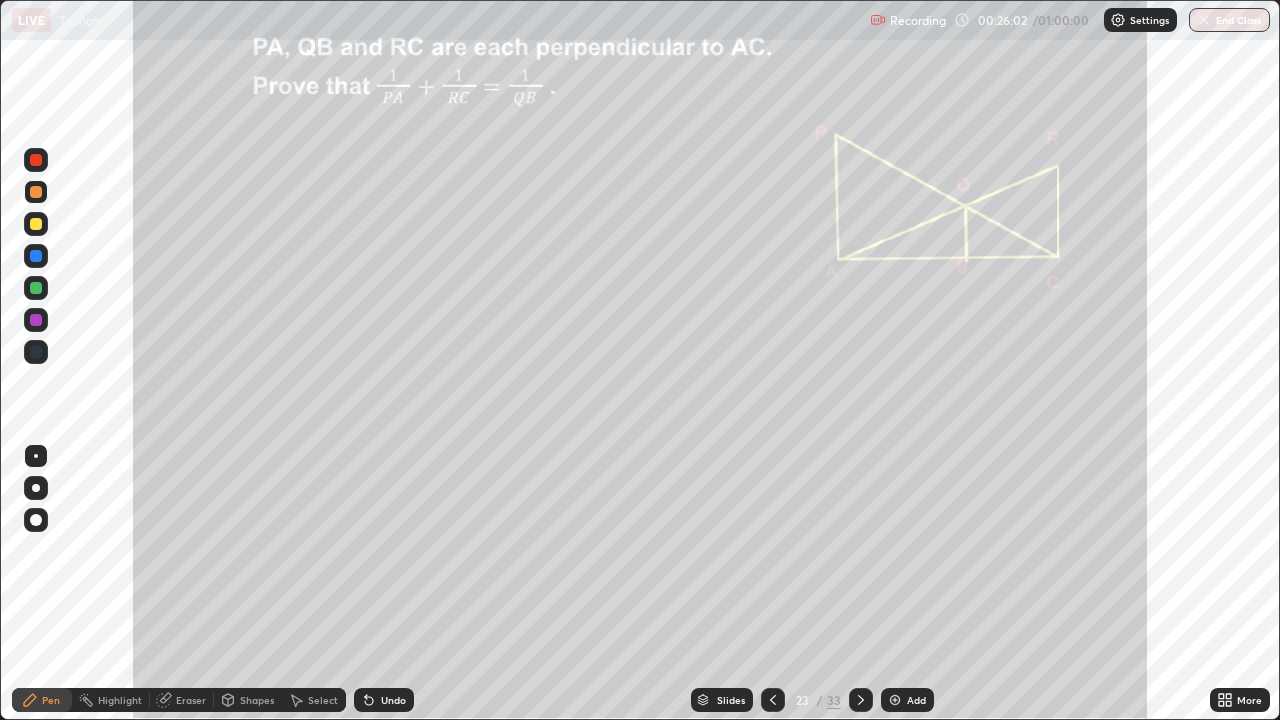 click 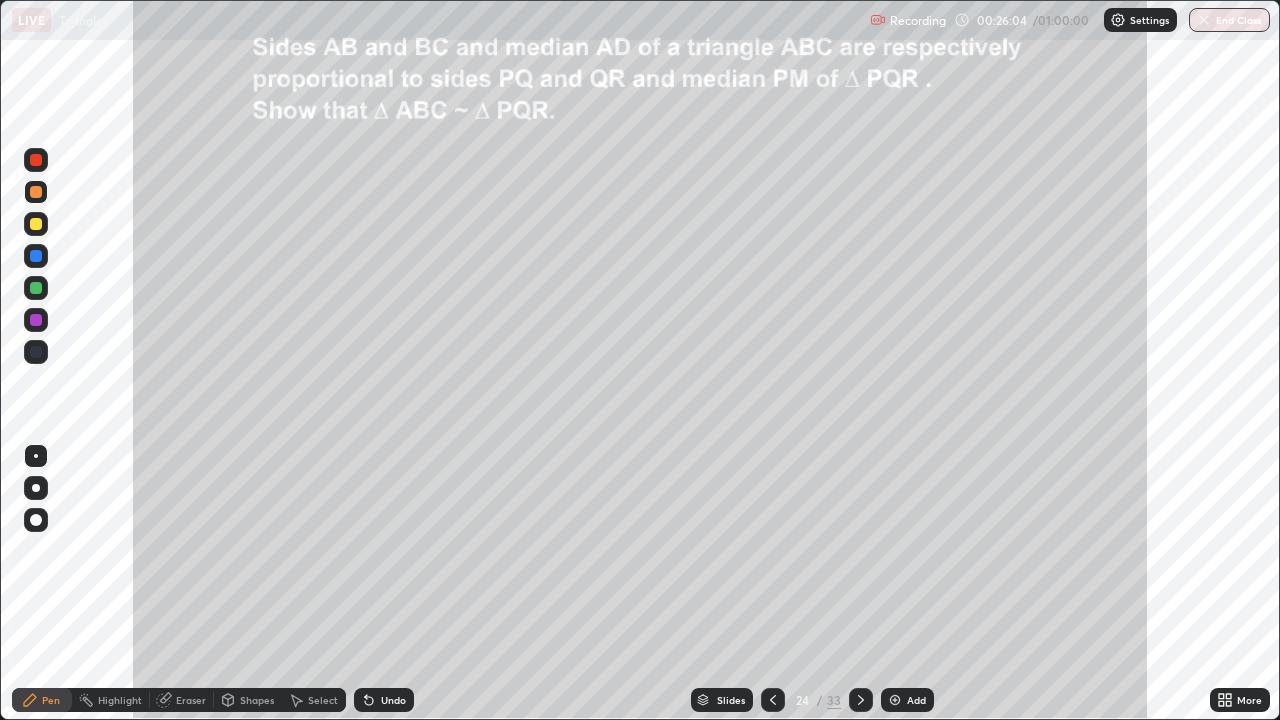 click at bounding box center (36, 224) 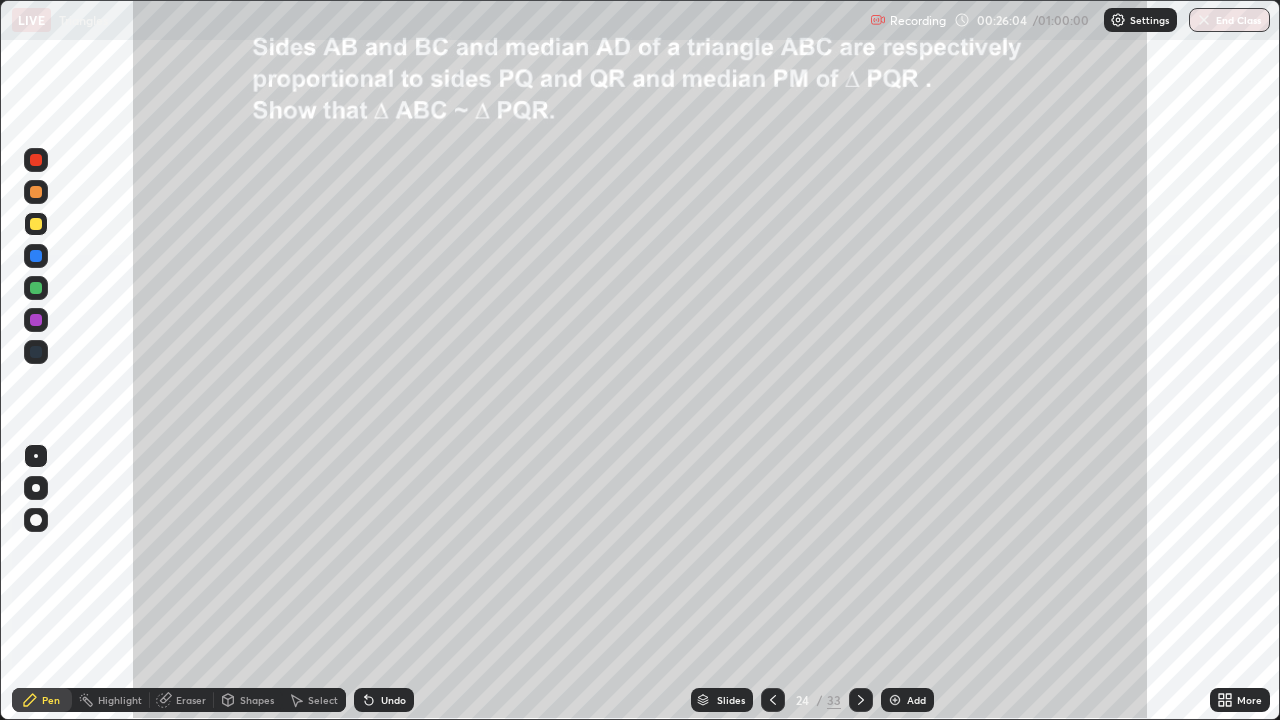 click at bounding box center [36, 224] 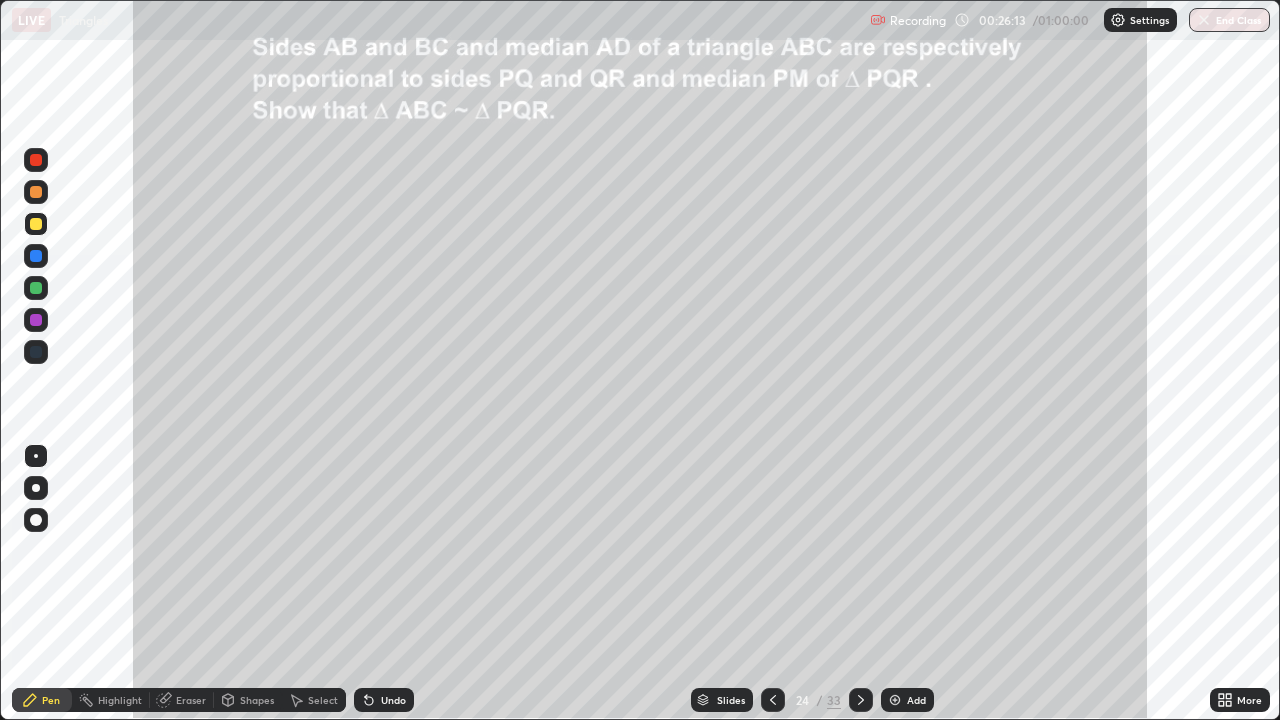 click on "Shapes" at bounding box center [248, 700] 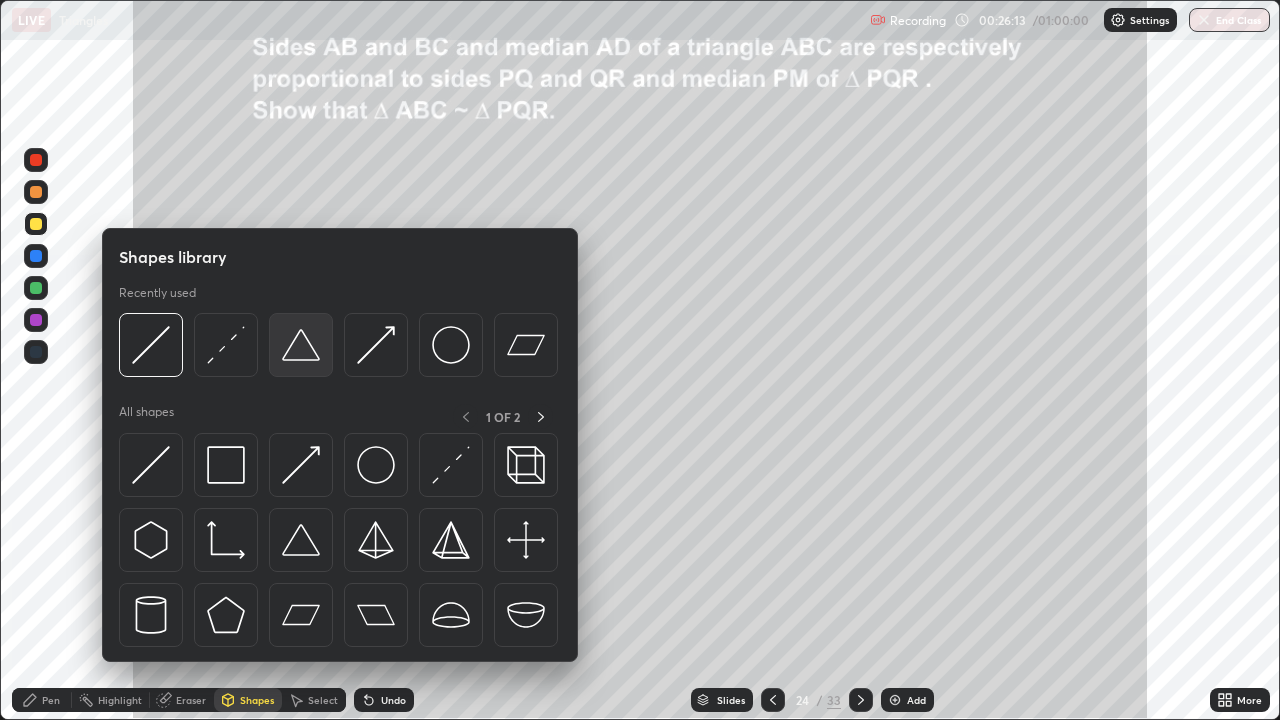 click at bounding box center (301, 345) 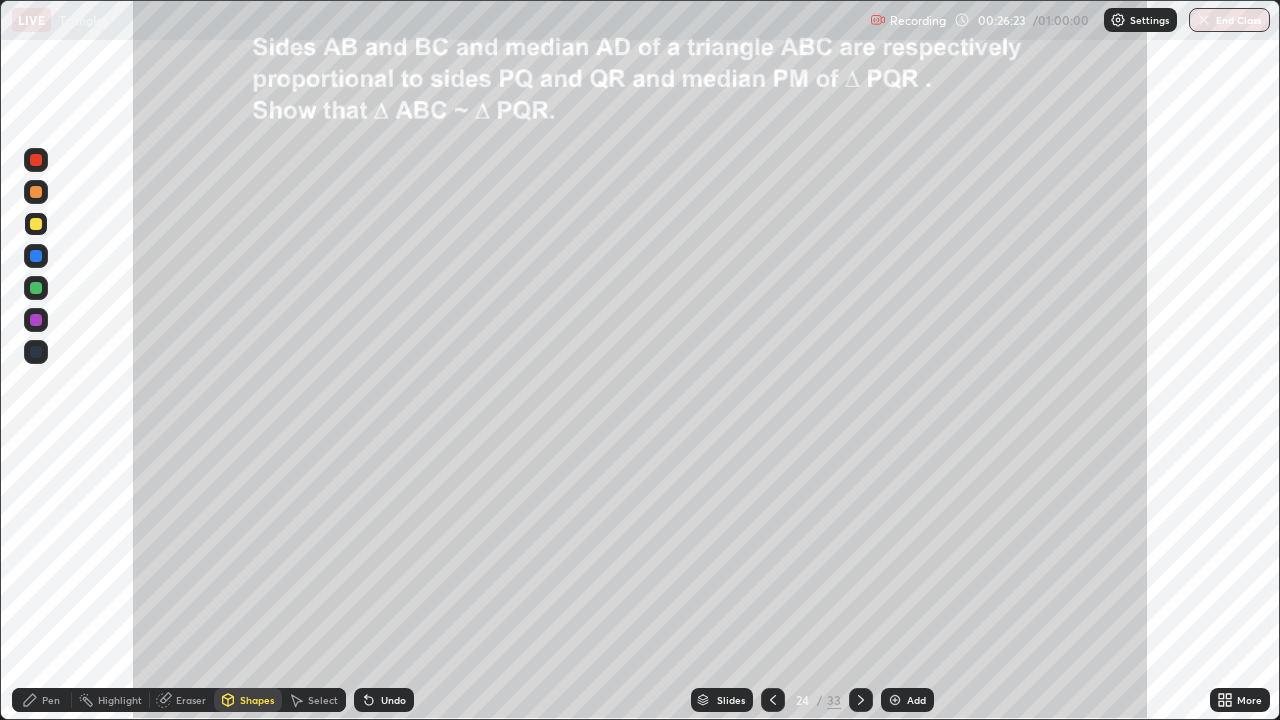 click on "Pen" at bounding box center (51, 700) 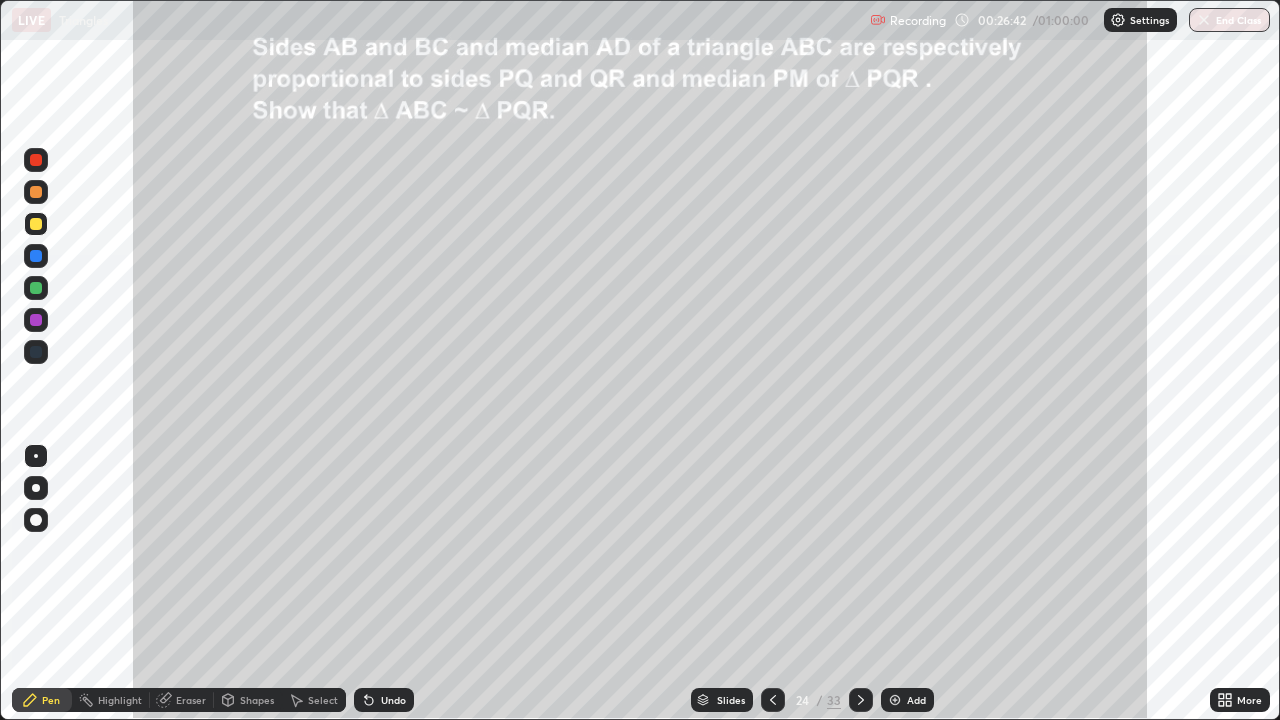 click on "Shapes" at bounding box center [248, 700] 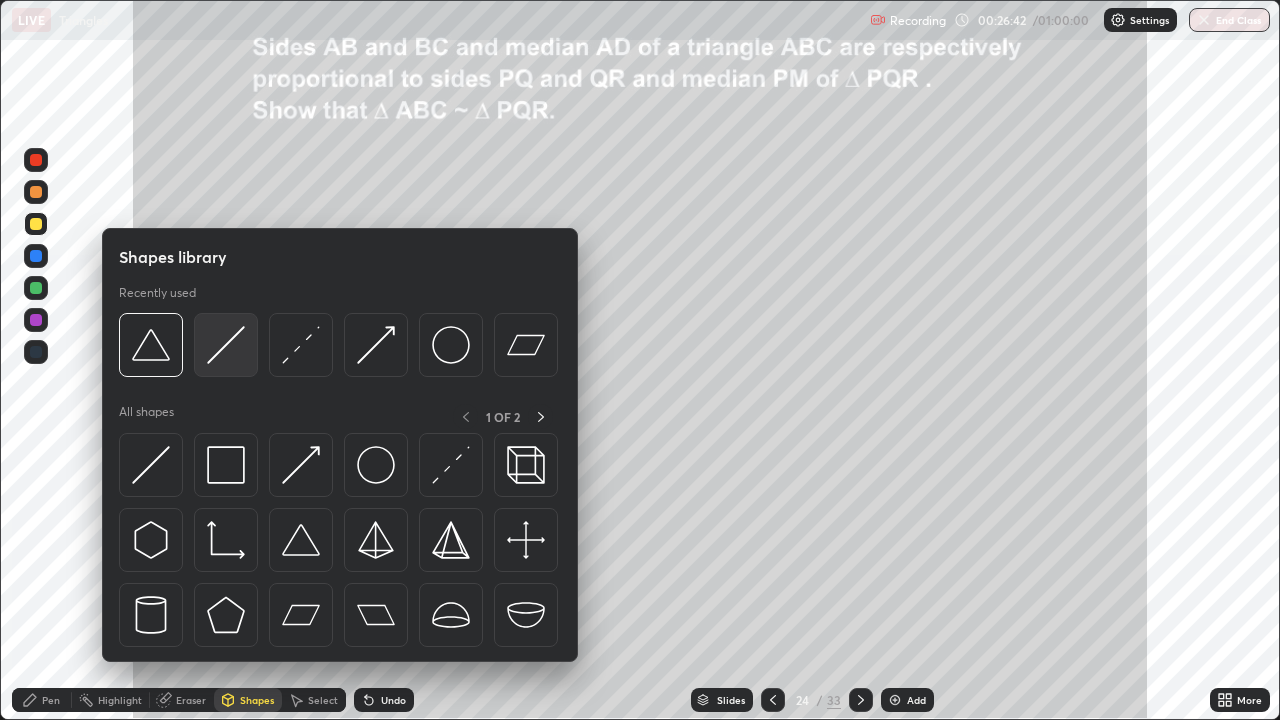 click at bounding box center [226, 345] 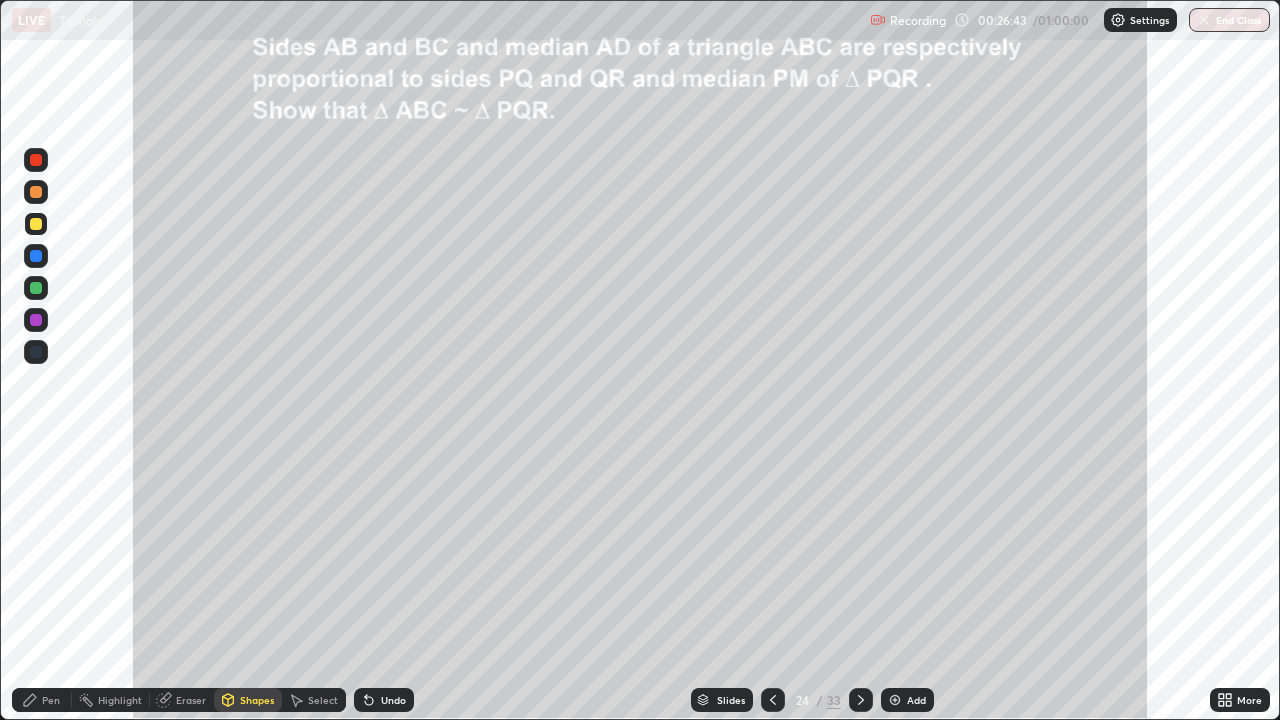 click at bounding box center (36, 192) 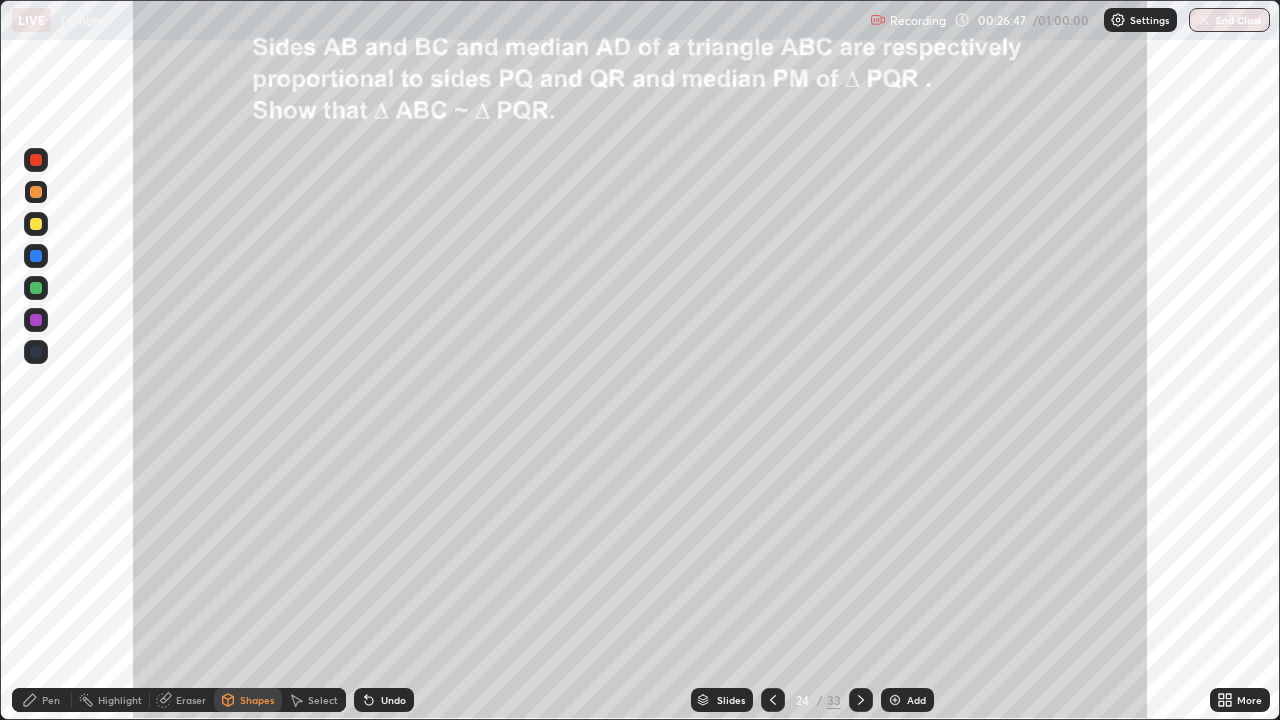 click on "Pen" at bounding box center [42, 700] 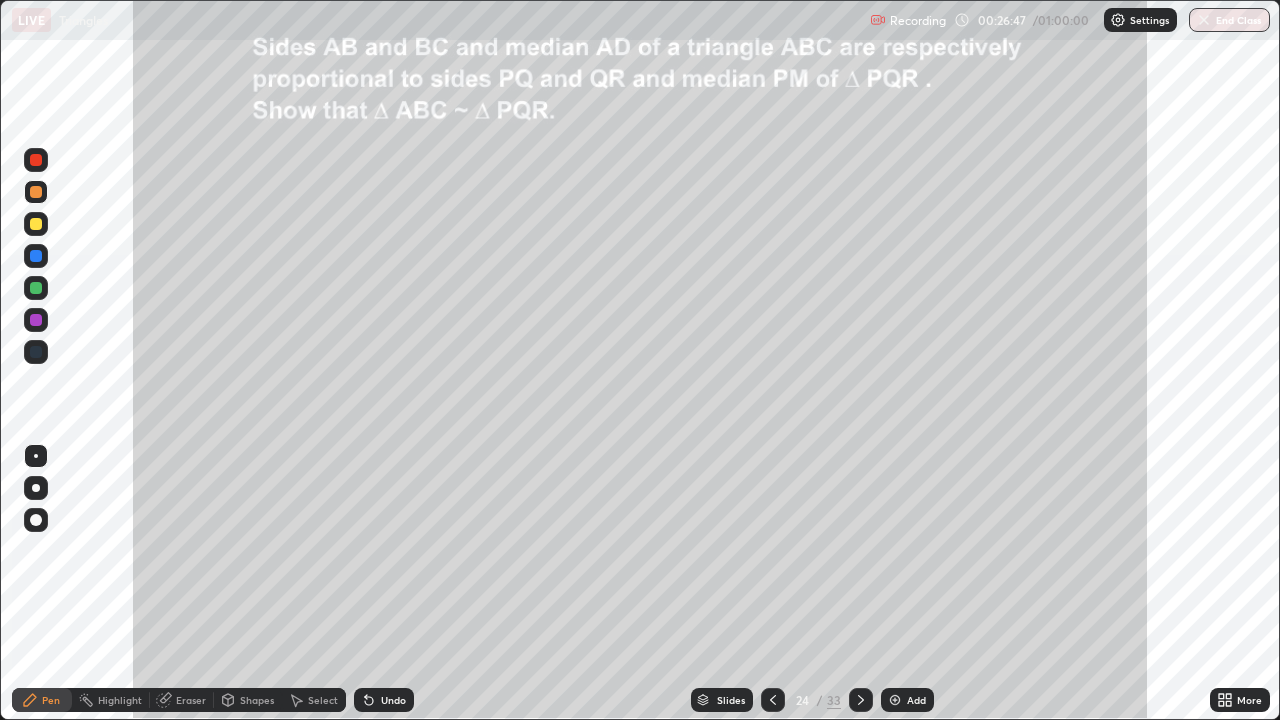 click on "Pen" at bounding box center (42, 700) 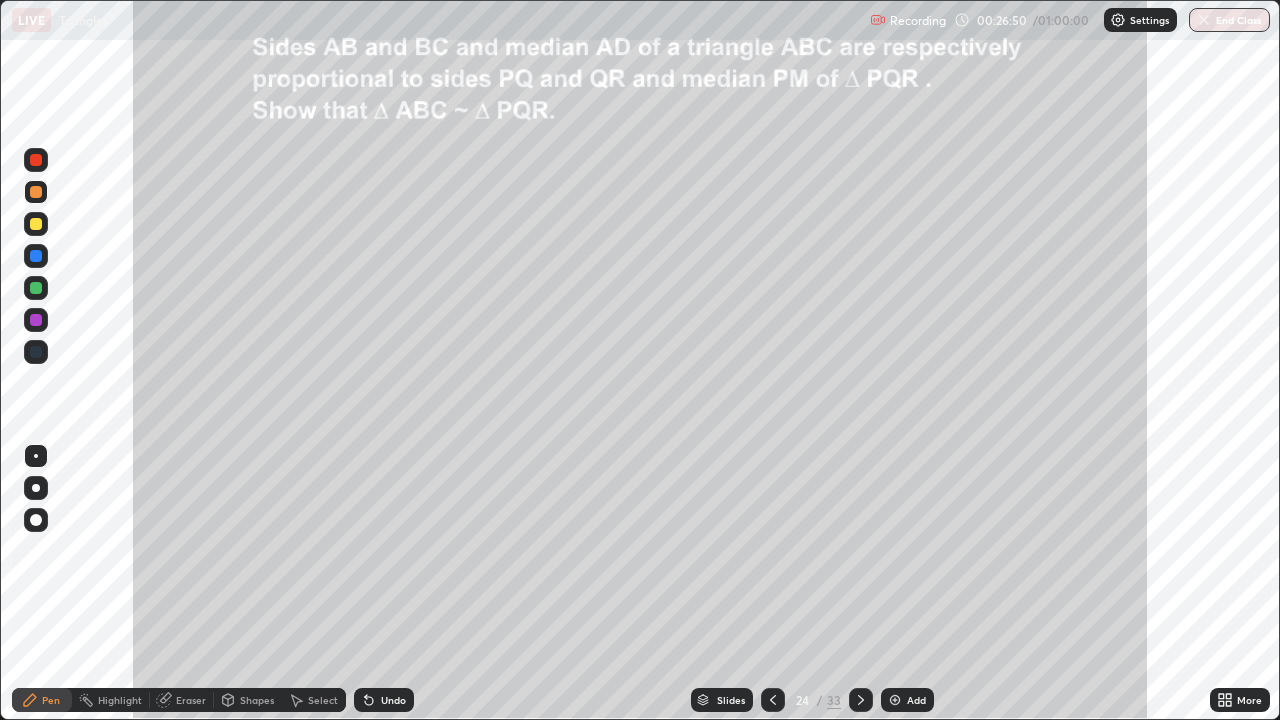 click on "Shapes" at bounding box center (257, 700) 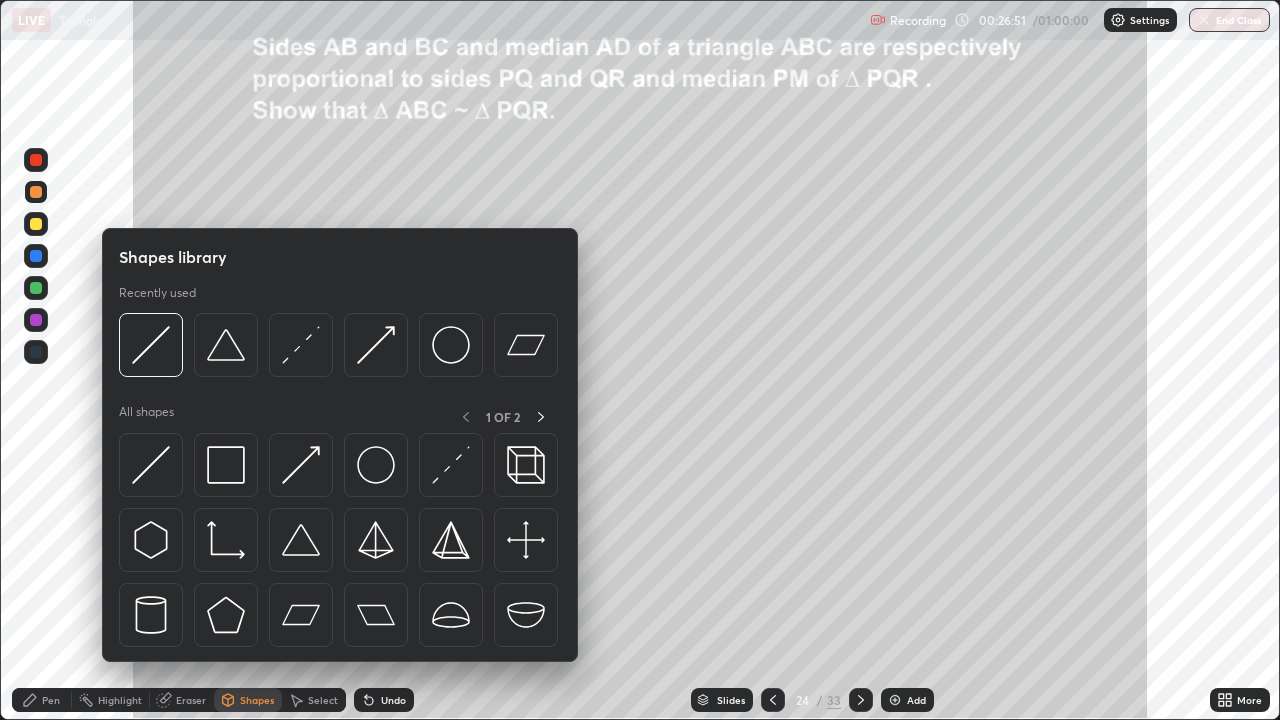 click on "Shapes" at bounding box center (257, 700) 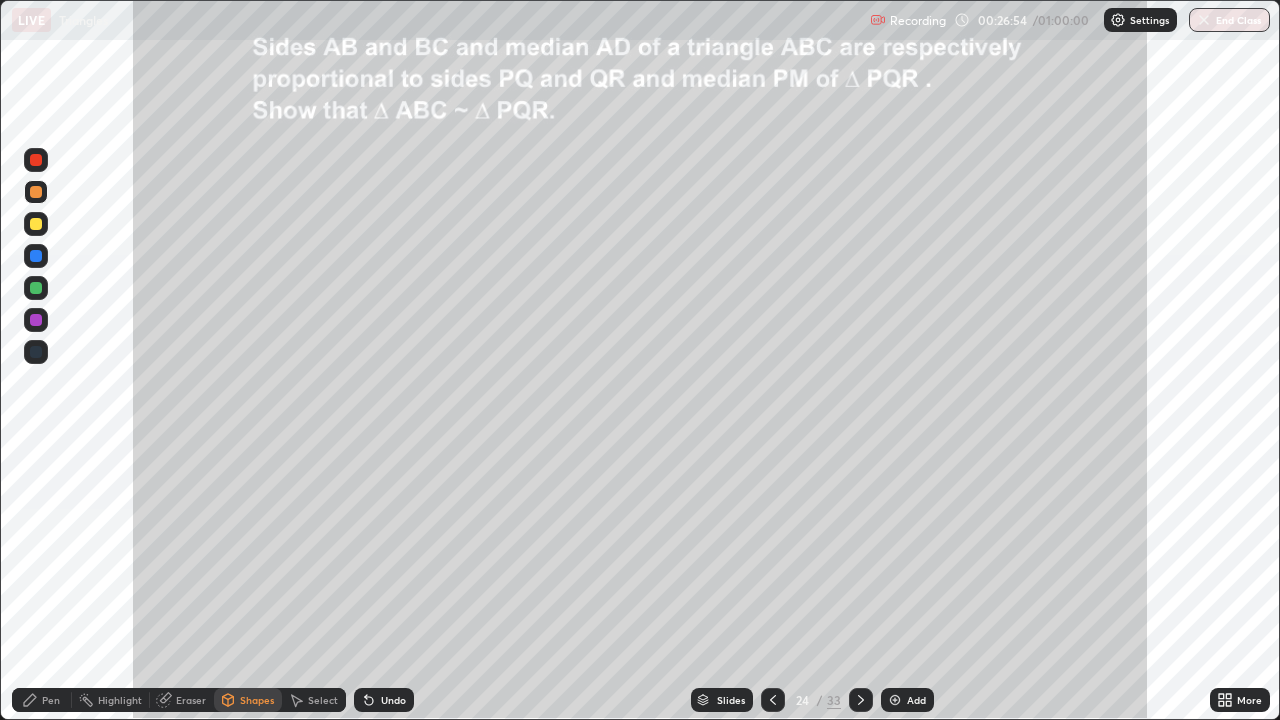 click 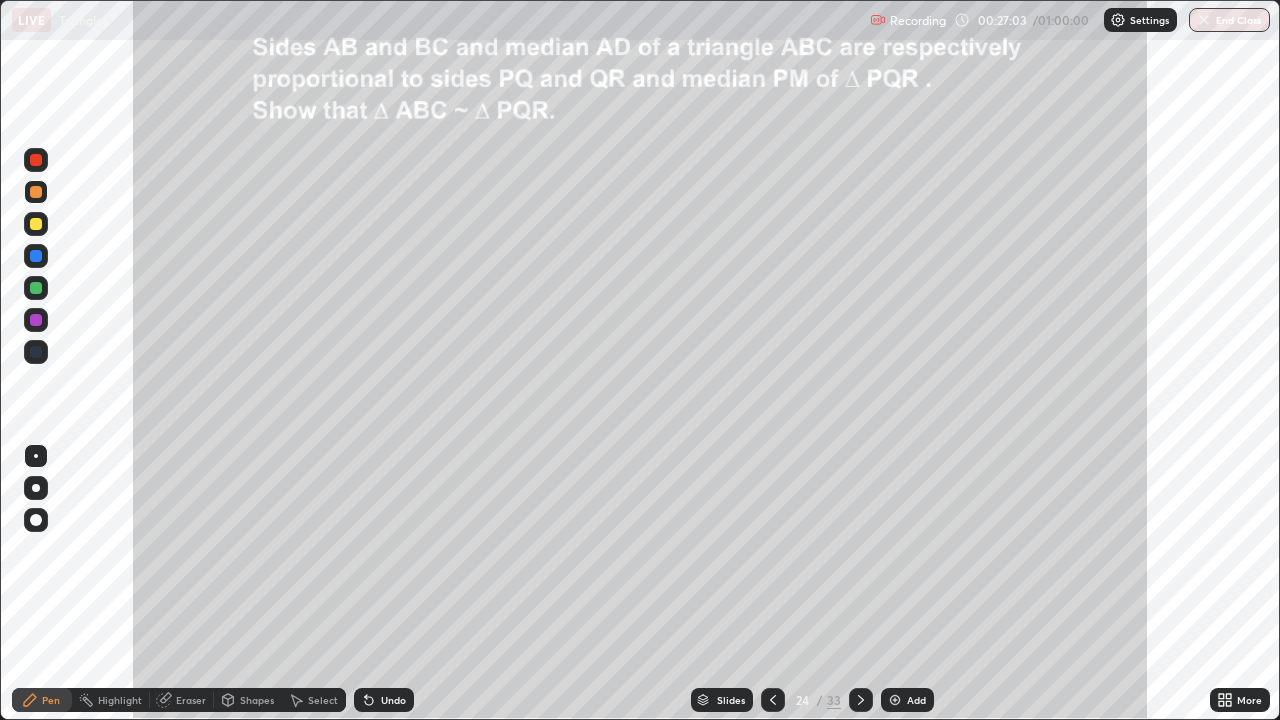 click on "Undo" at bounding box center [384, 700] 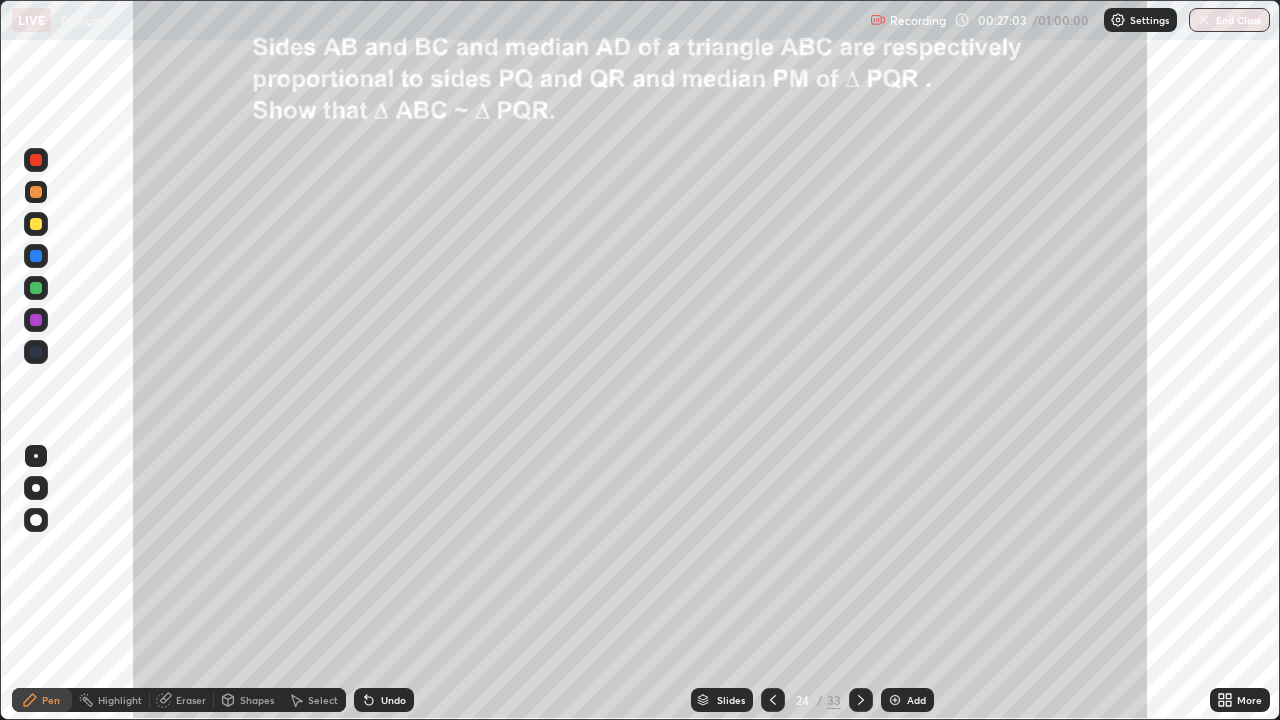 click on "Undo" at bounding box center (384, 700) 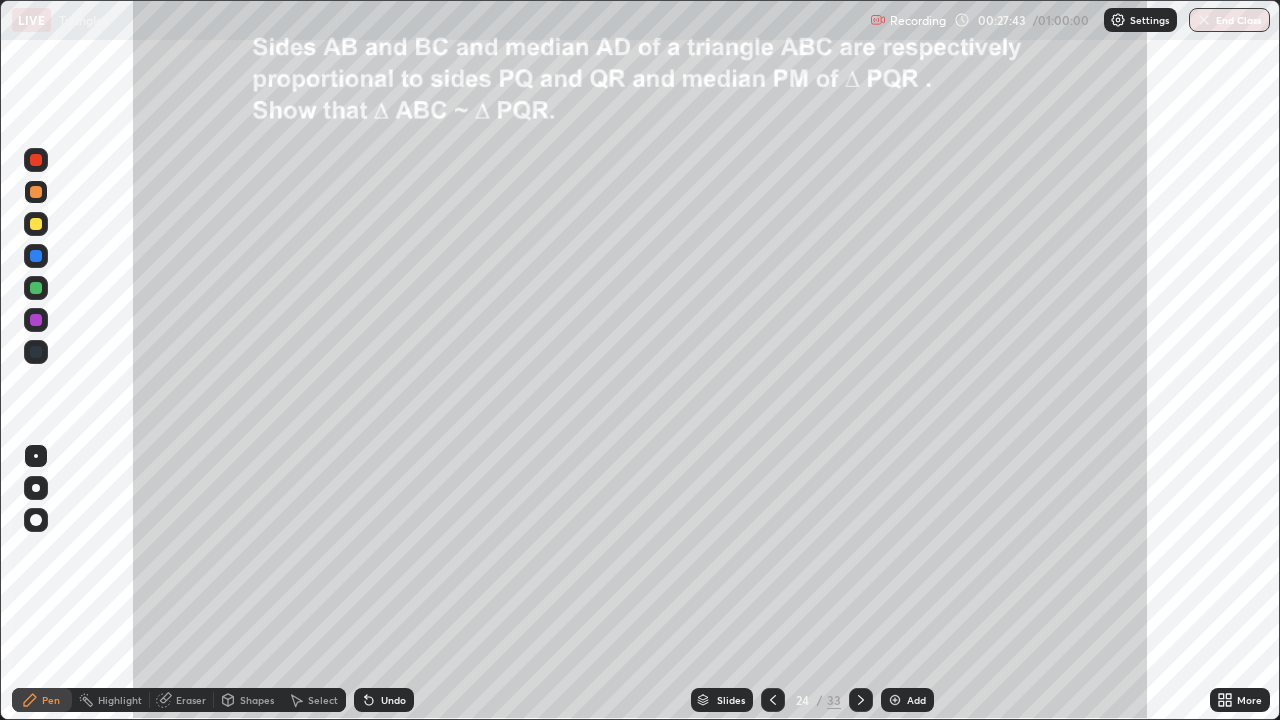 click at bounding box center (36, 224) 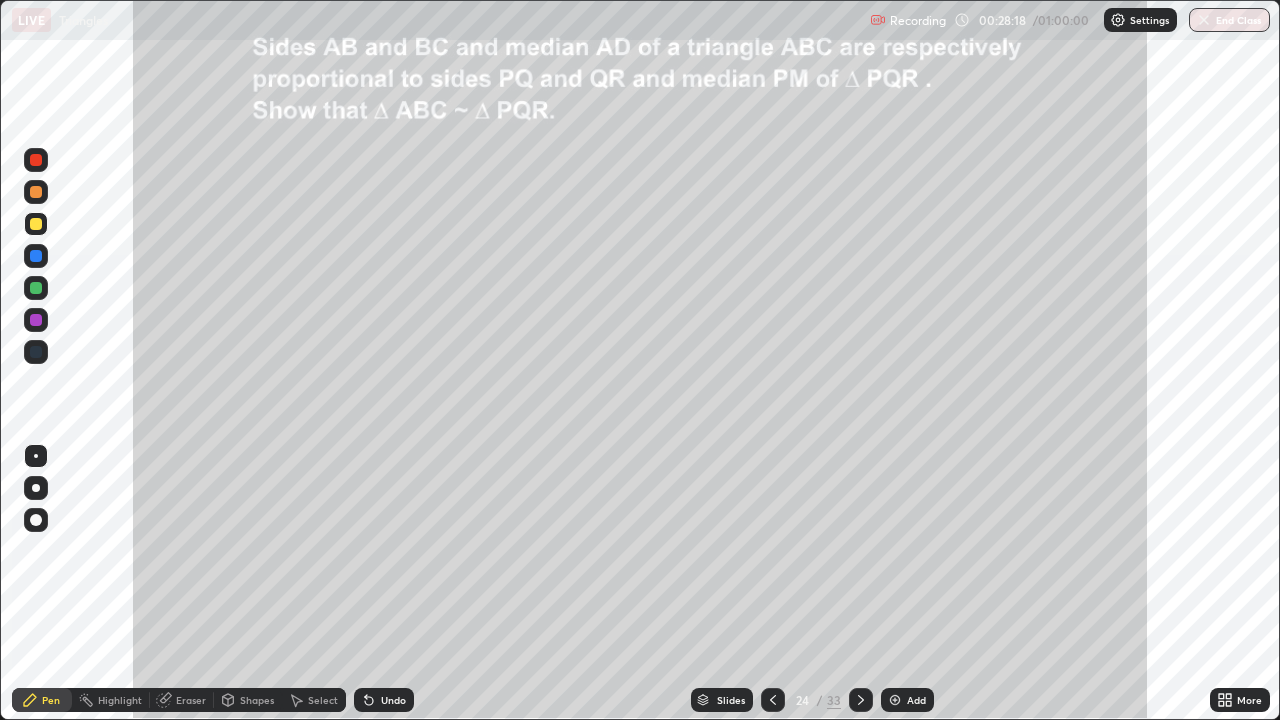 click on "Highlight" at bounding box center (120, 700) 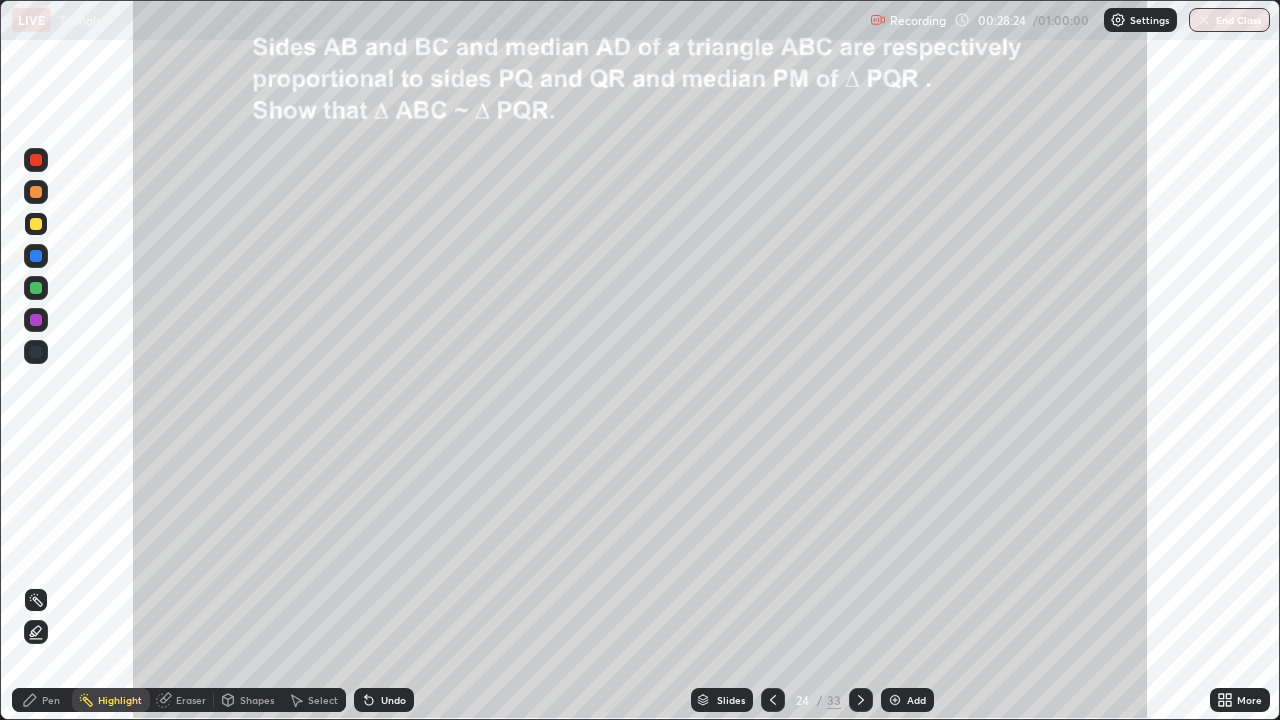 click 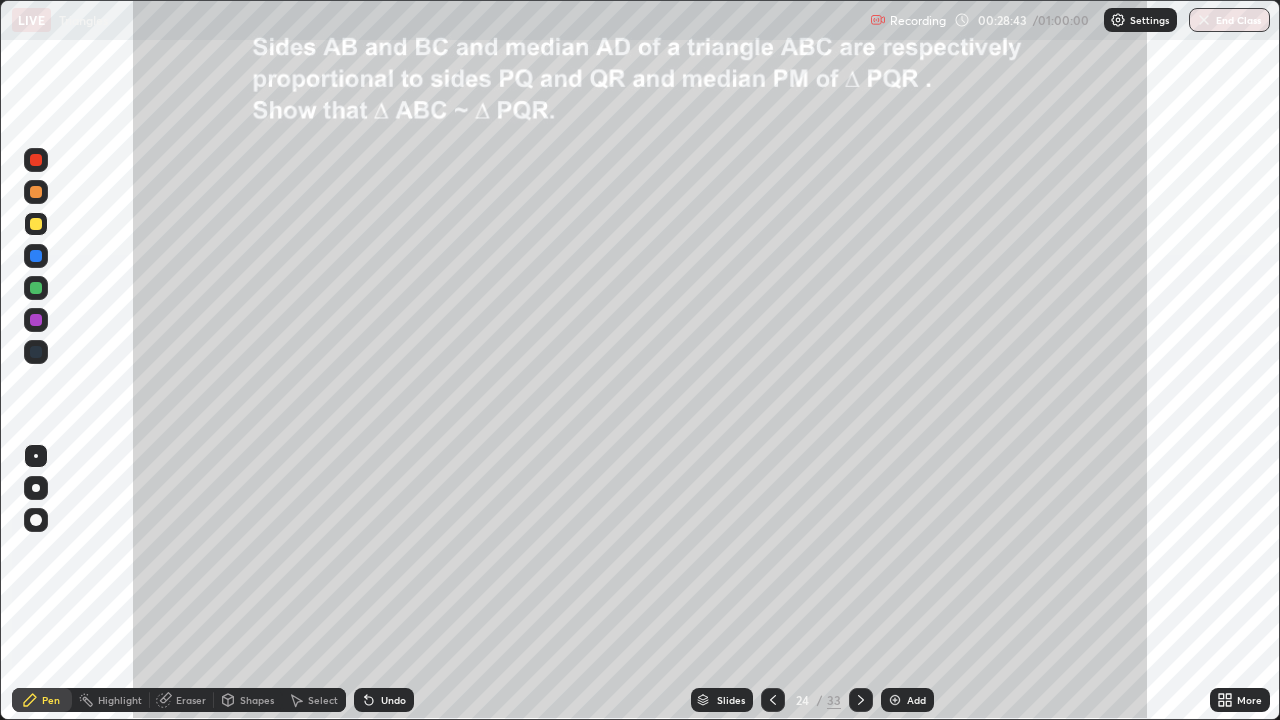 click at bounding box center (36, 256) 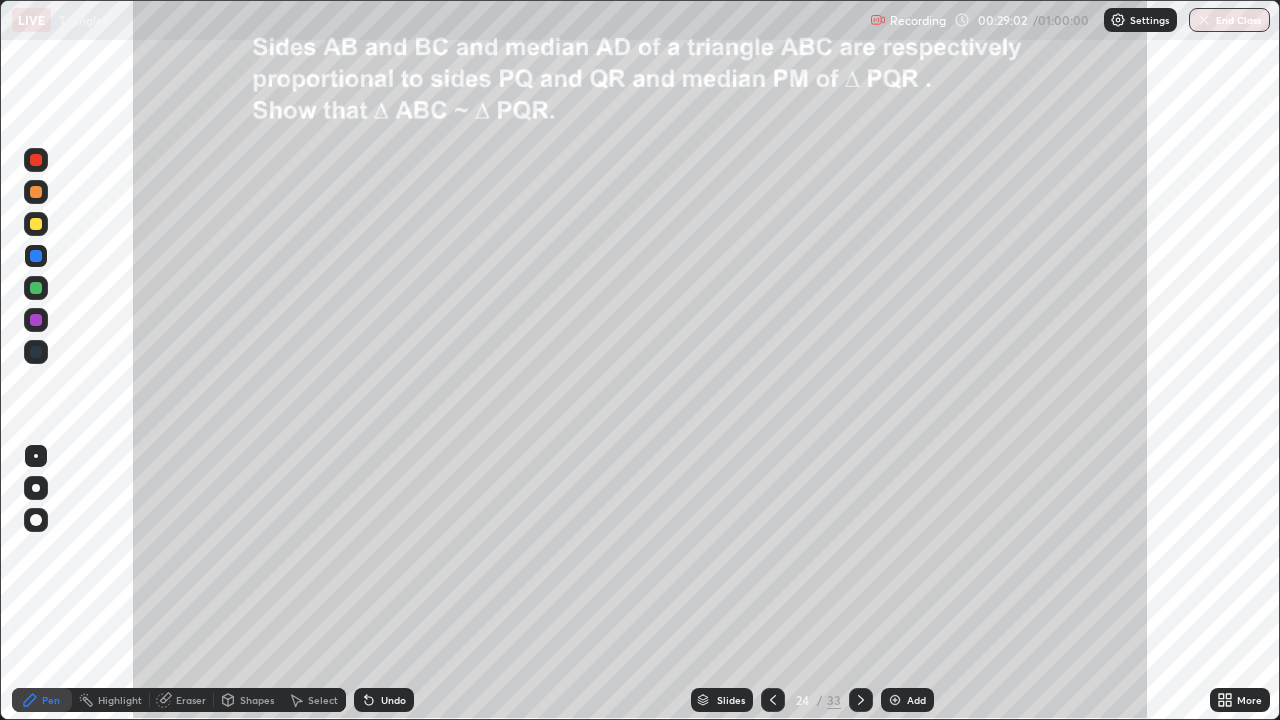 click on "Undo" at bounding box center (384, 700) 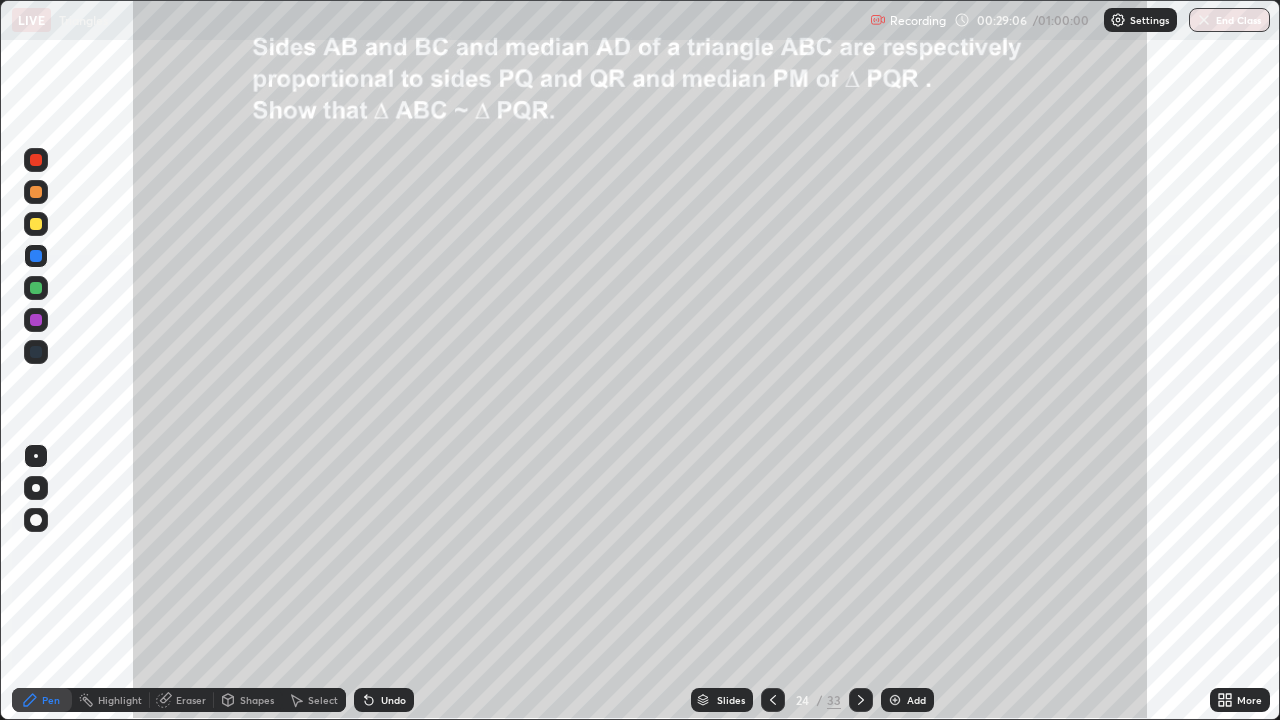 click at bounding box center [36, 288] 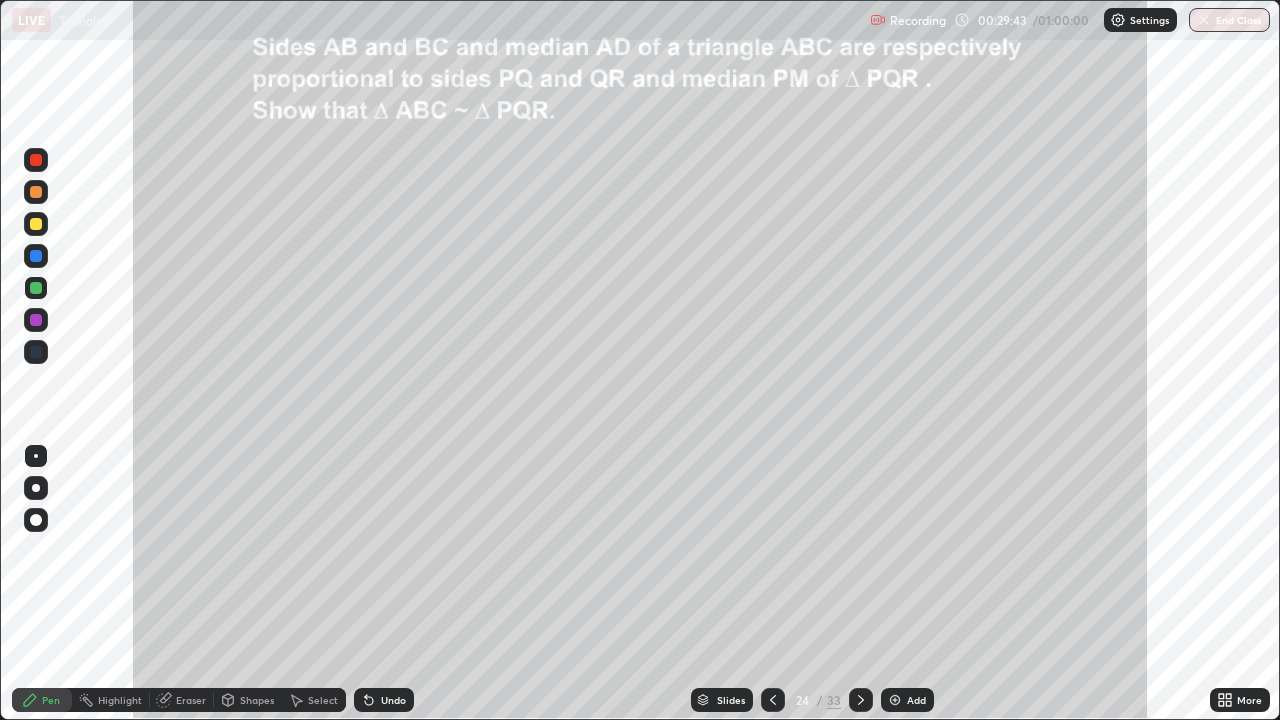 click at bounding box center [36, 224] 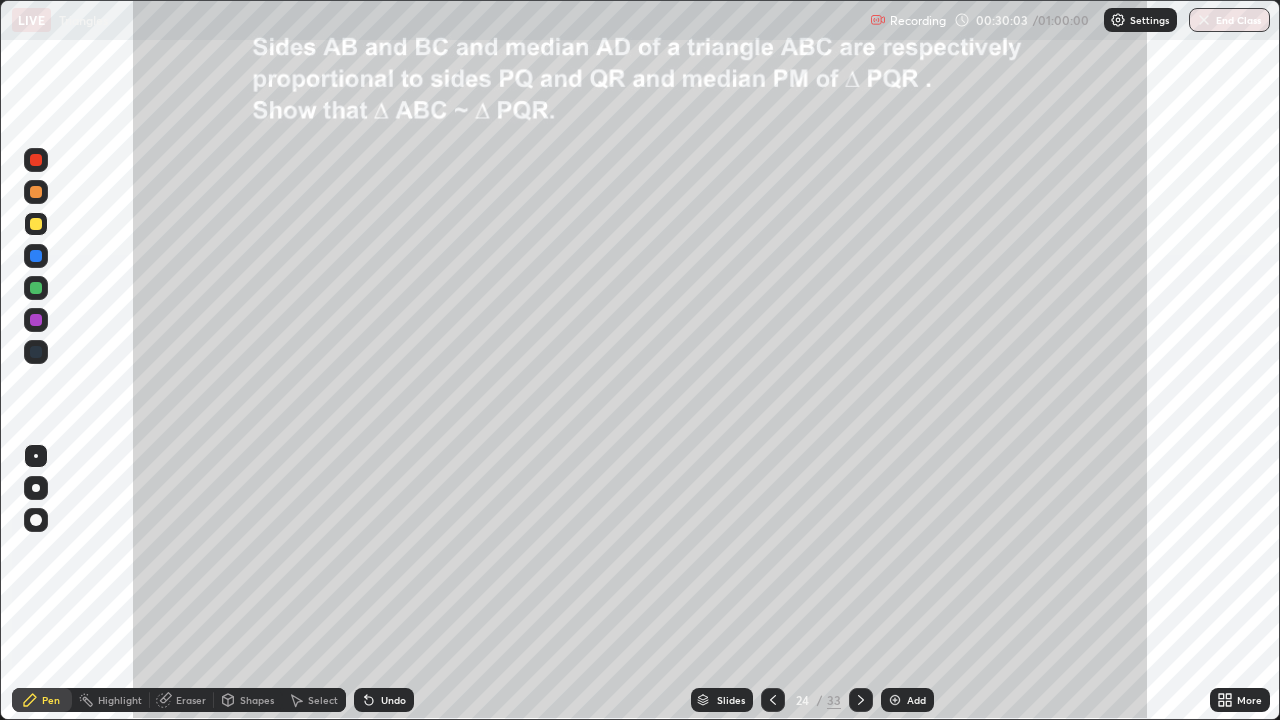 click on "Undo" at bounding box center [393, 700] 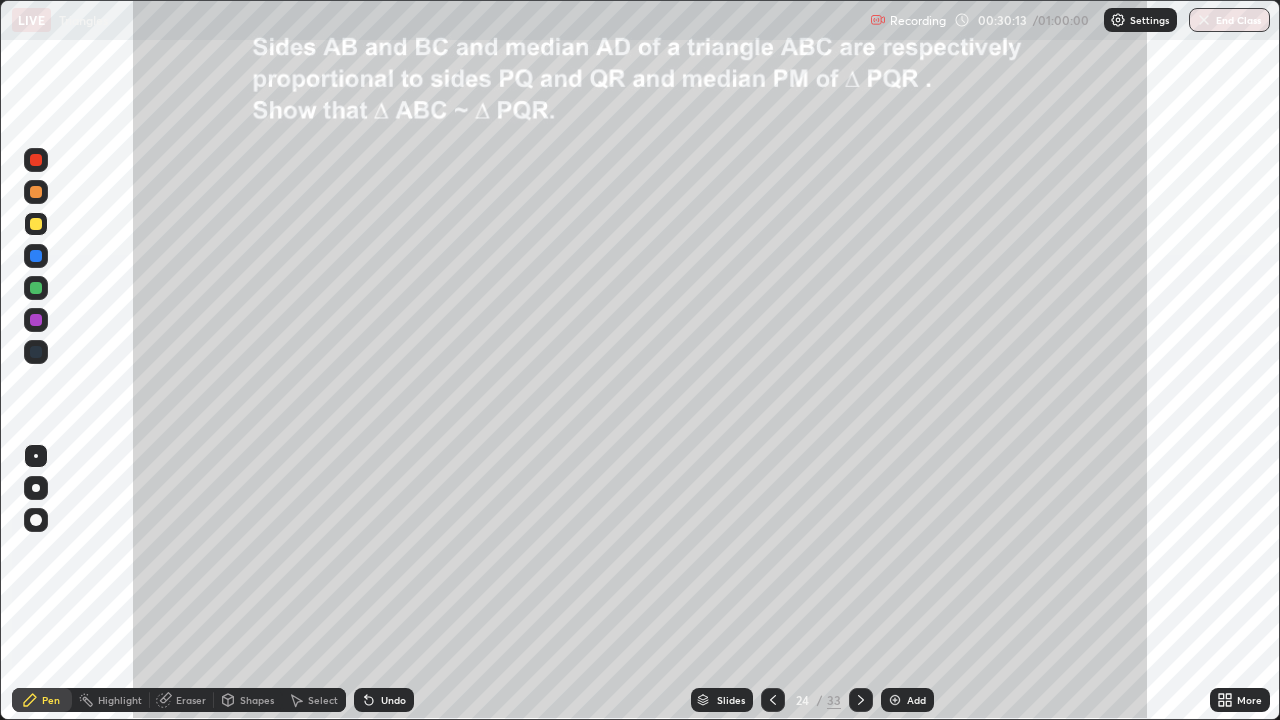 click 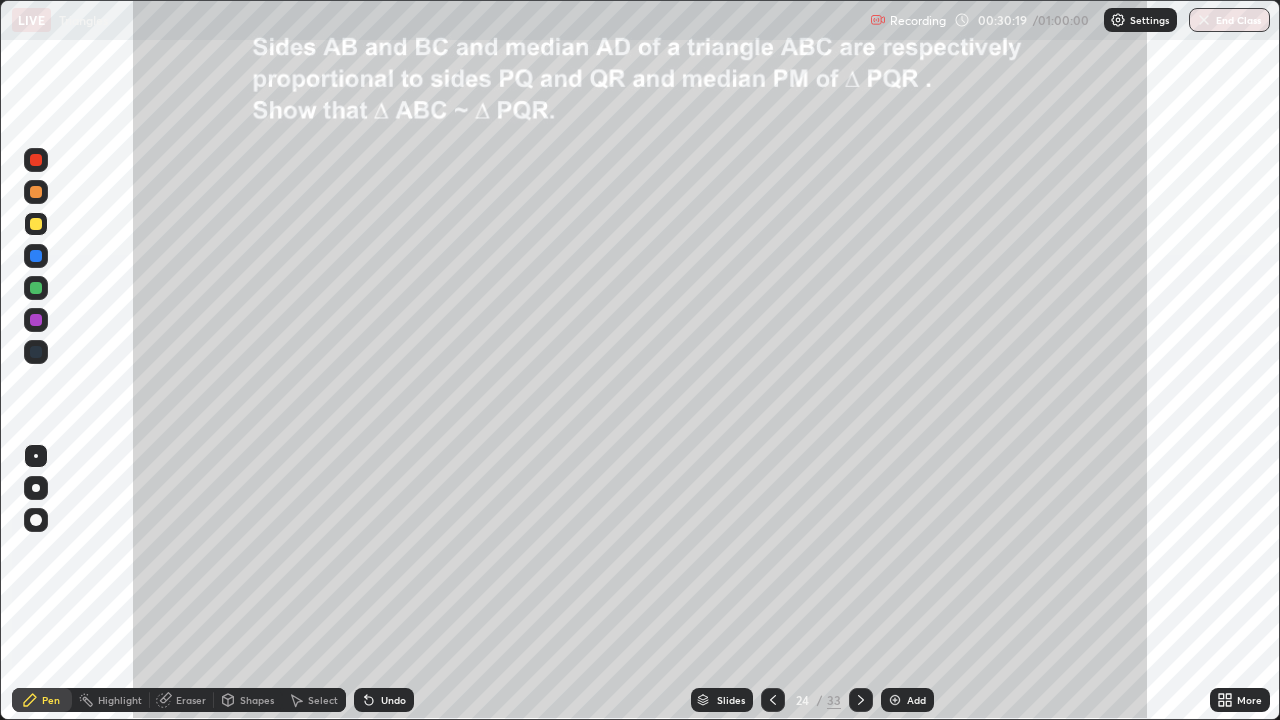 click at bounding box center [36, 192] 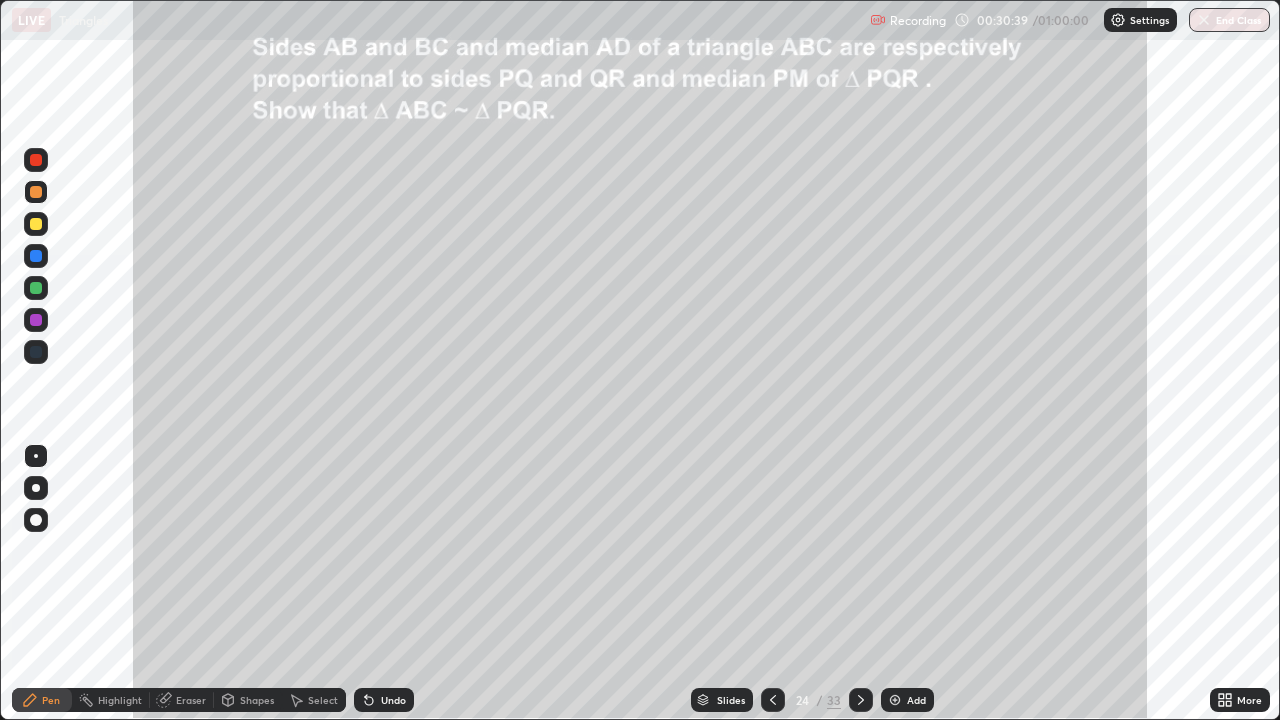 click on "Undo" at bounding box center [384, 700] 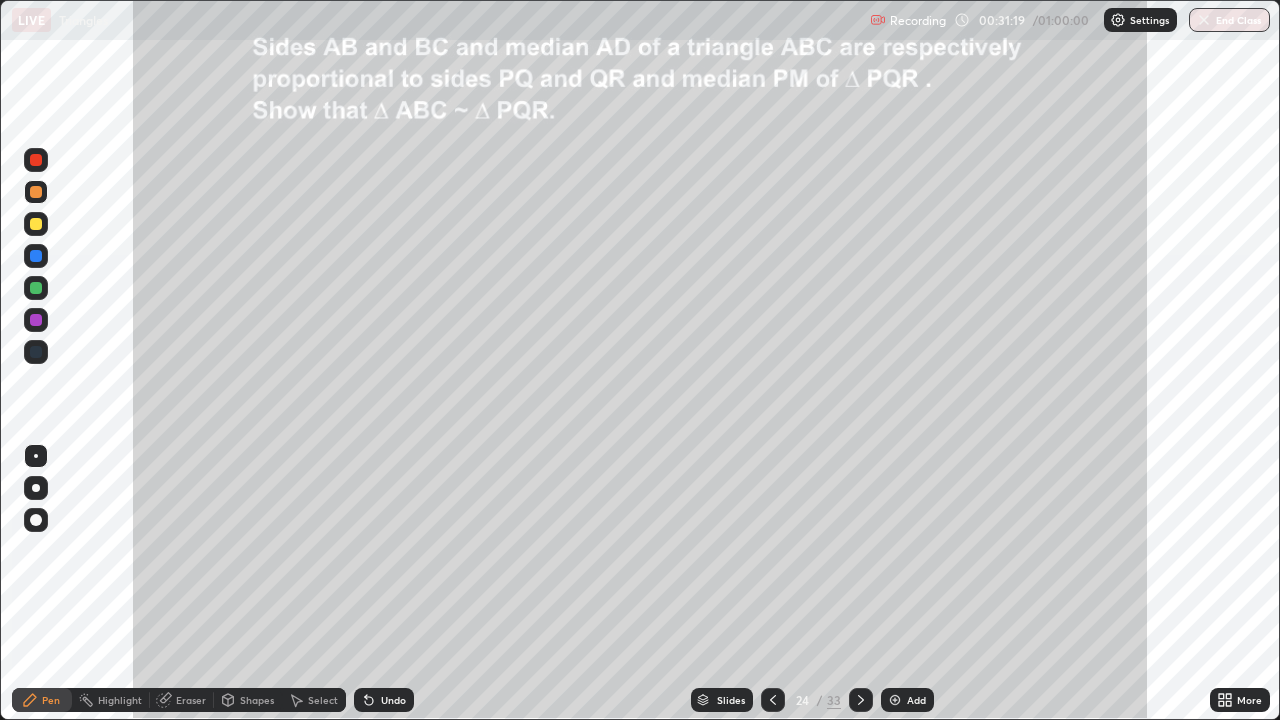 click at bounding box center (36, 224) 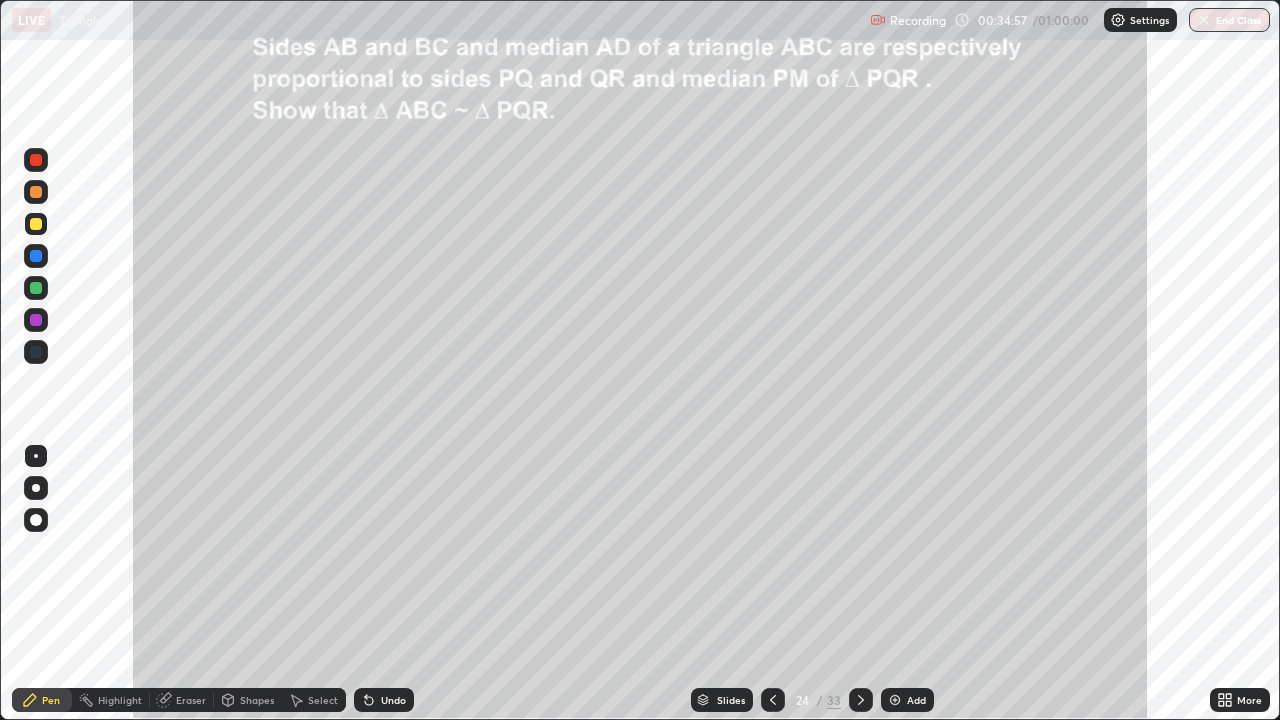 click on "Pen" at bounding box center (42, 700) 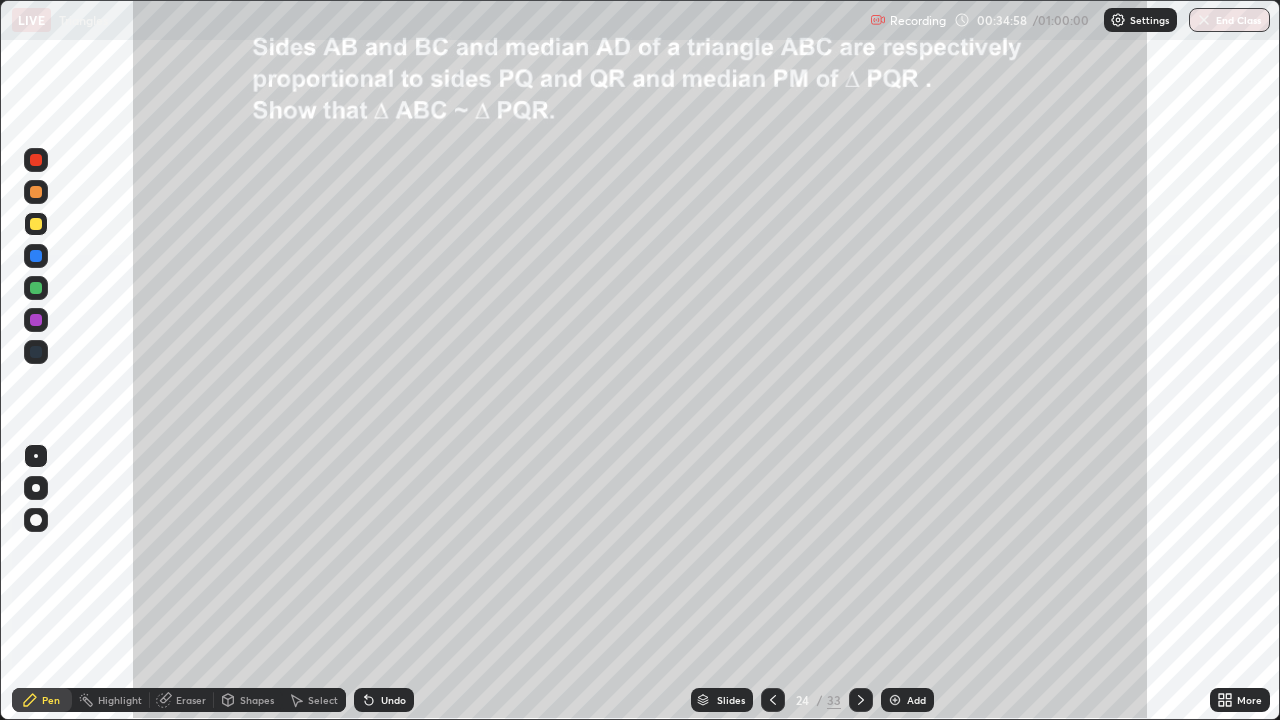 click on "Eraser" at bounding box center [191, 700] 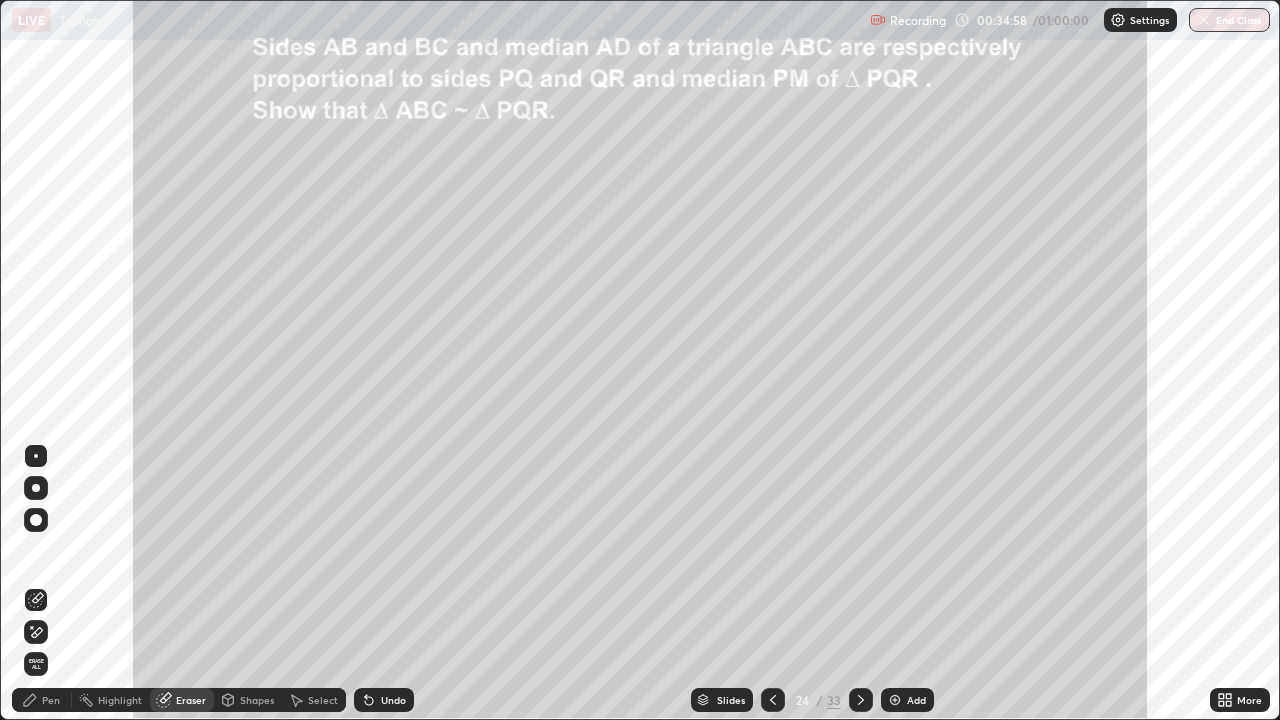 click on "Shapes" at bounding box center (257, 700) 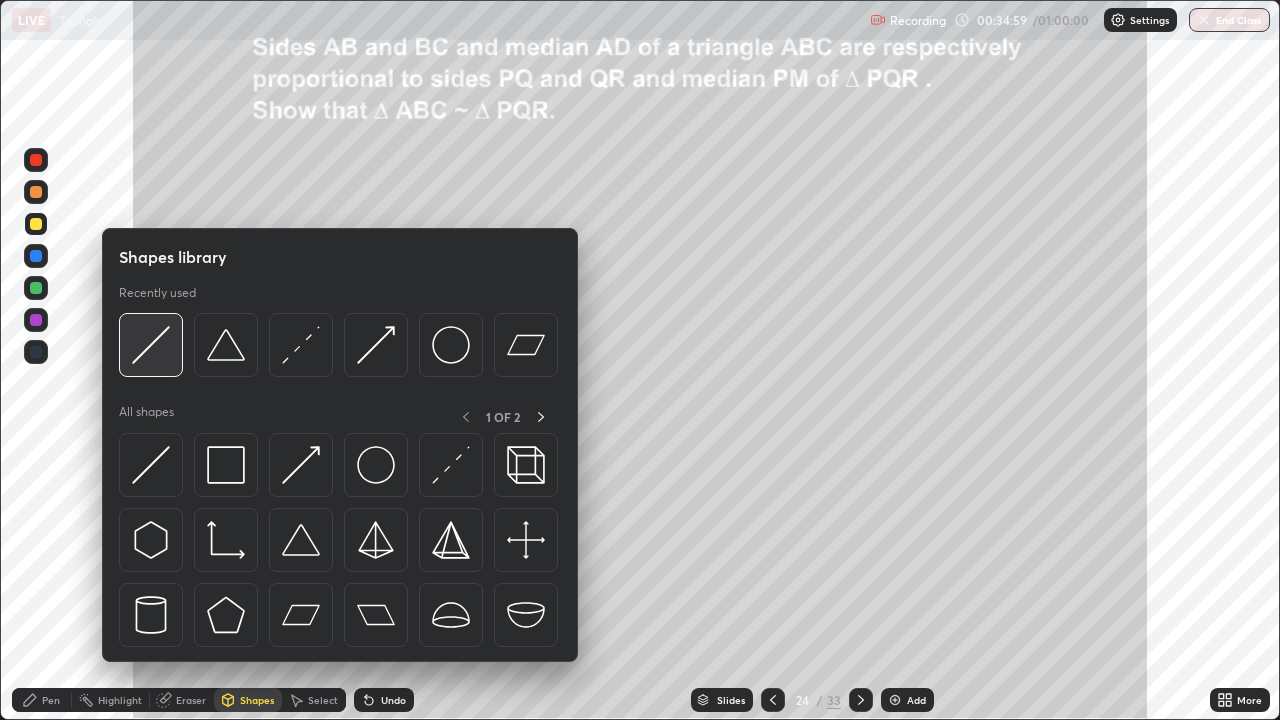 click at bounding box center [151, 345] 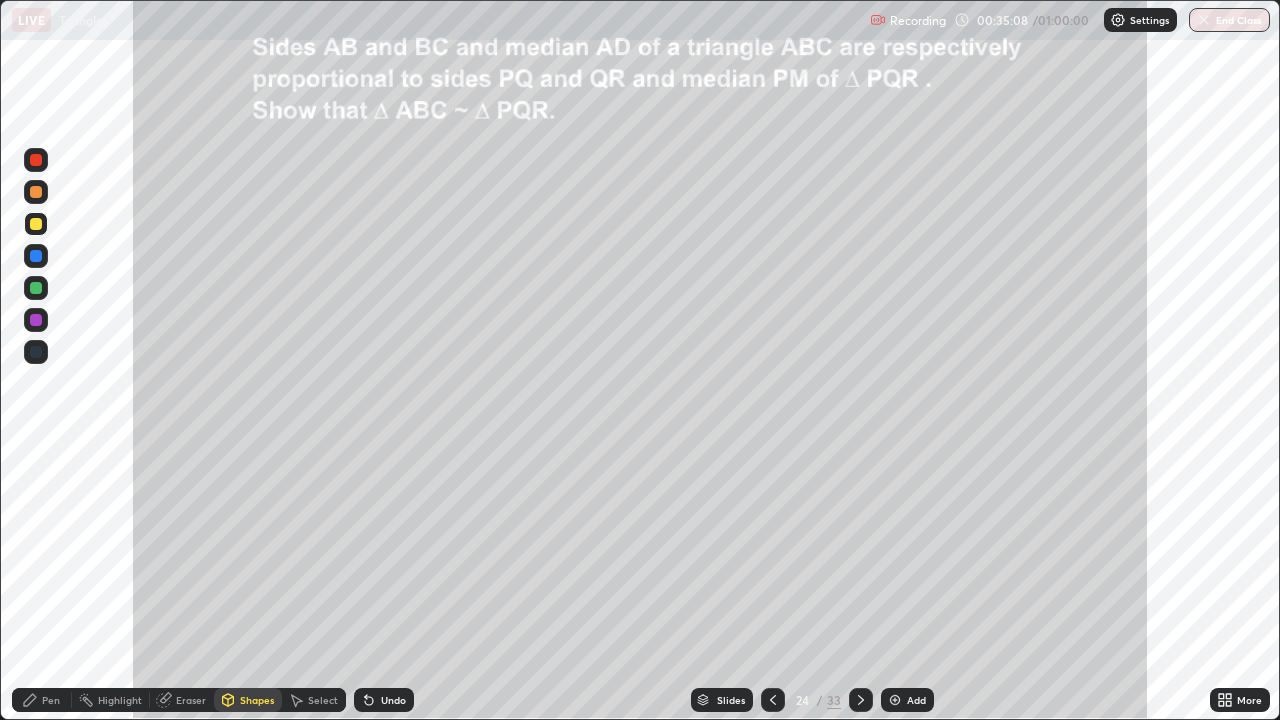 click on "Undo" at bounding box center [393, 700] 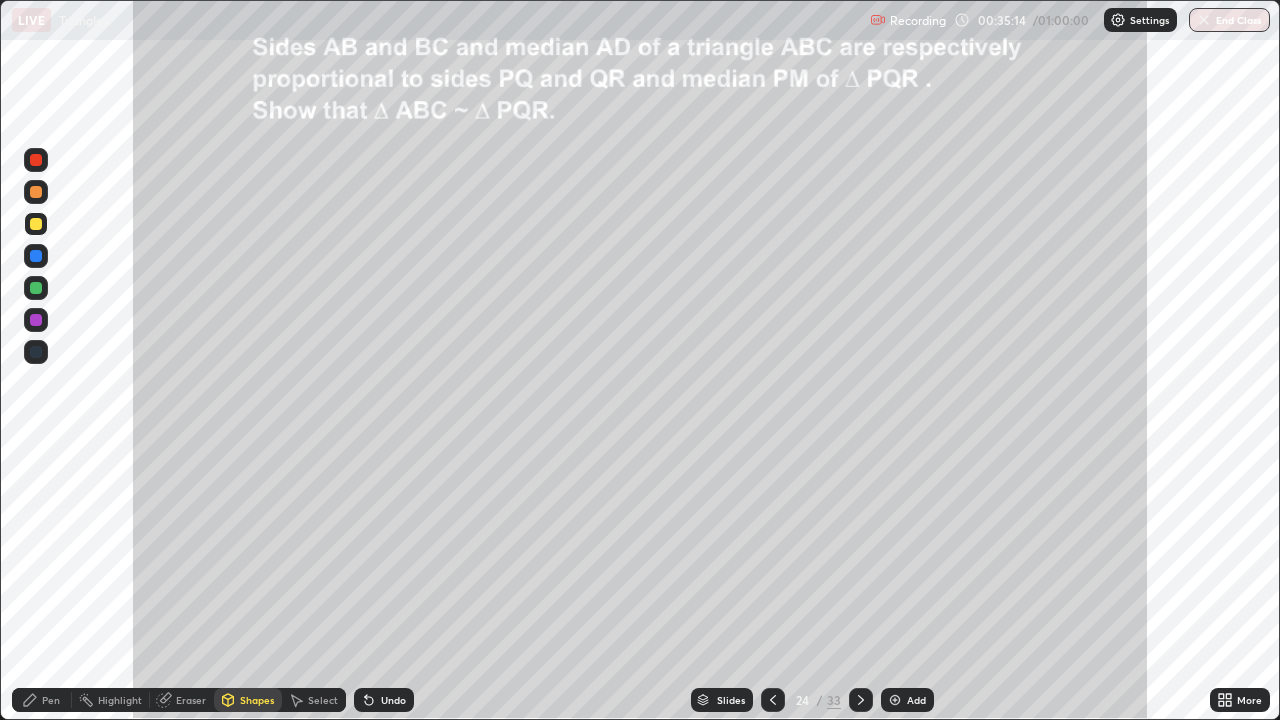 click on "Undo" at bounding box center (393, 700) 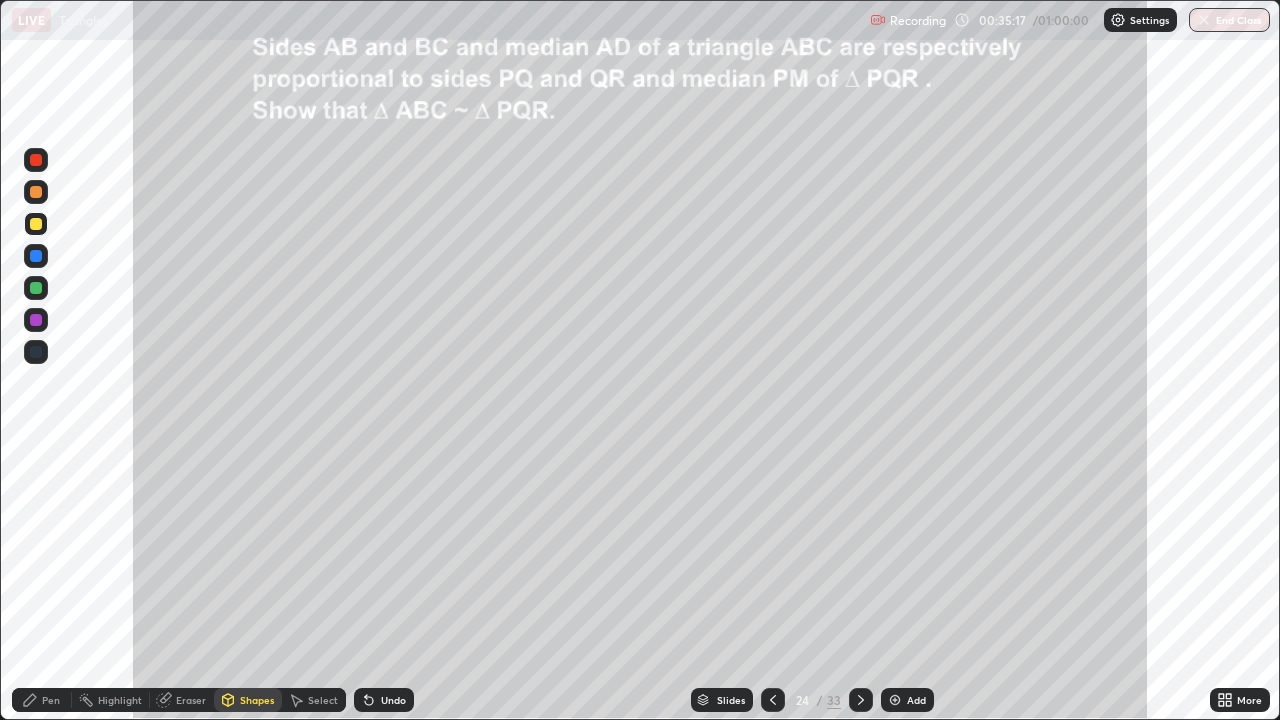 click 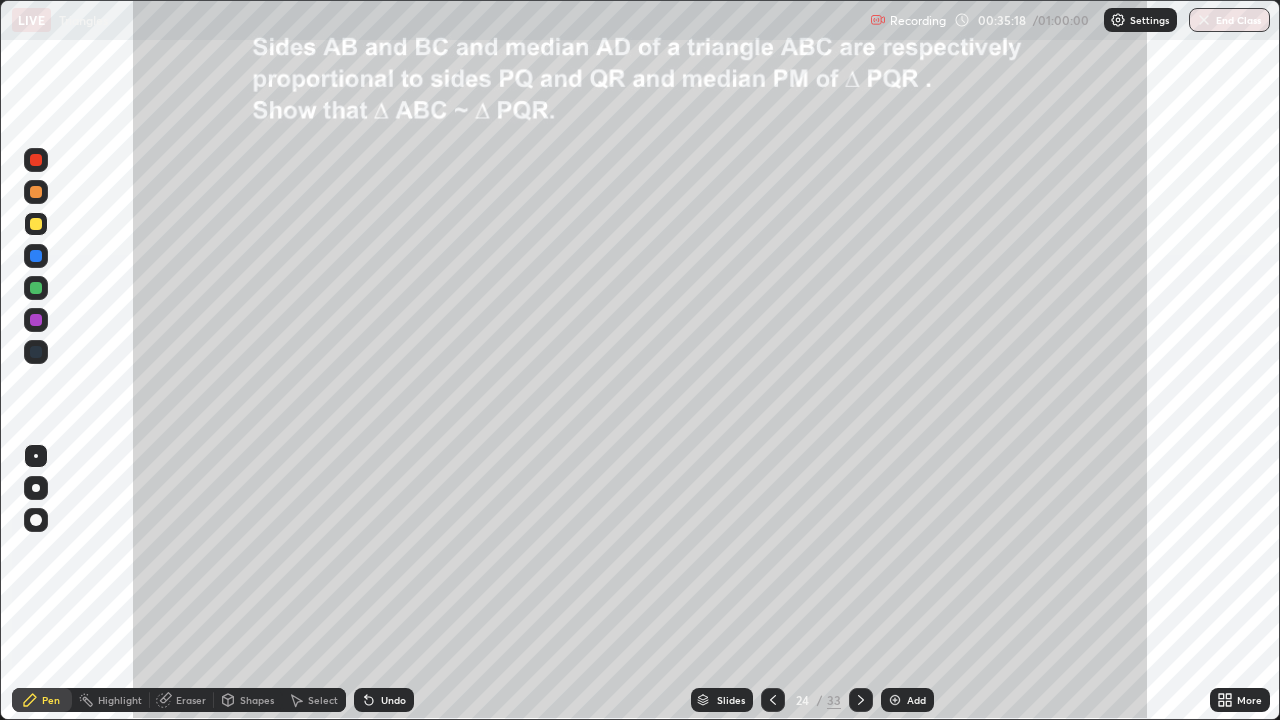 click at bounding box center [36, 224] 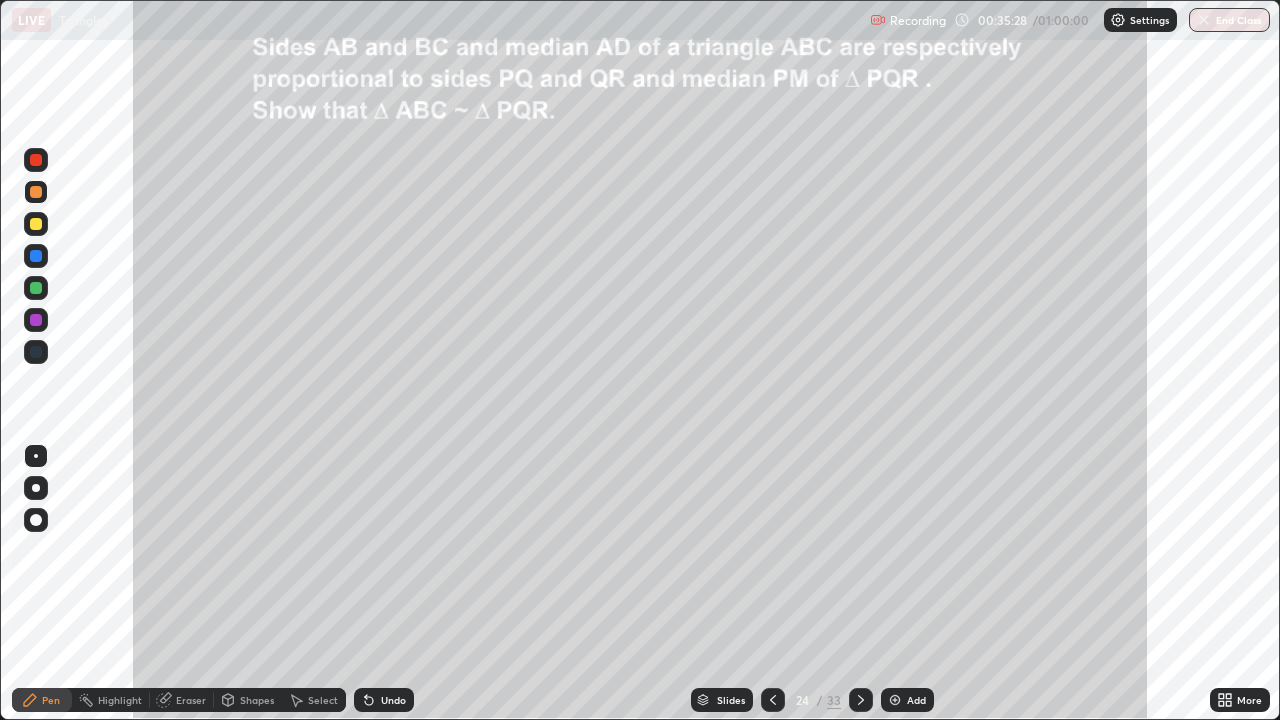 click on "Undo" at bounding box center [384, 700] 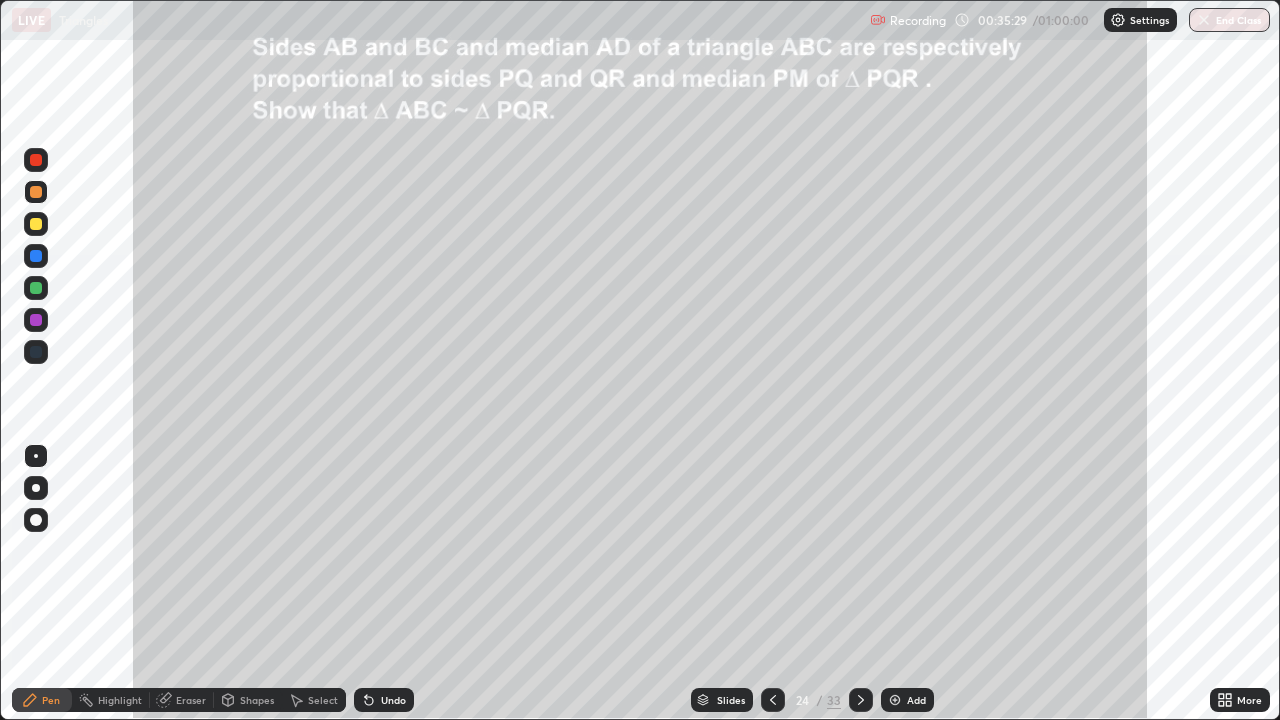 click on "Undo" at bounding box center [384, 700] 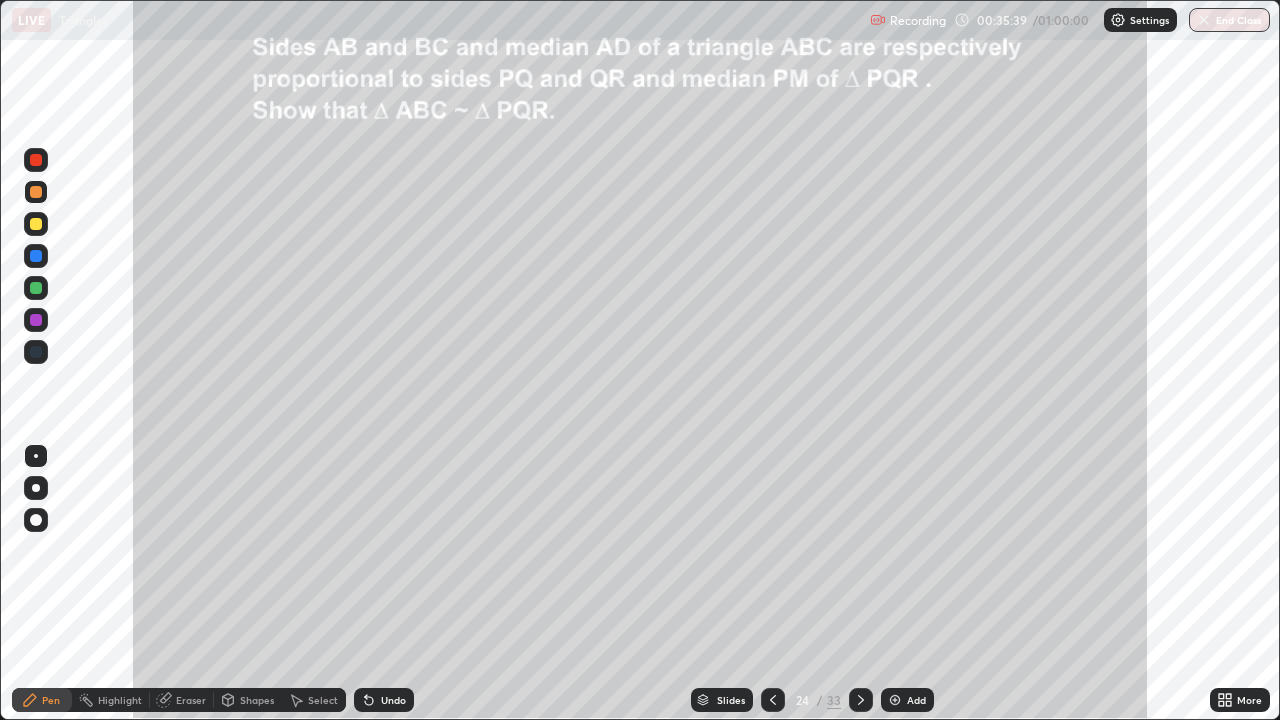 click on "Undo" at bounding box center (393, 700) 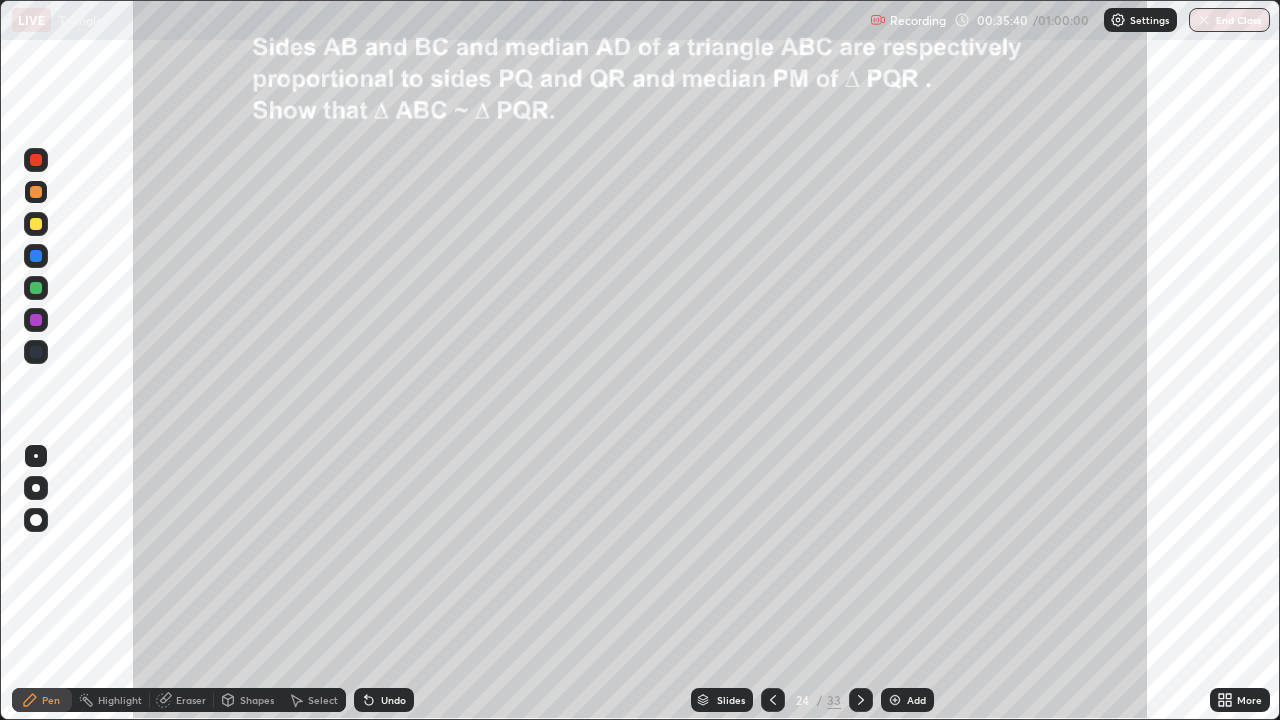 click on "Undo" at bounding box center (393, 700) 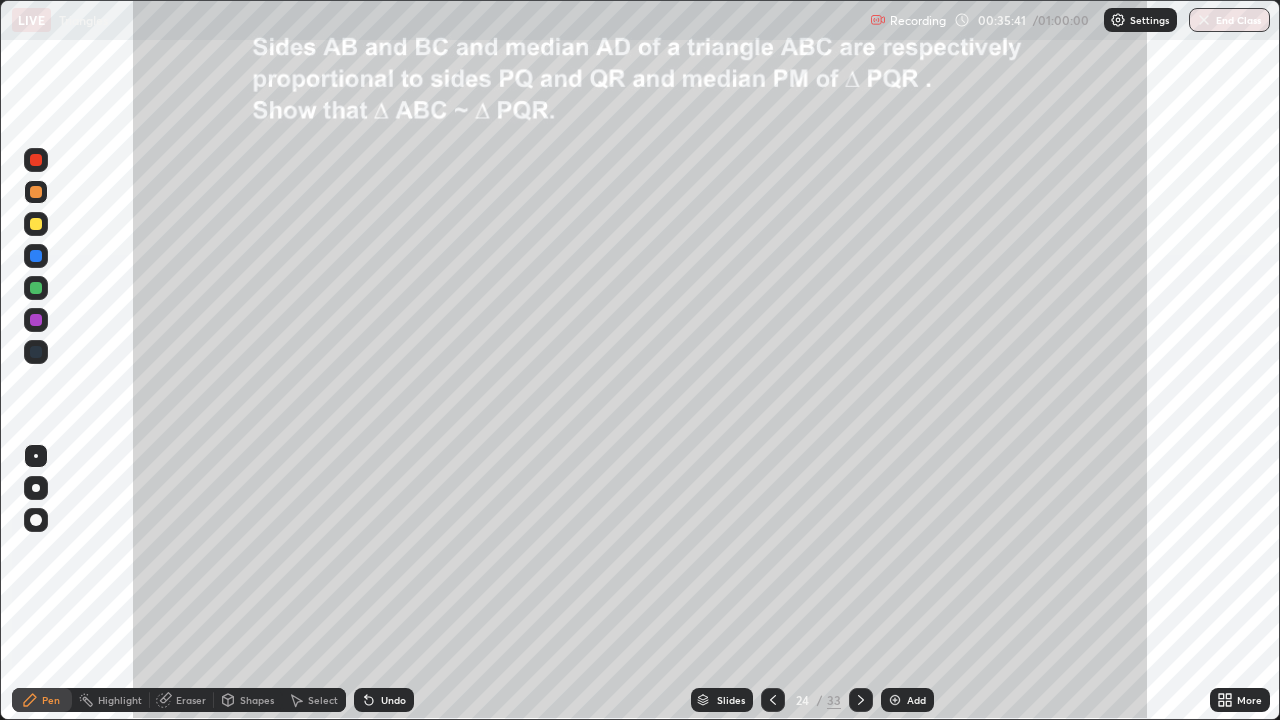 click on "Undo" at bounding box center [393, 700] 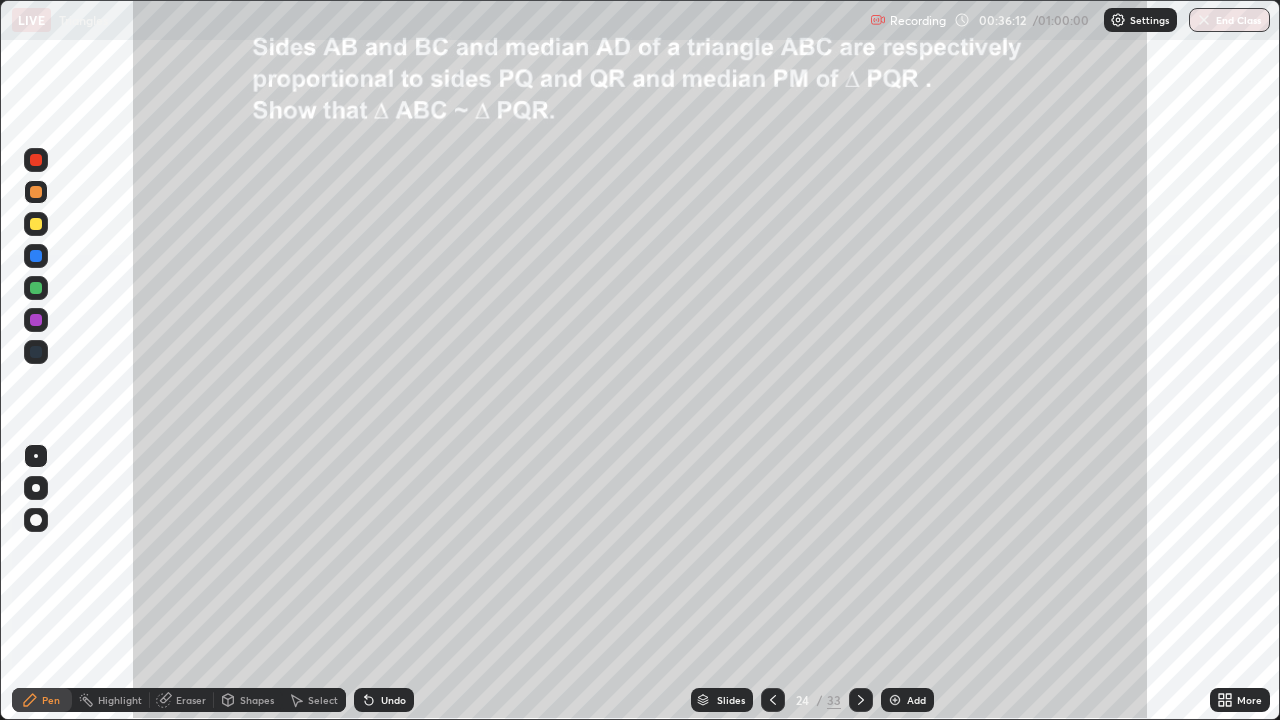 click on "Undo" at bounding box center [384, 700] 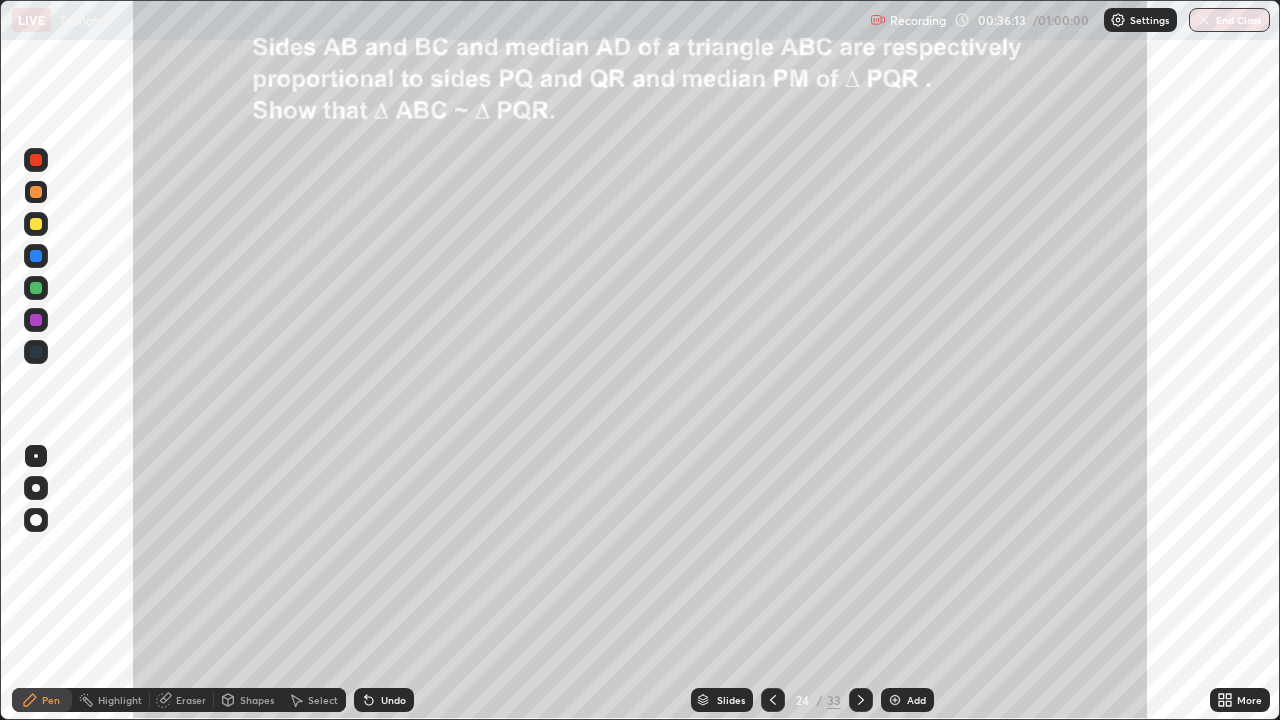 click on "Undo" at bounding box center [384, 700] 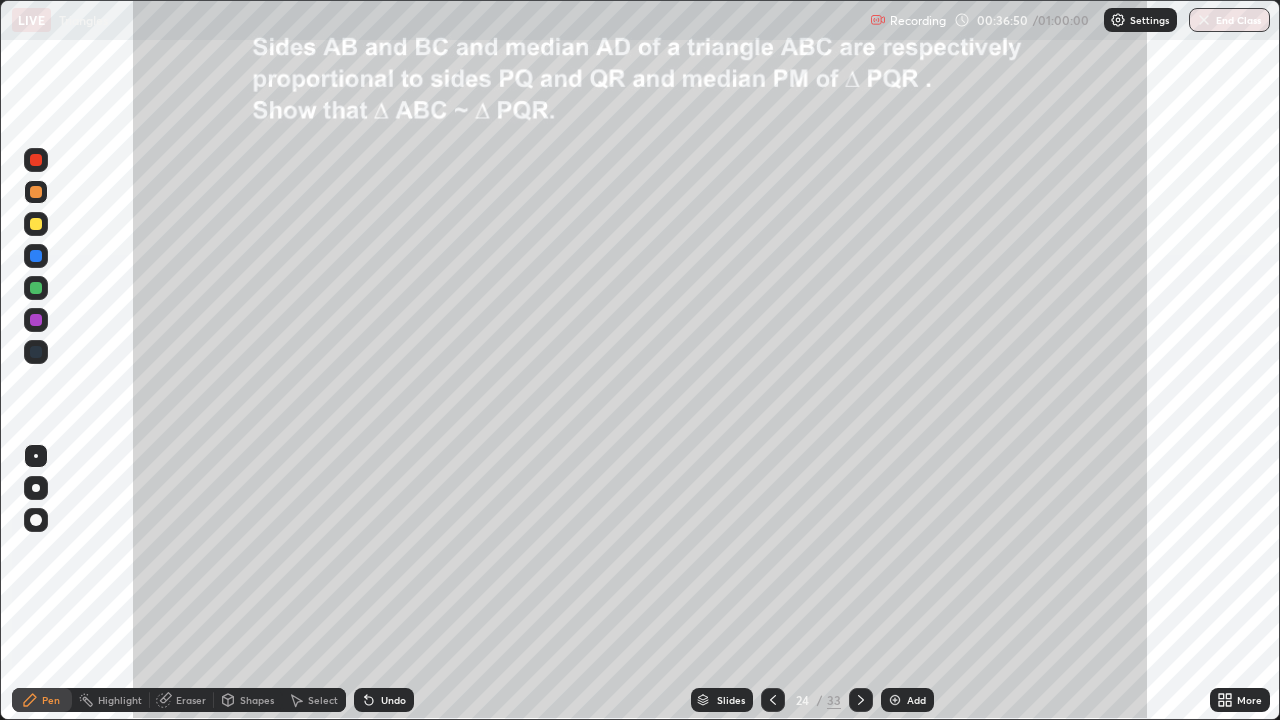 click on "Undo" at bounding box center (384, 700) 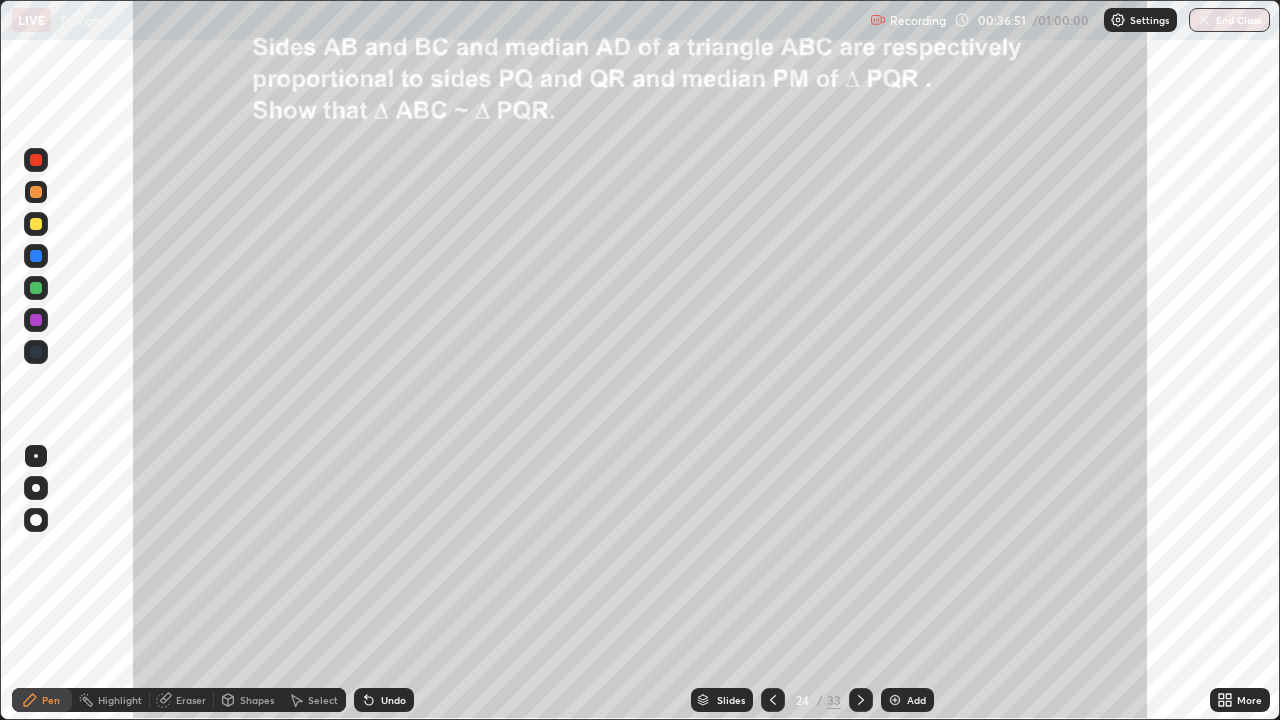 click on "Undo" at bounding box center (393, 700) 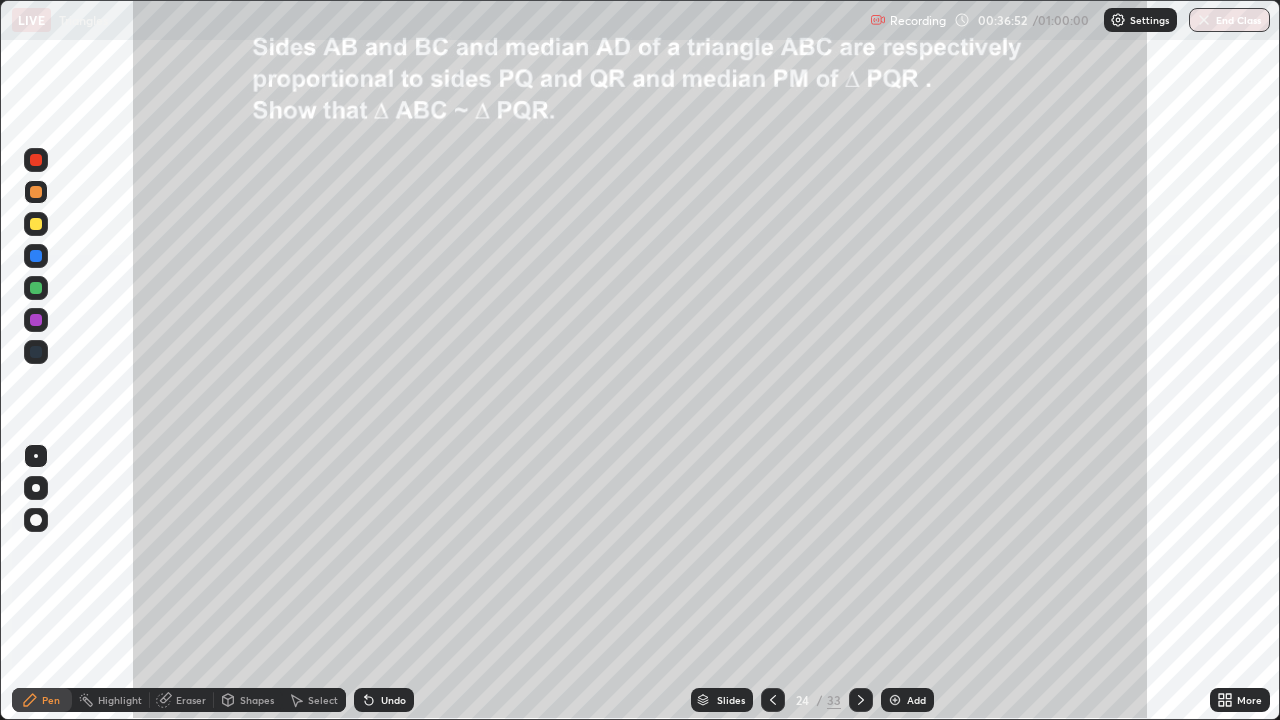 click on "Undo" at bounding box center [393, 700] 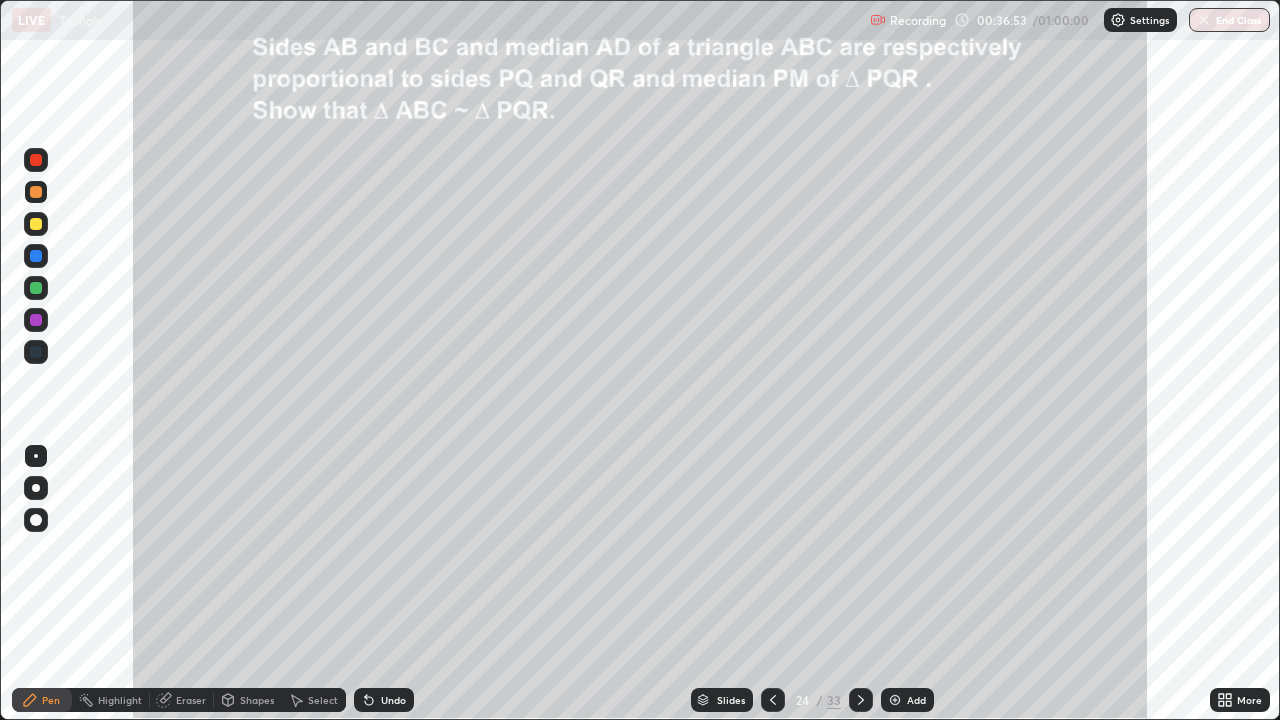 click on "Undo" at bounding box center [384, 700] 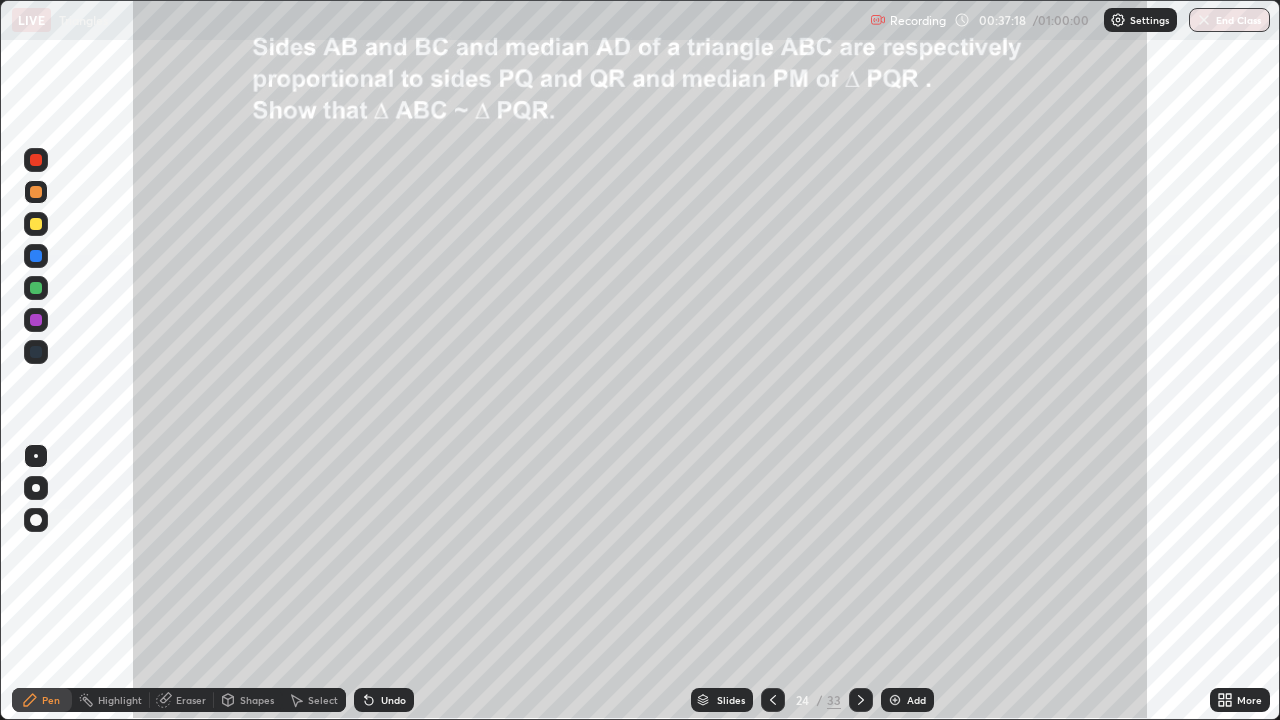 click on "Undo" at bounding box center [393, 700] 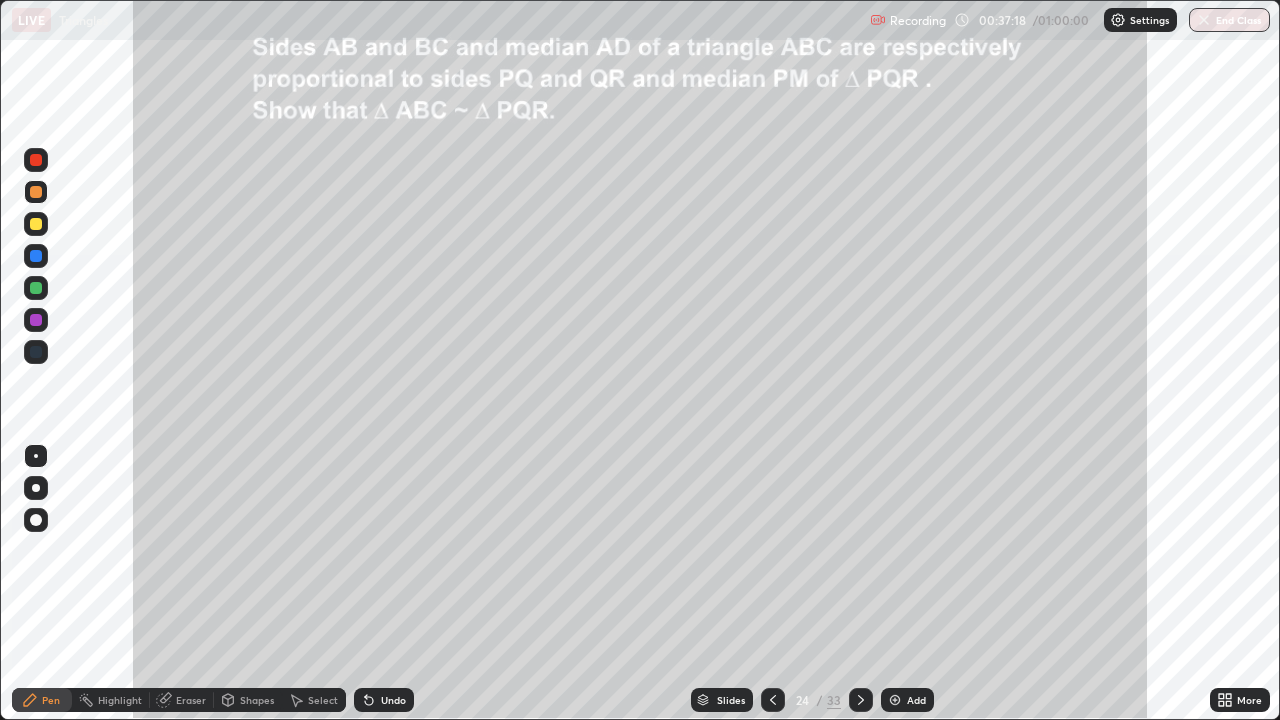 click on "Undo" at bounding box center [384, 700] 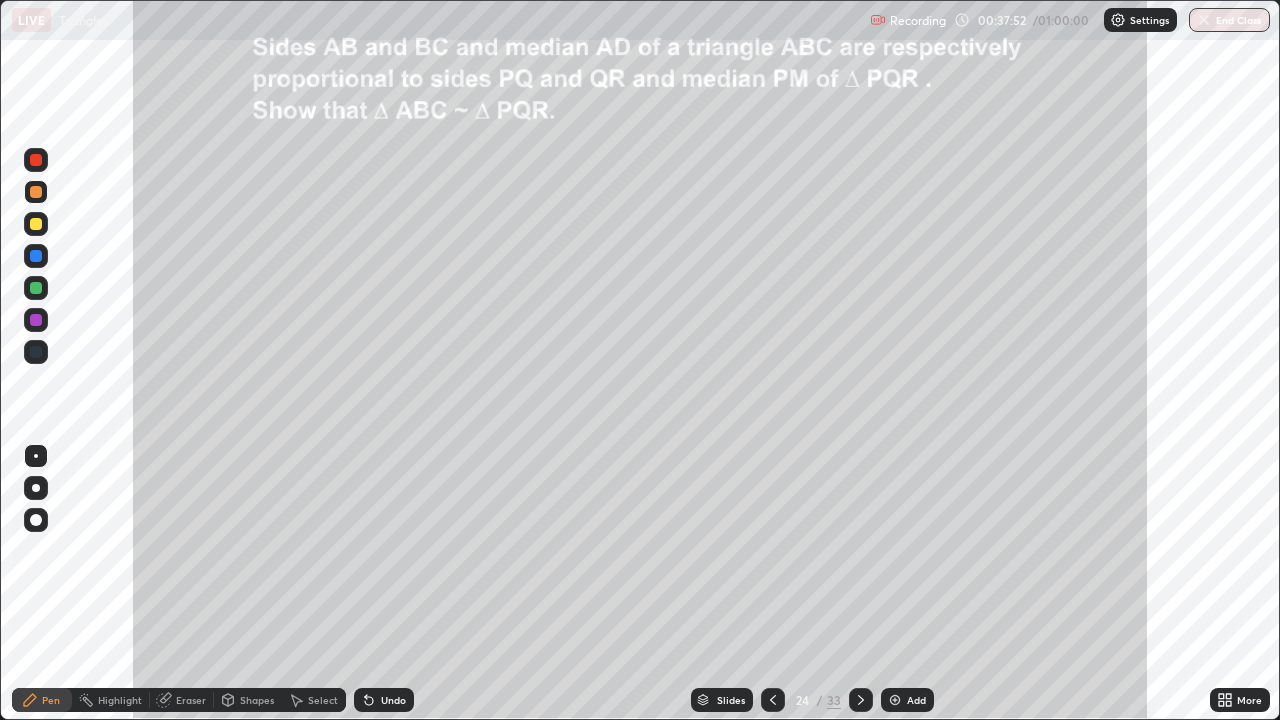 click on "Undo" at bounding box center (393, 700) 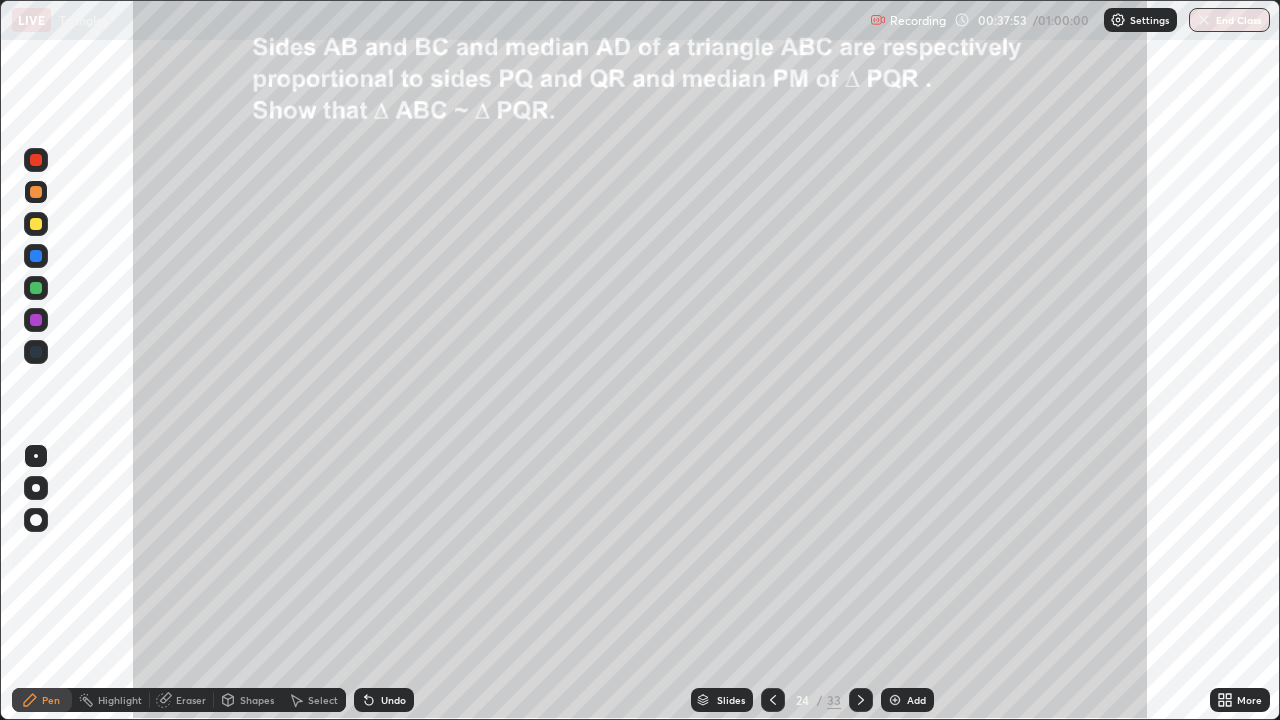 click on "Undo" at bounding box center [393, 700] 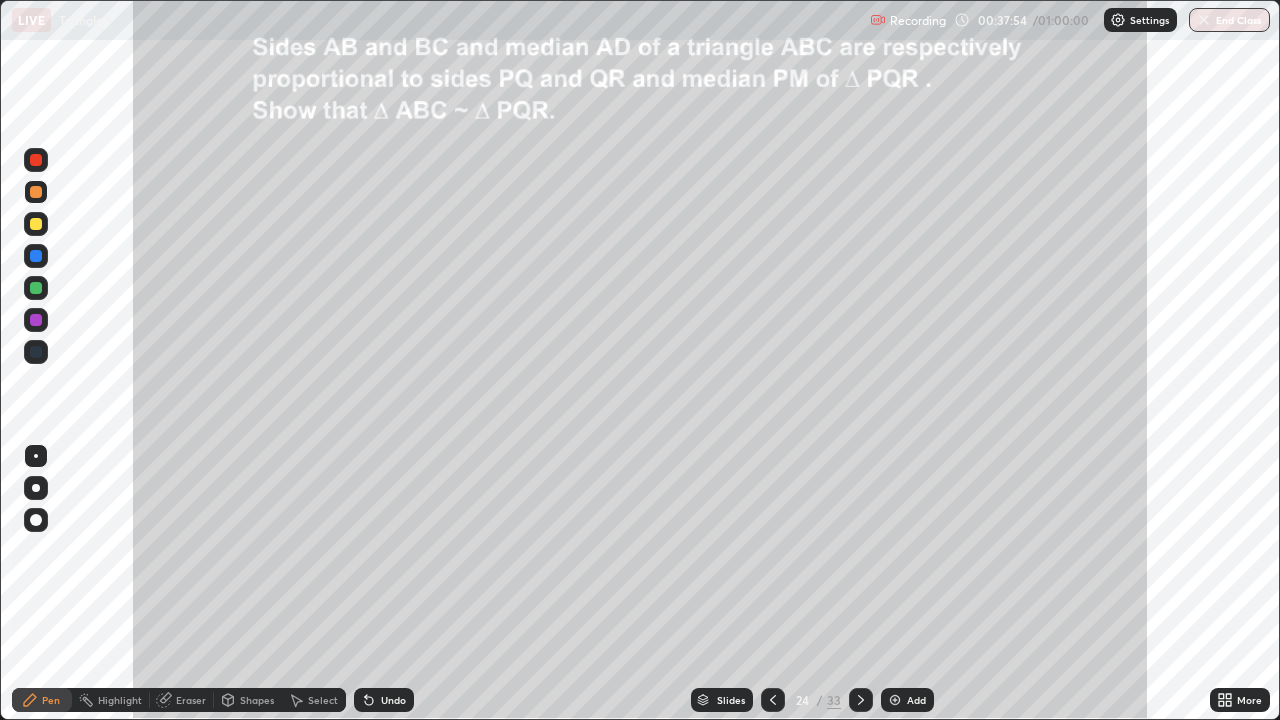 click on "Undo" at bounding box center [393, 700] 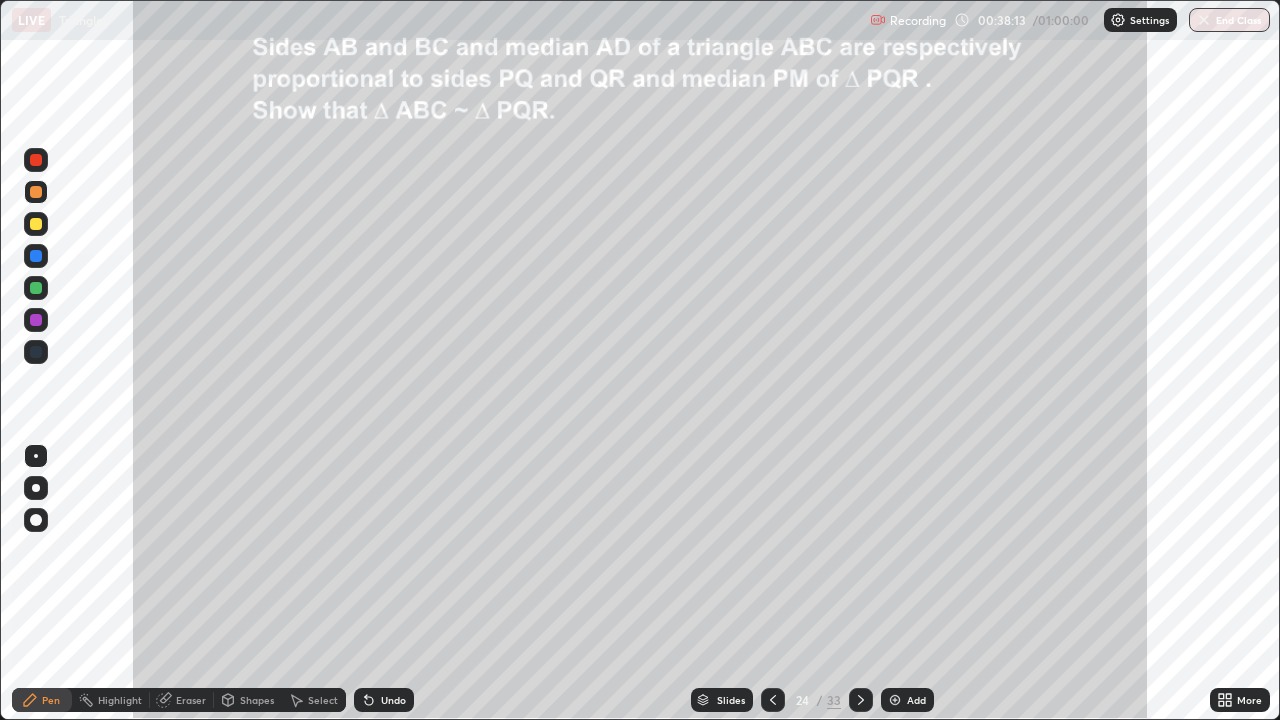 click on "Pen" at bounding box center [51, 700] 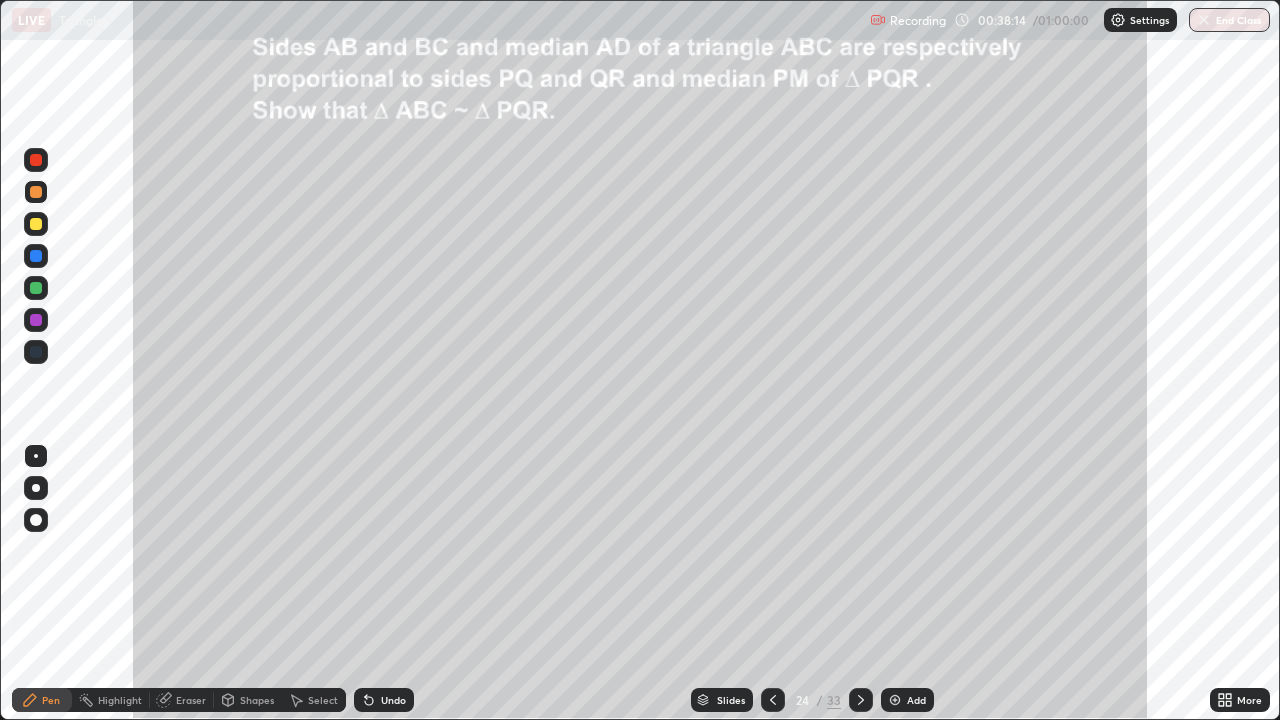 click at bounding box center (36, 224) 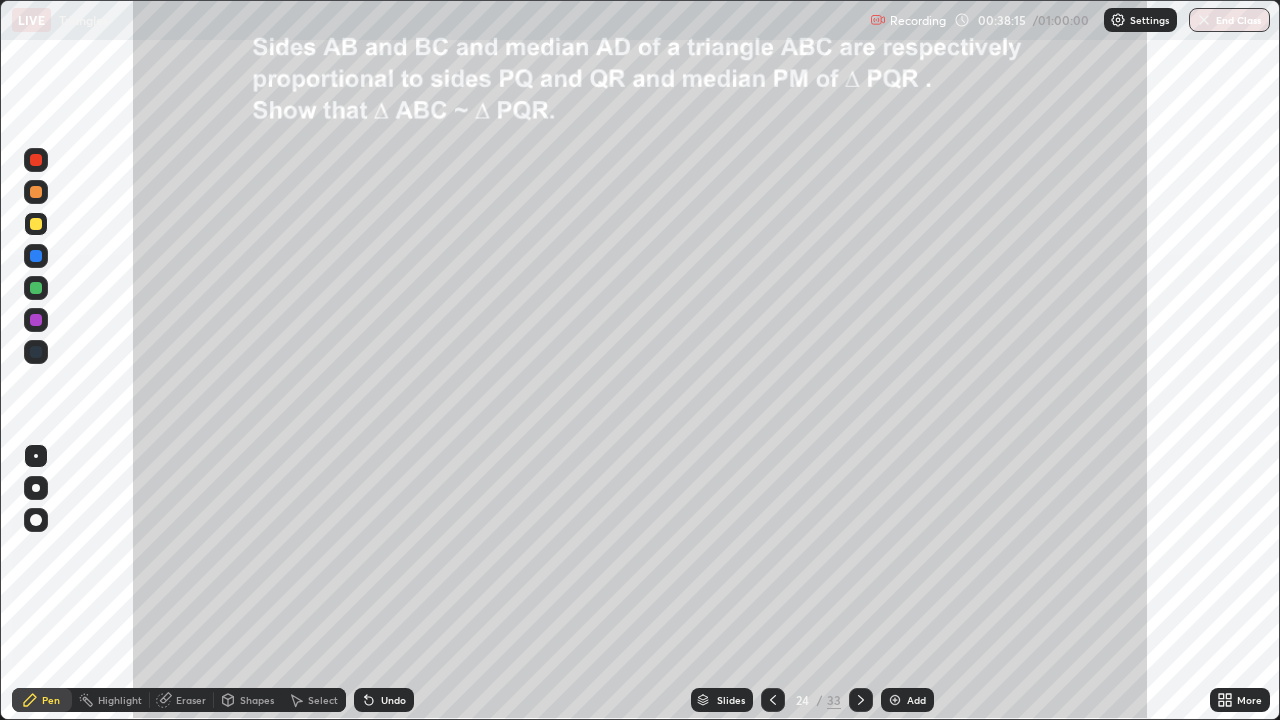 click 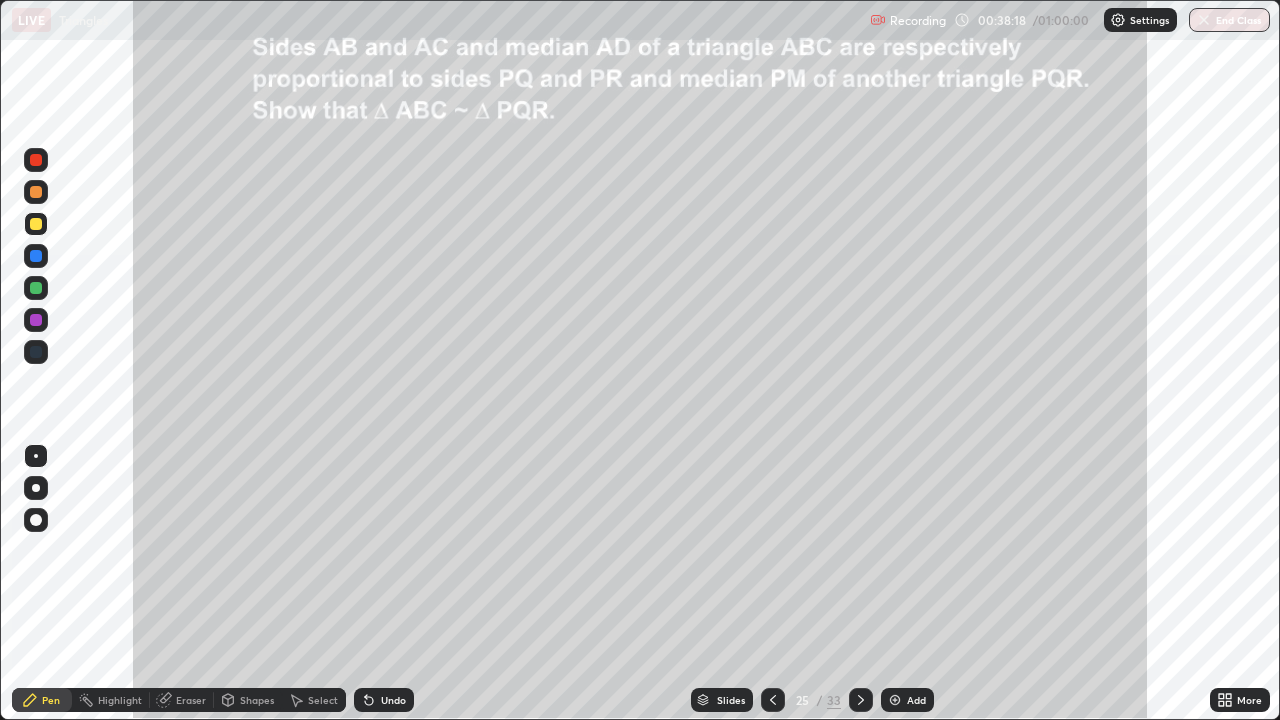 click at bounding box center (36, 160) 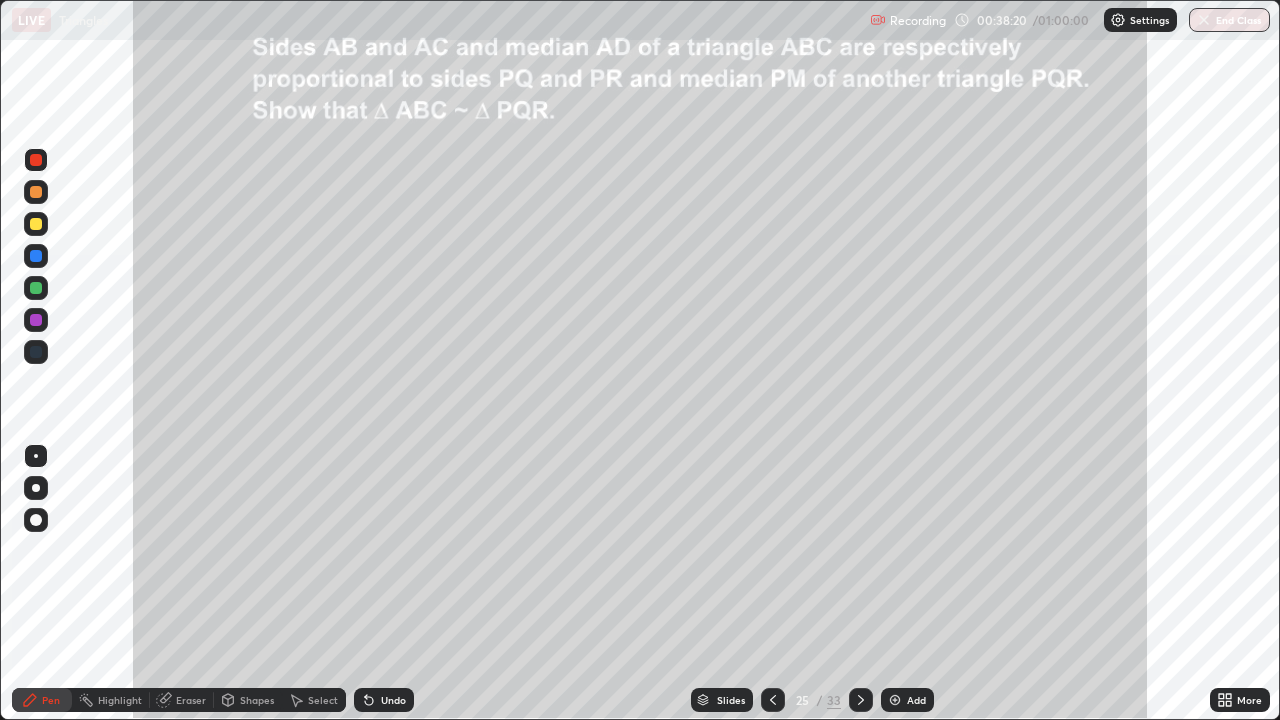 click at bounding box center [36, 192] 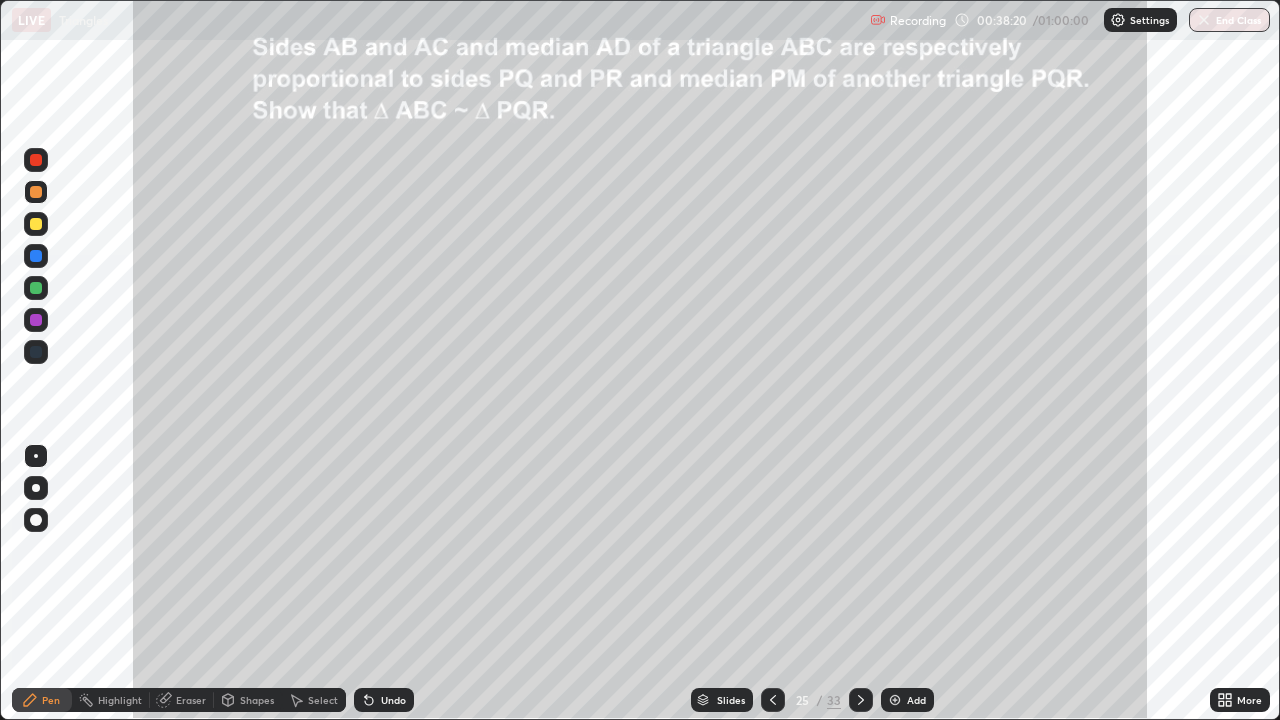 click at bounding box center [36, 224] 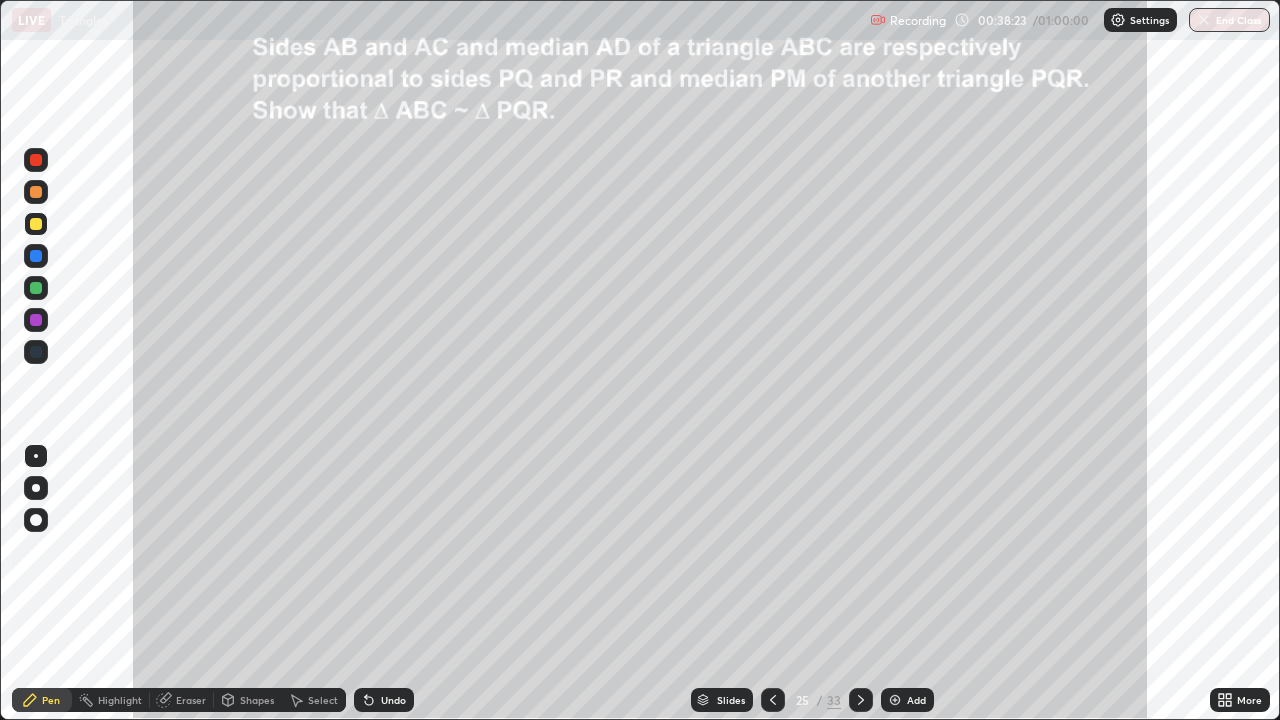 click on "Shapes" at bounding box center (257, 700) 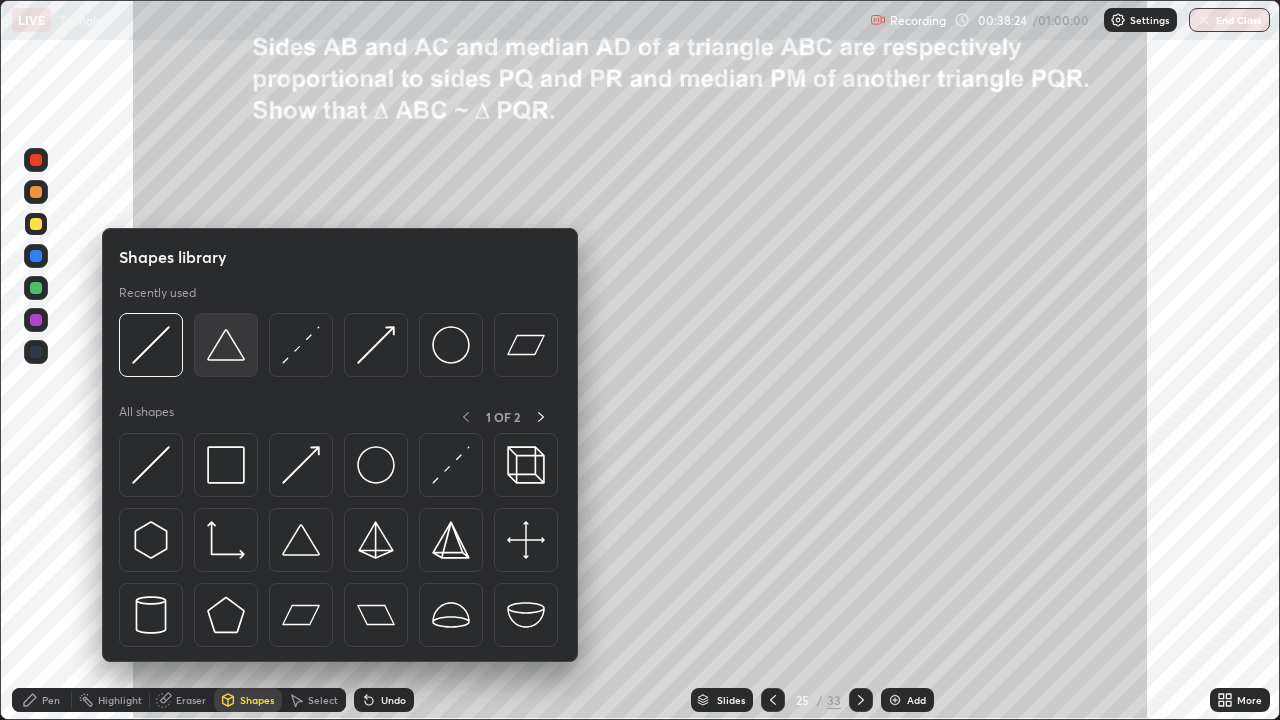 click at bounding box center (226, 345) 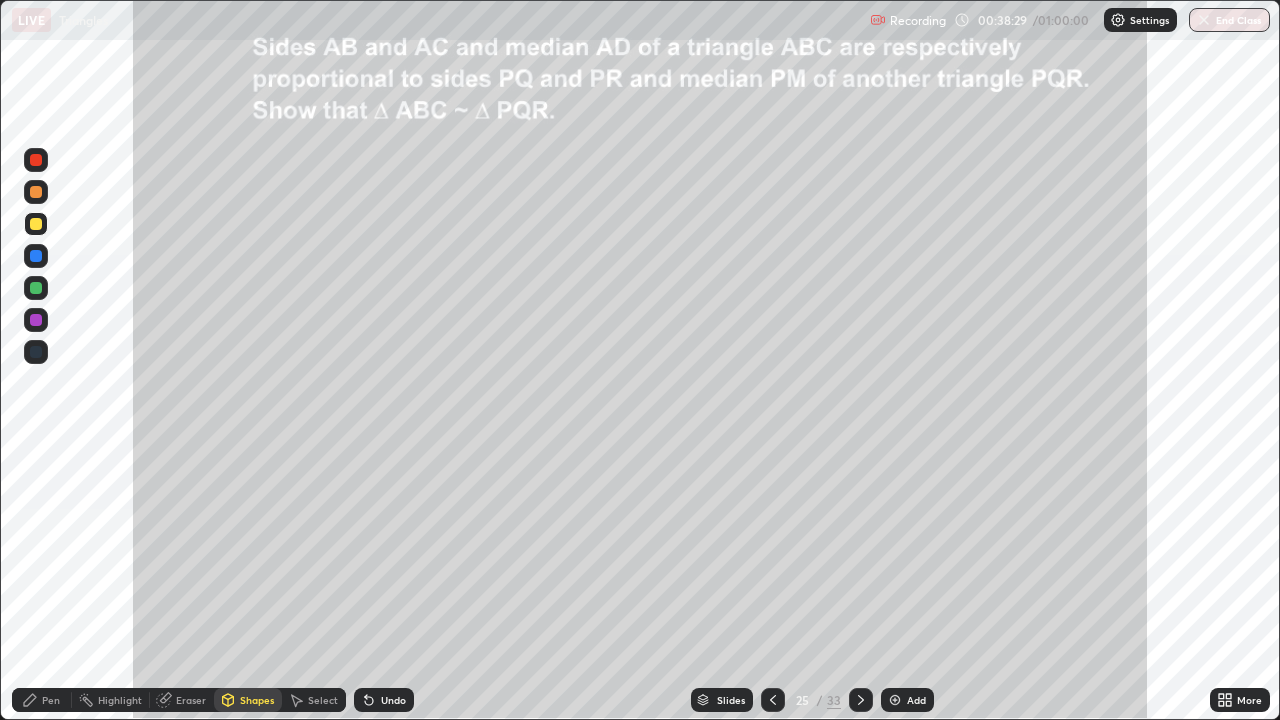 click 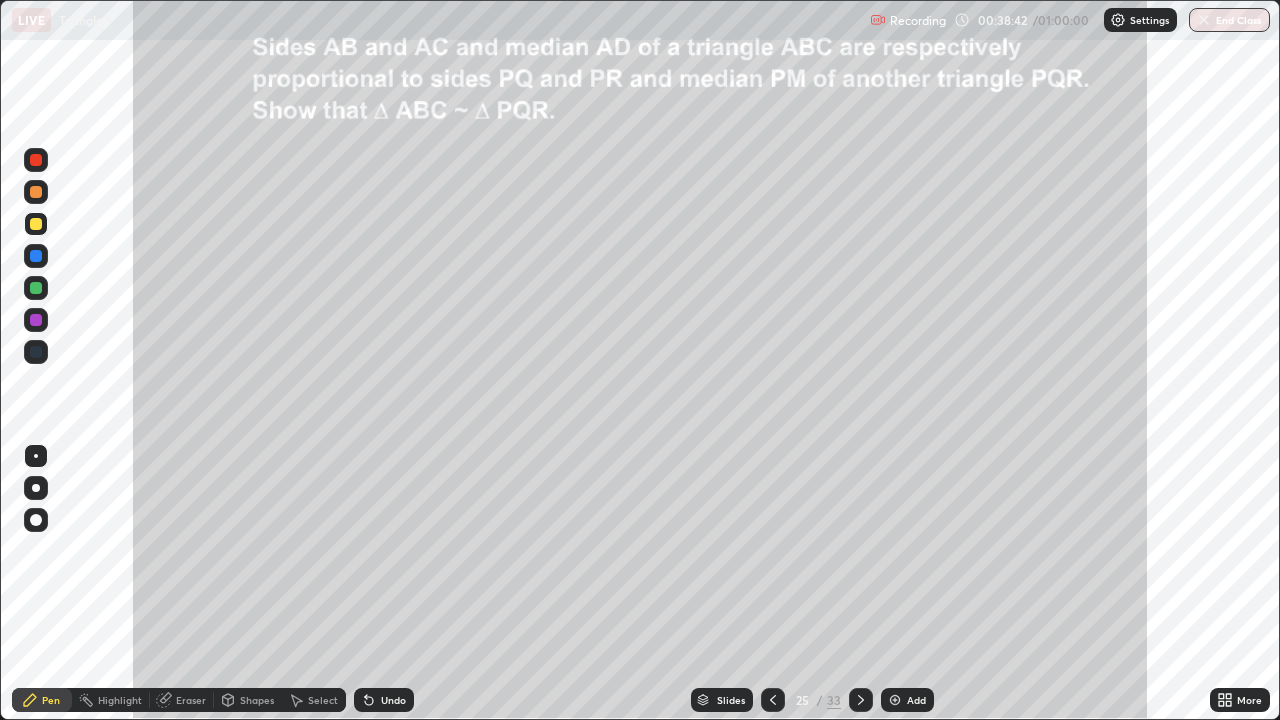 click on "Shapes" at bounding box center (257, 700) 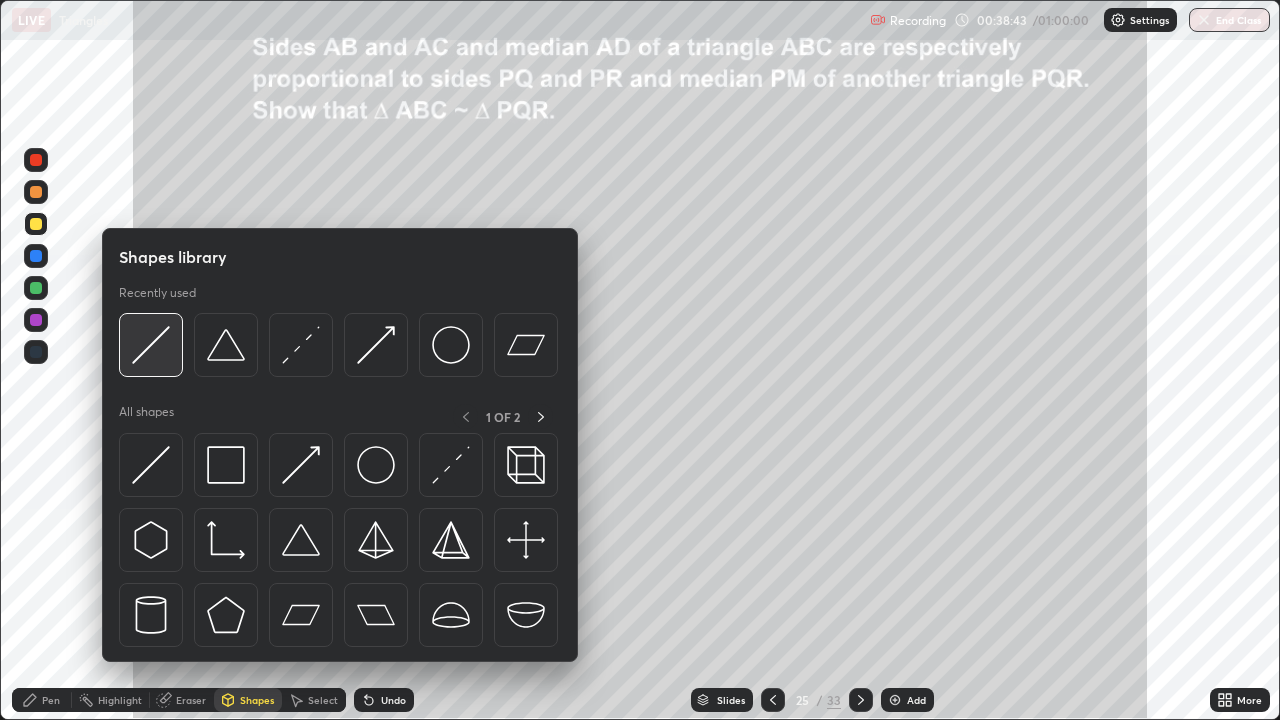 click at bounding box center [151, 345] 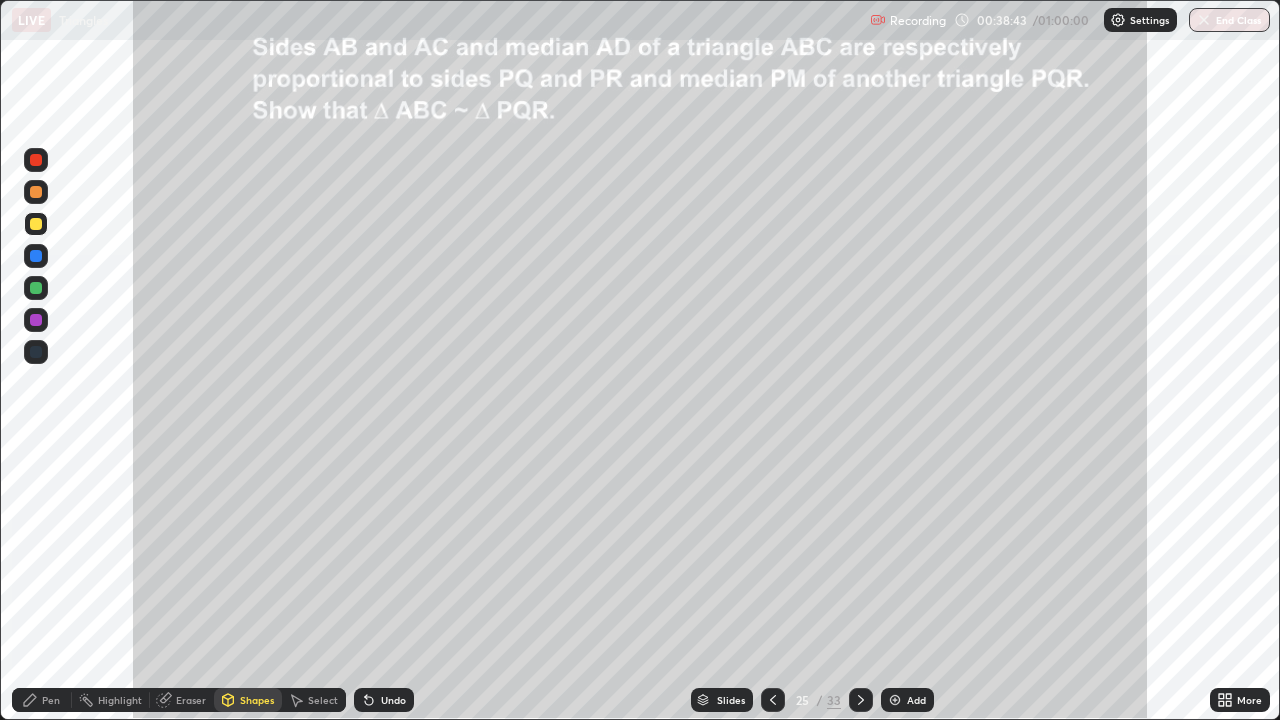 click at bounding box center (36, 192) 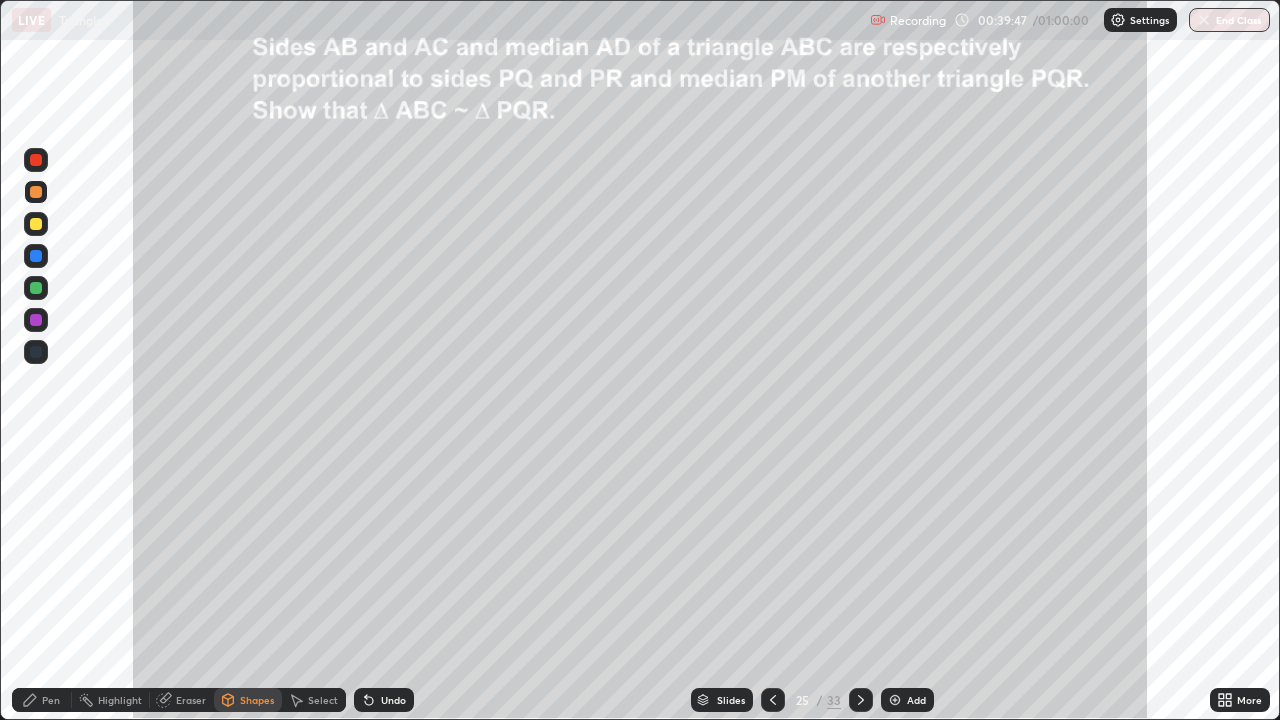 click on "Undo" at bounding box center [393, 700] 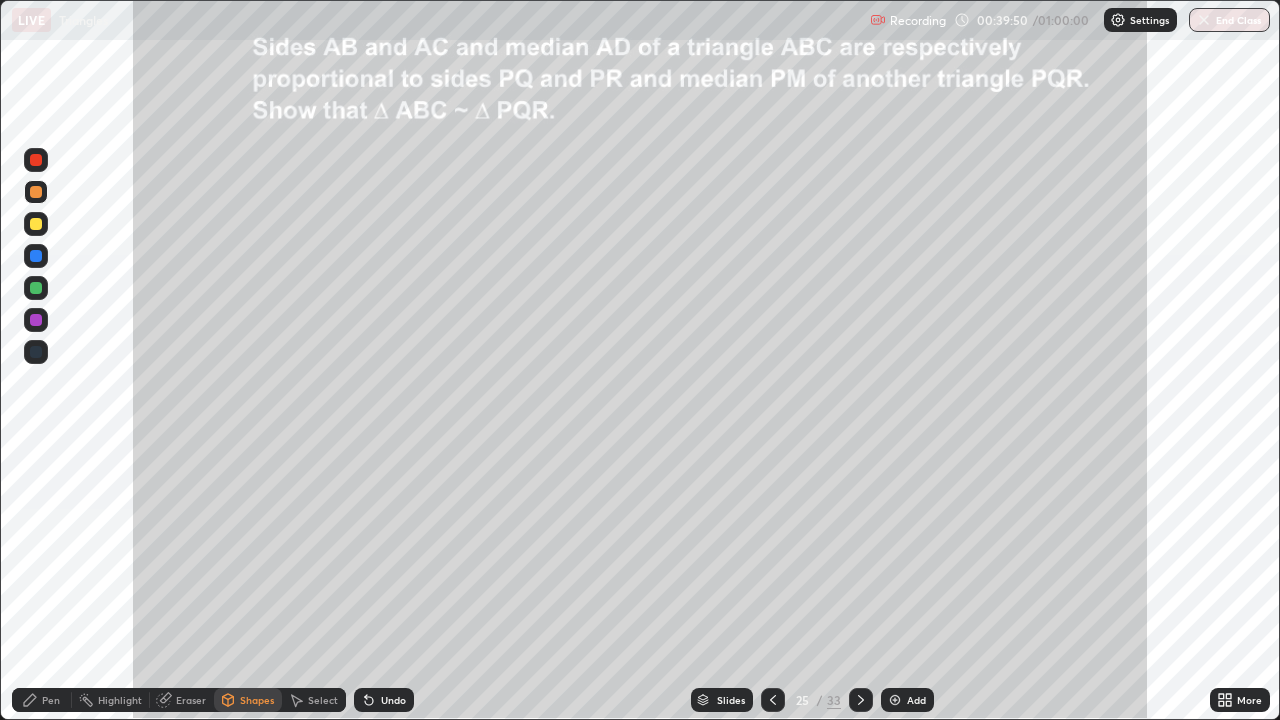 click 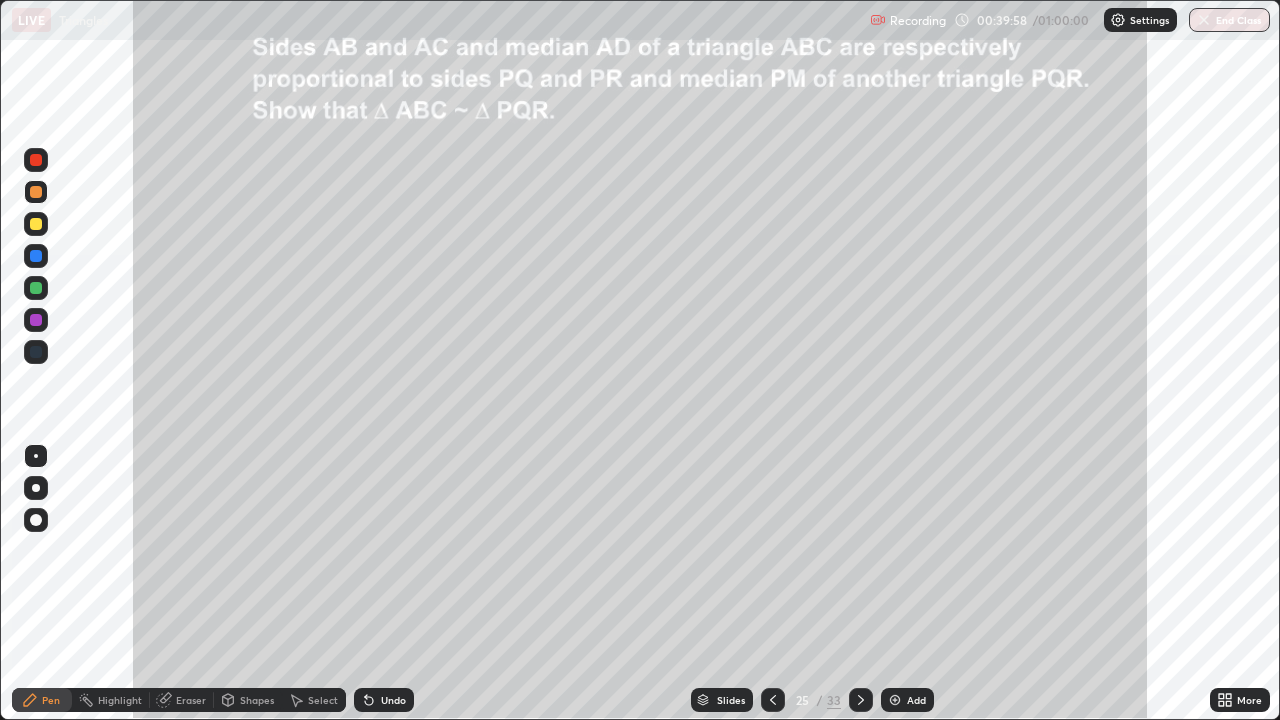 click at bounding box center [36, 288] 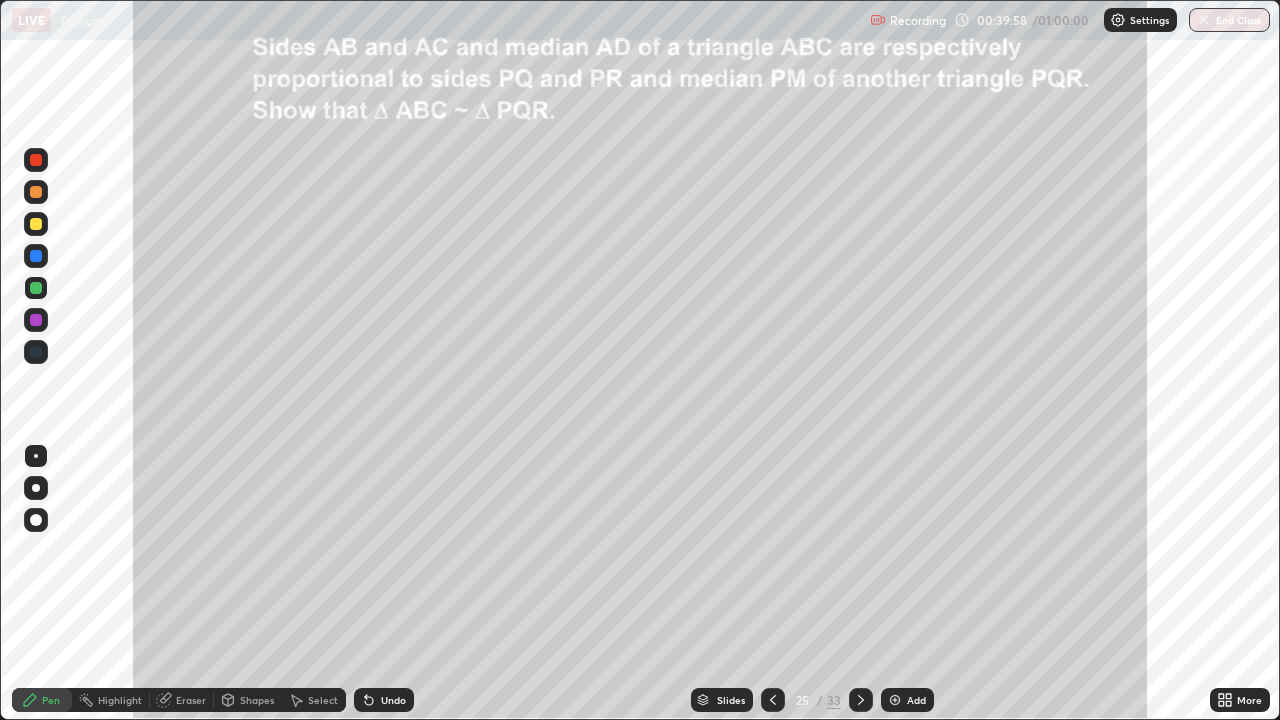 click at bounding box center (36, 288) 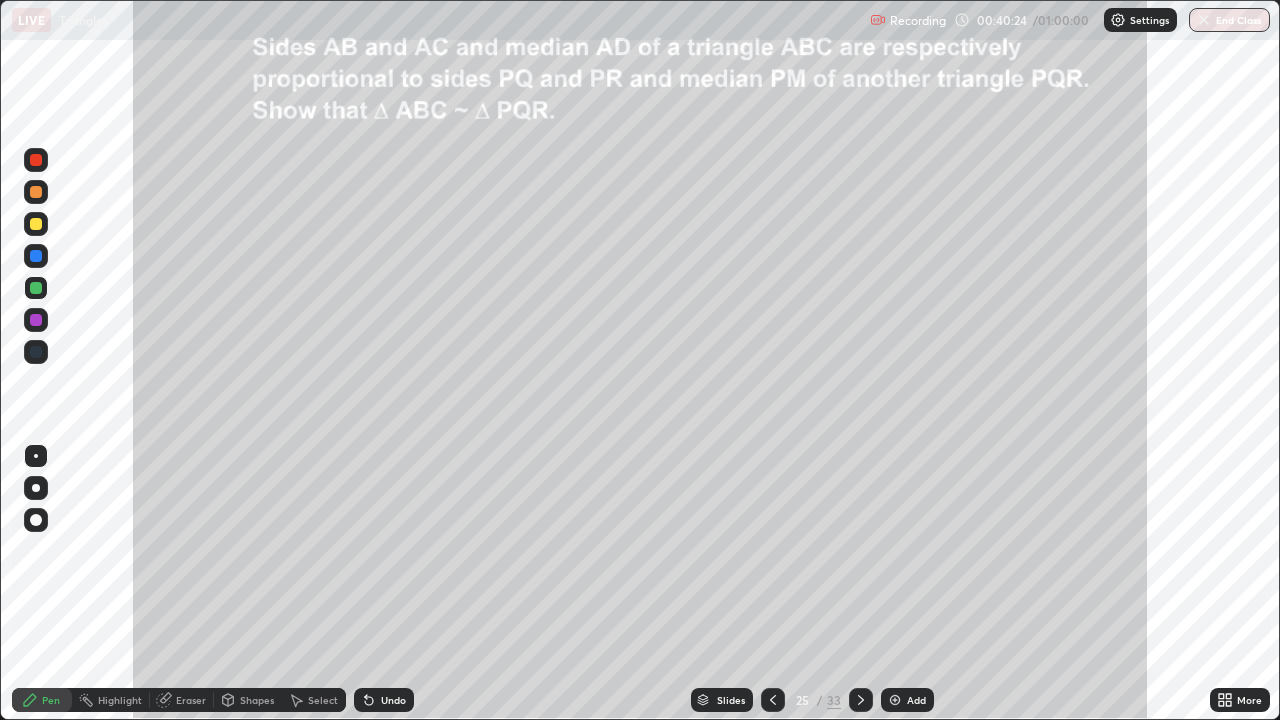 click on "Undo" at bounding box center [384, 700] 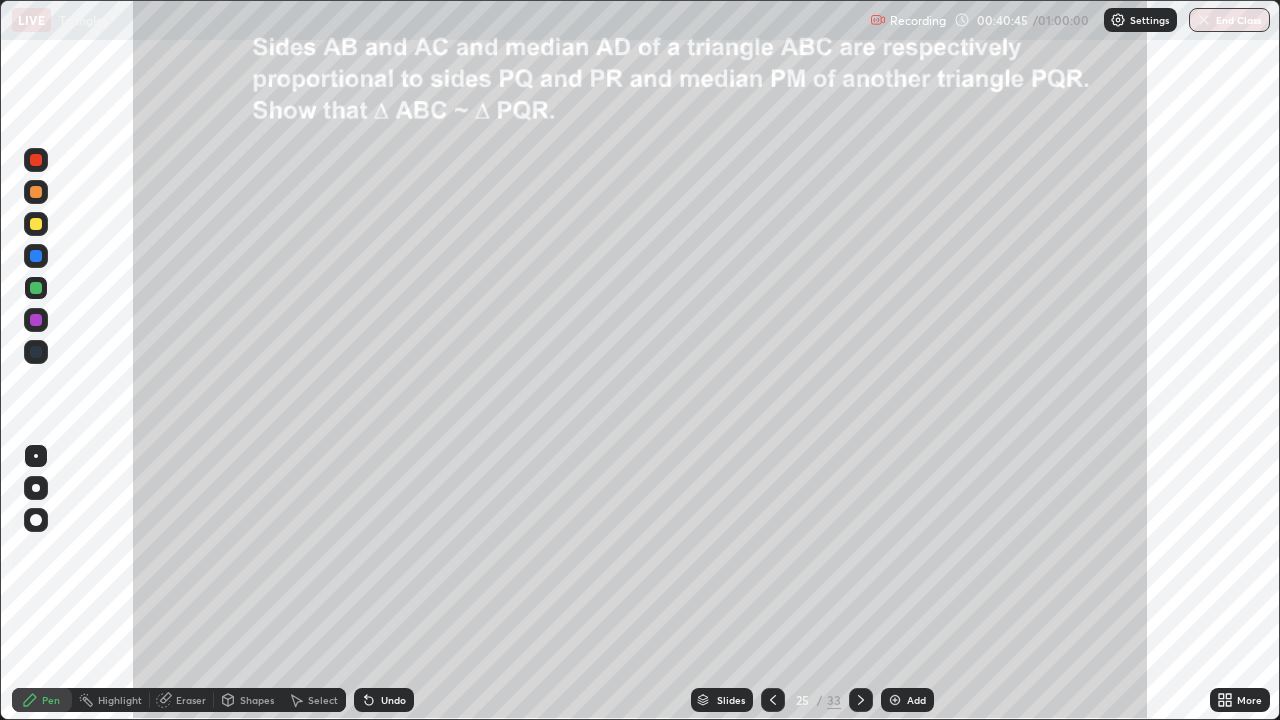 click 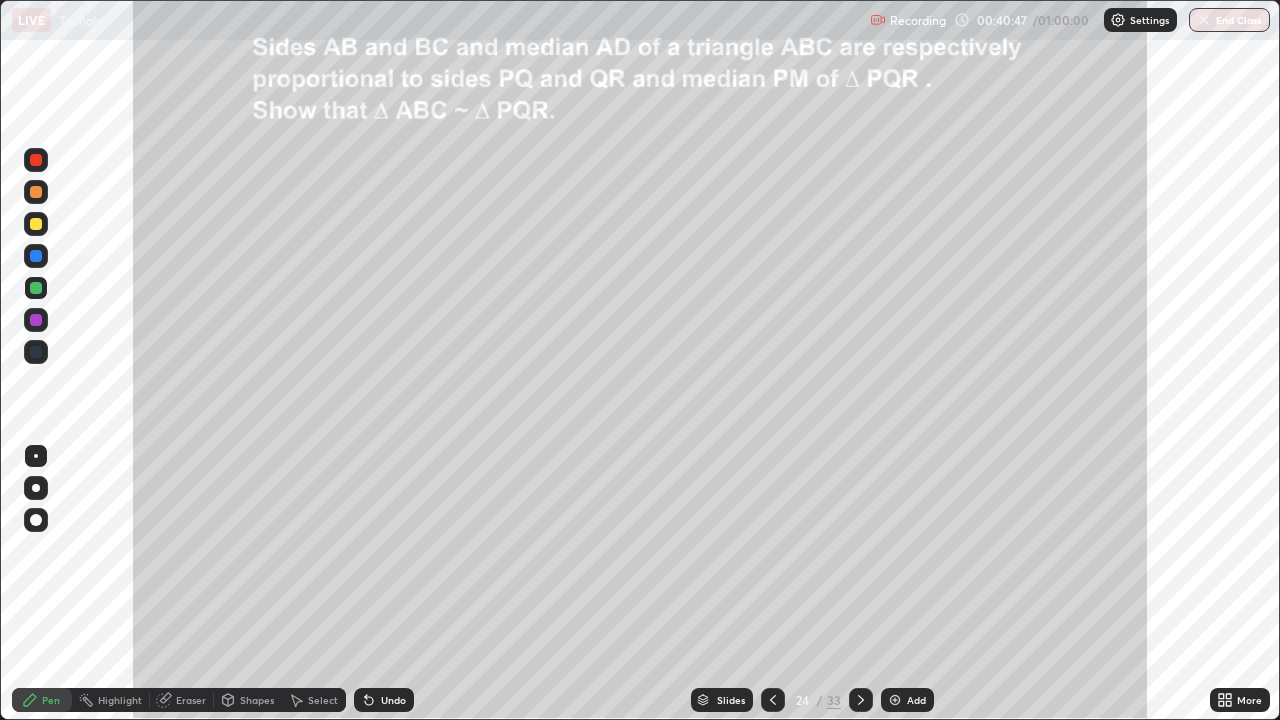 click on "Undo" at bounding box center (393, 700) 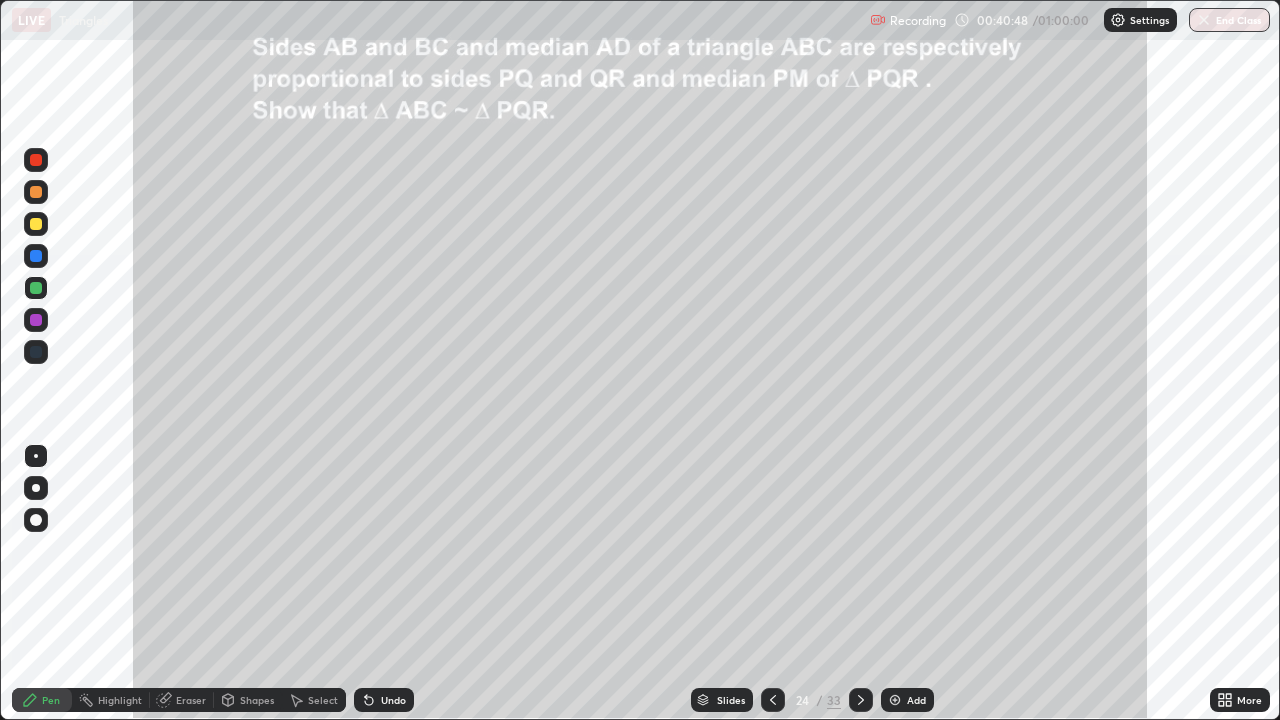 click 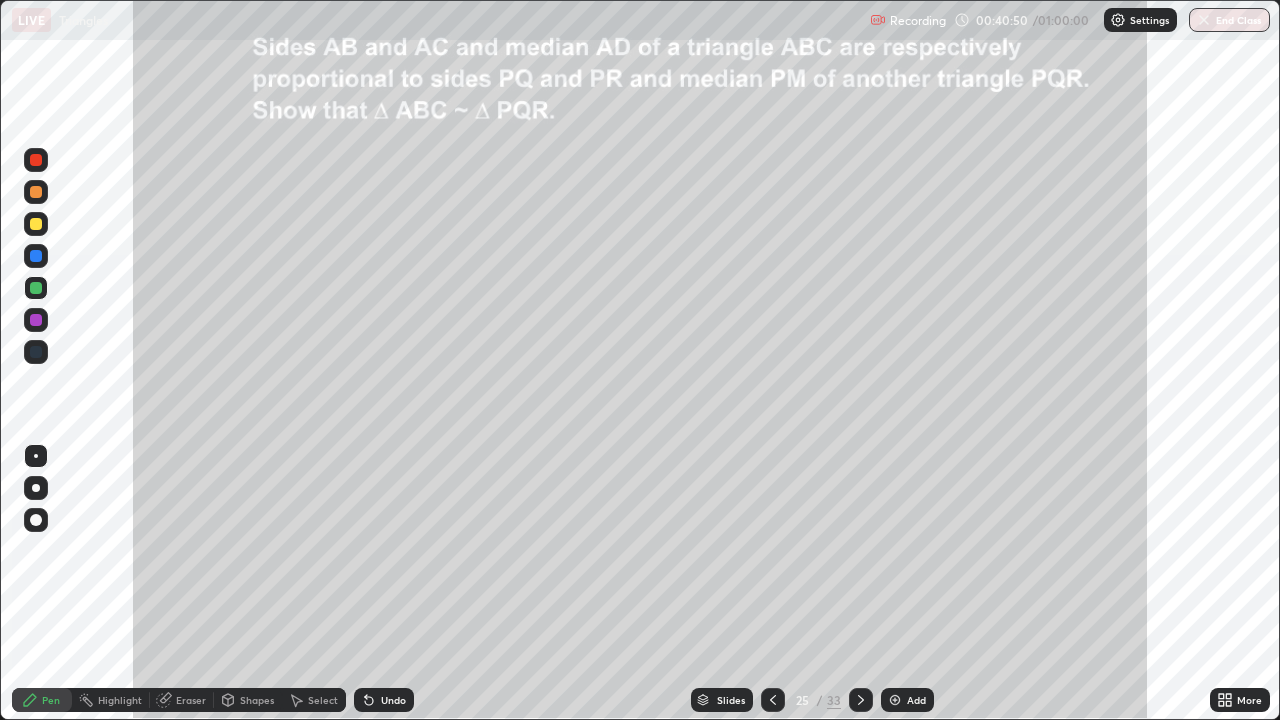 click on "Undo" at bounding box center (384, 700) 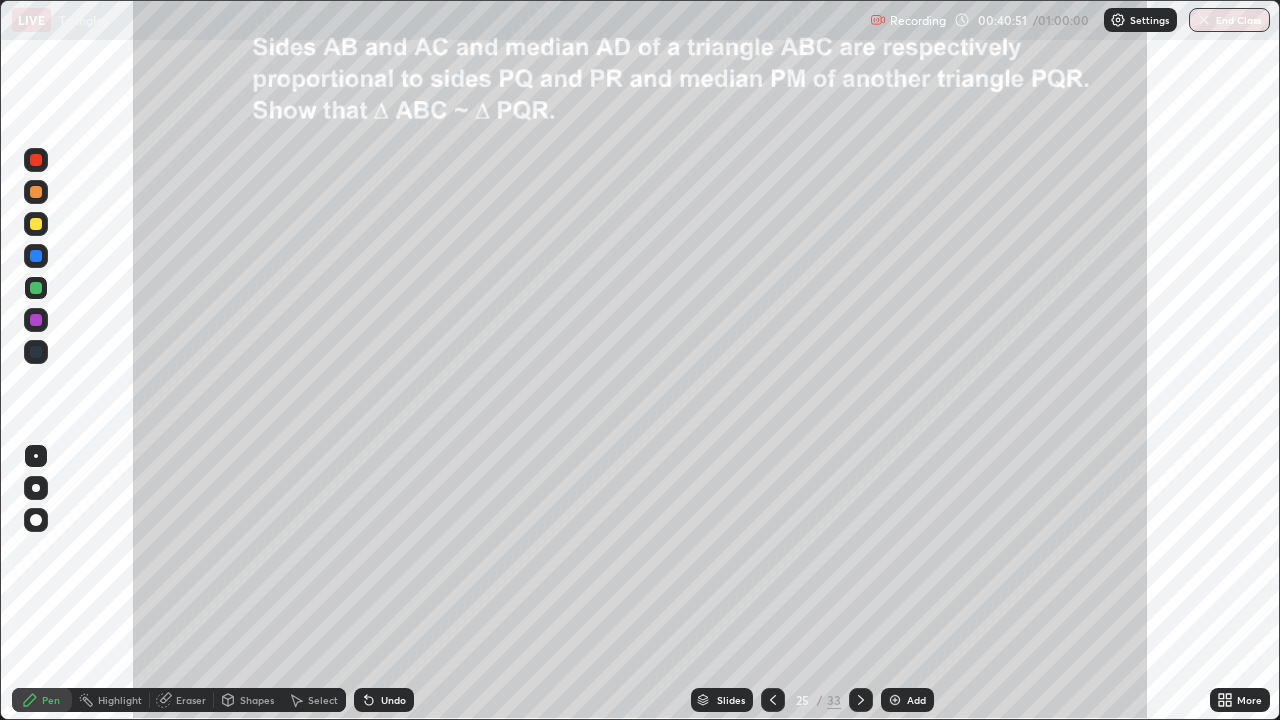 click on "Highlight" at bounding box center (120, 700) 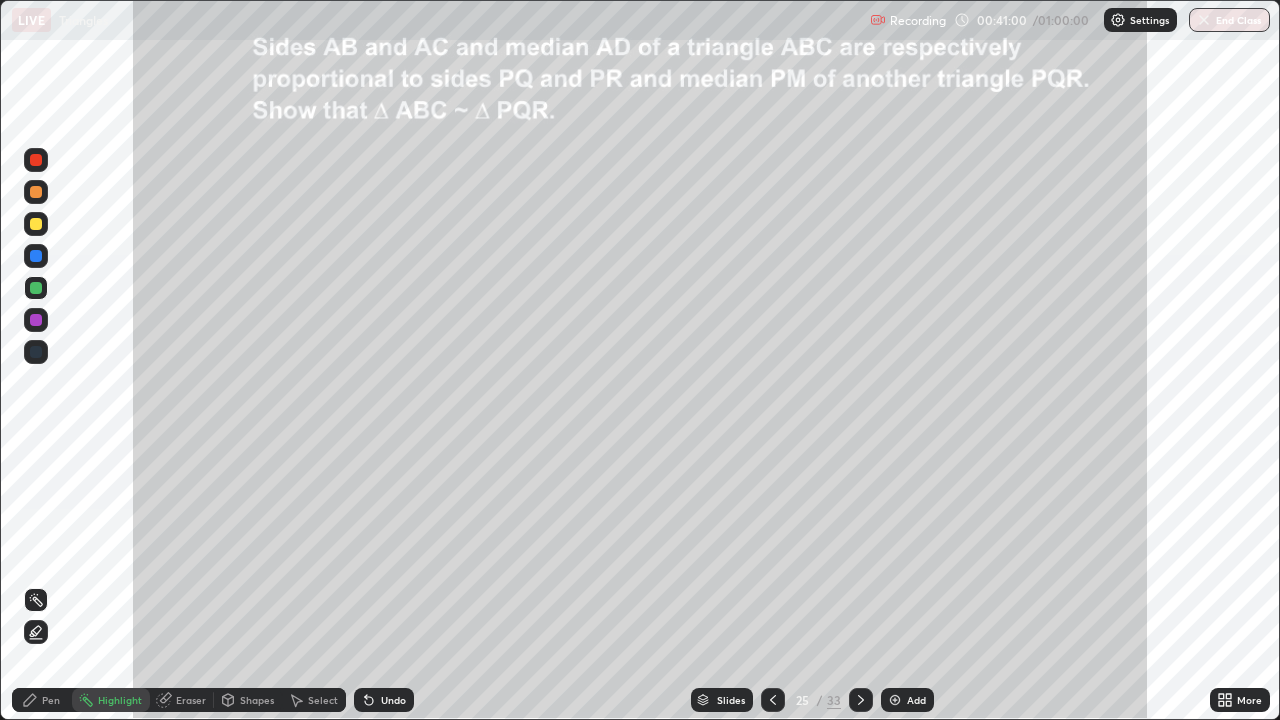 click 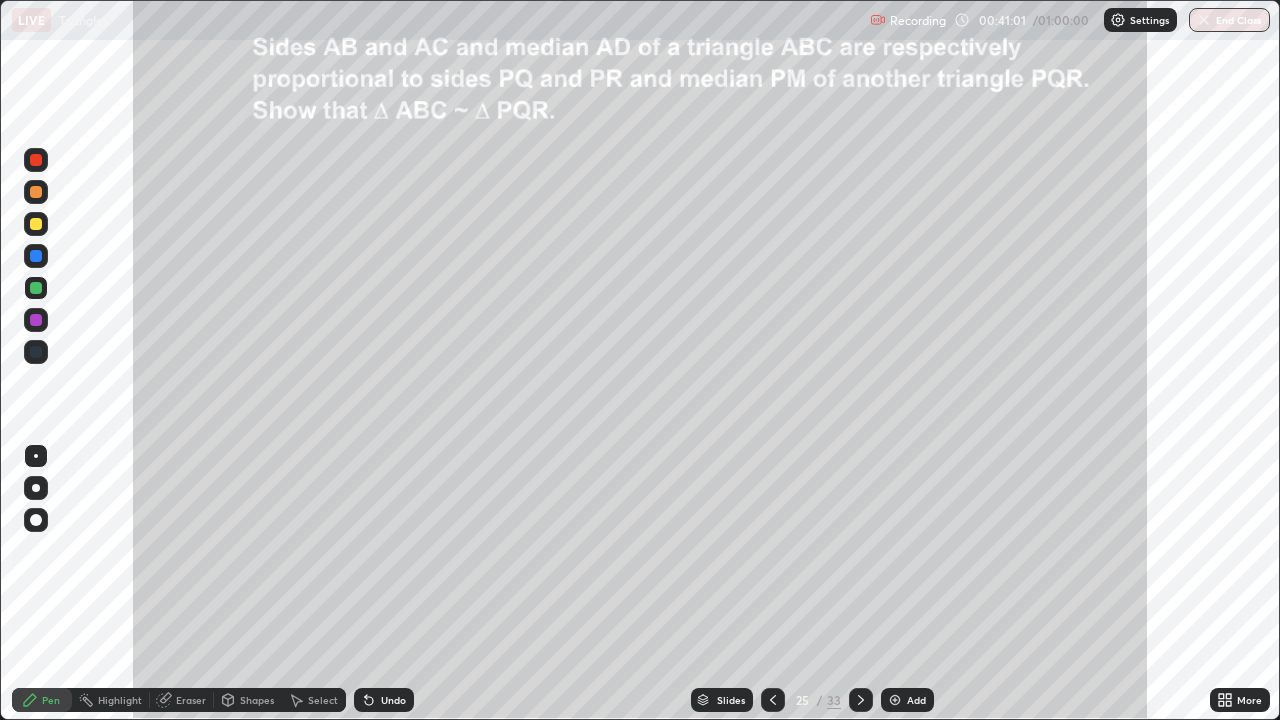 click at bounding box center (36, 256) 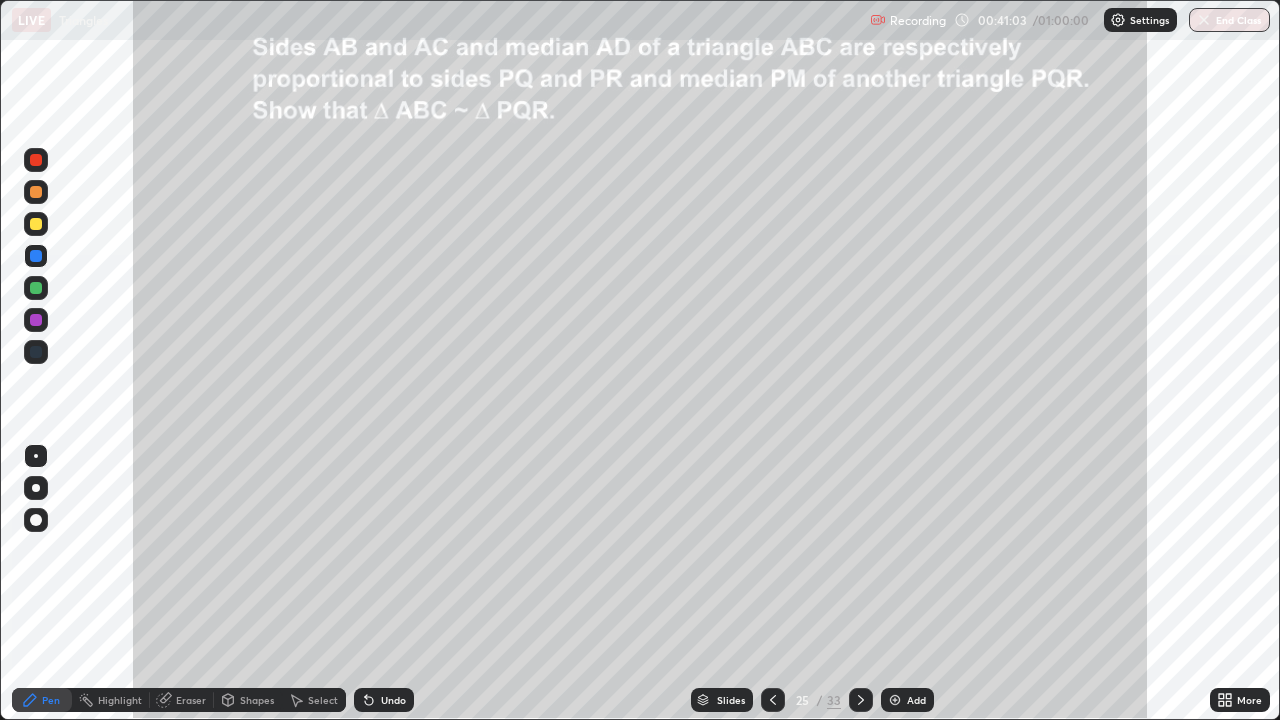 click on "Undo" at bounding box center (384, 700) 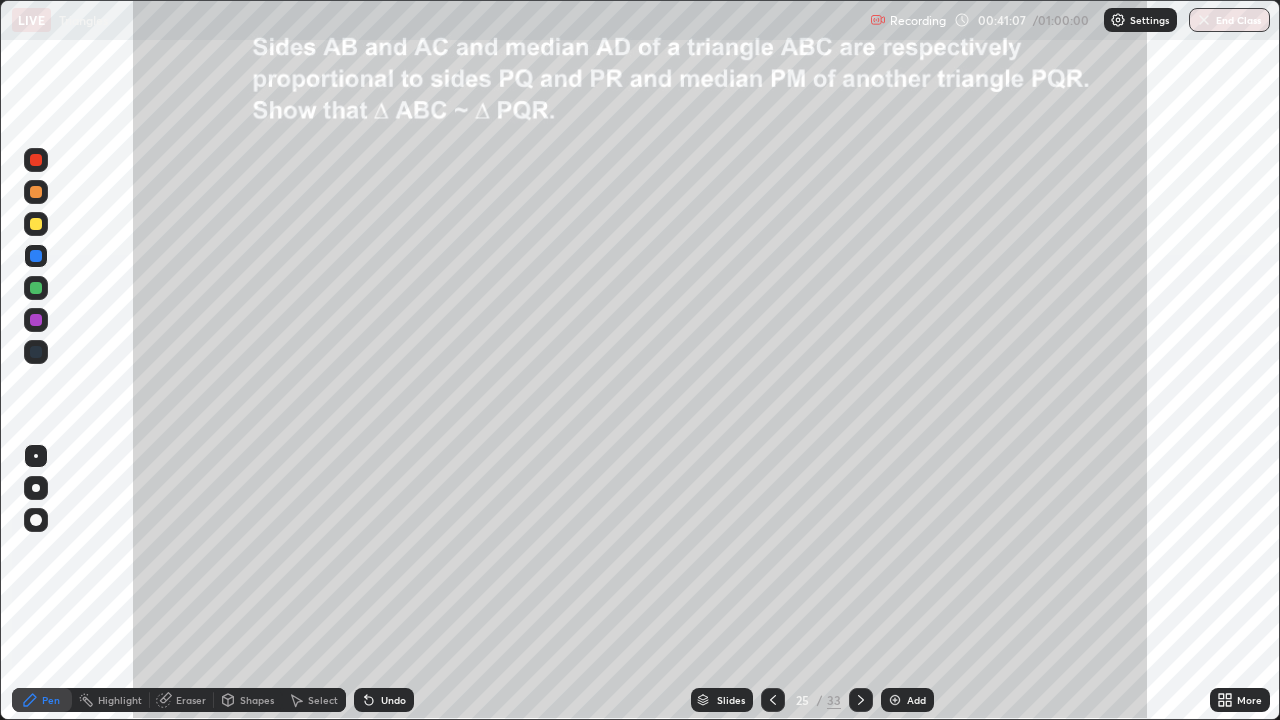 click on "Shapes" at bounding box center (248, 700) 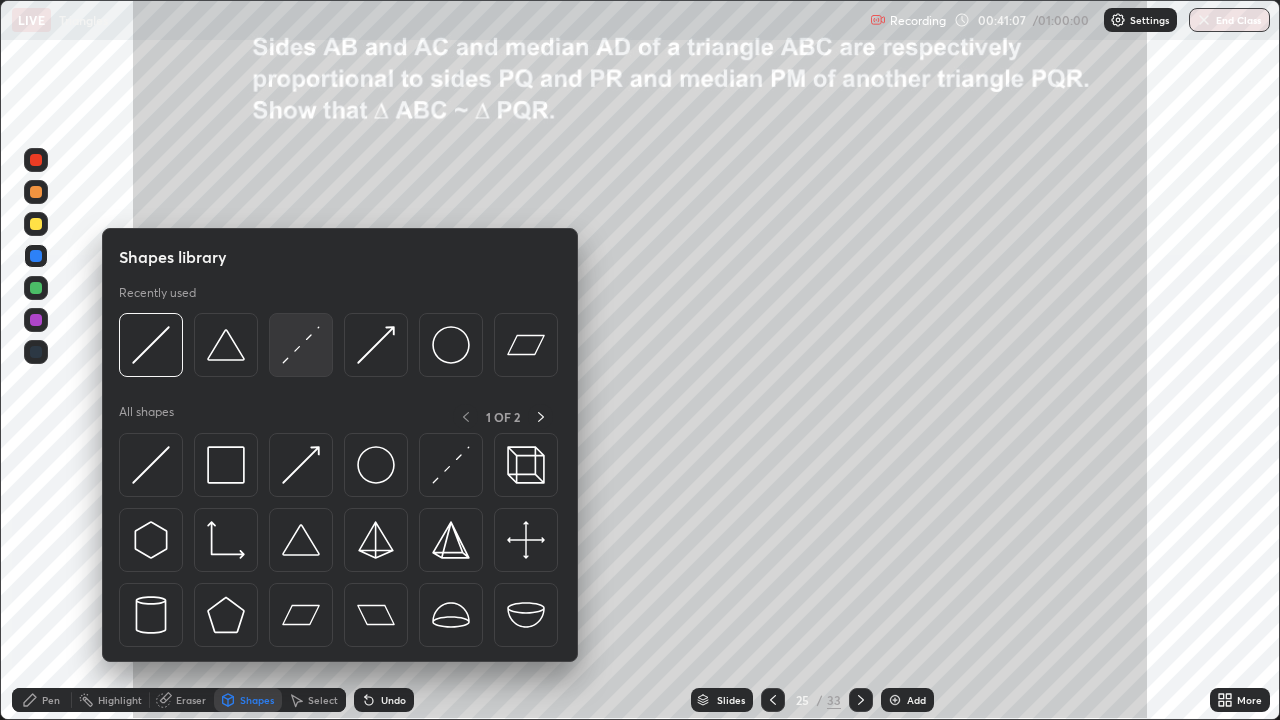 click at bounding box center (301, 345) 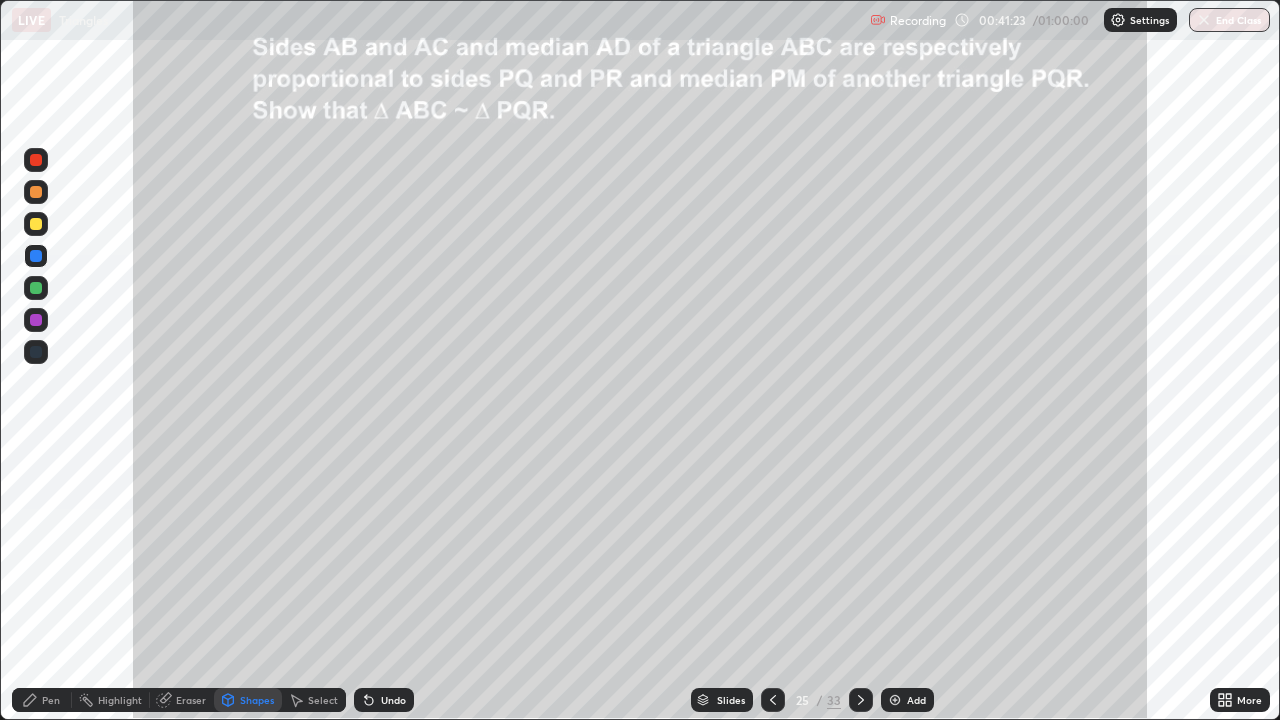click on "Pen" at bounding box center (51, 700) 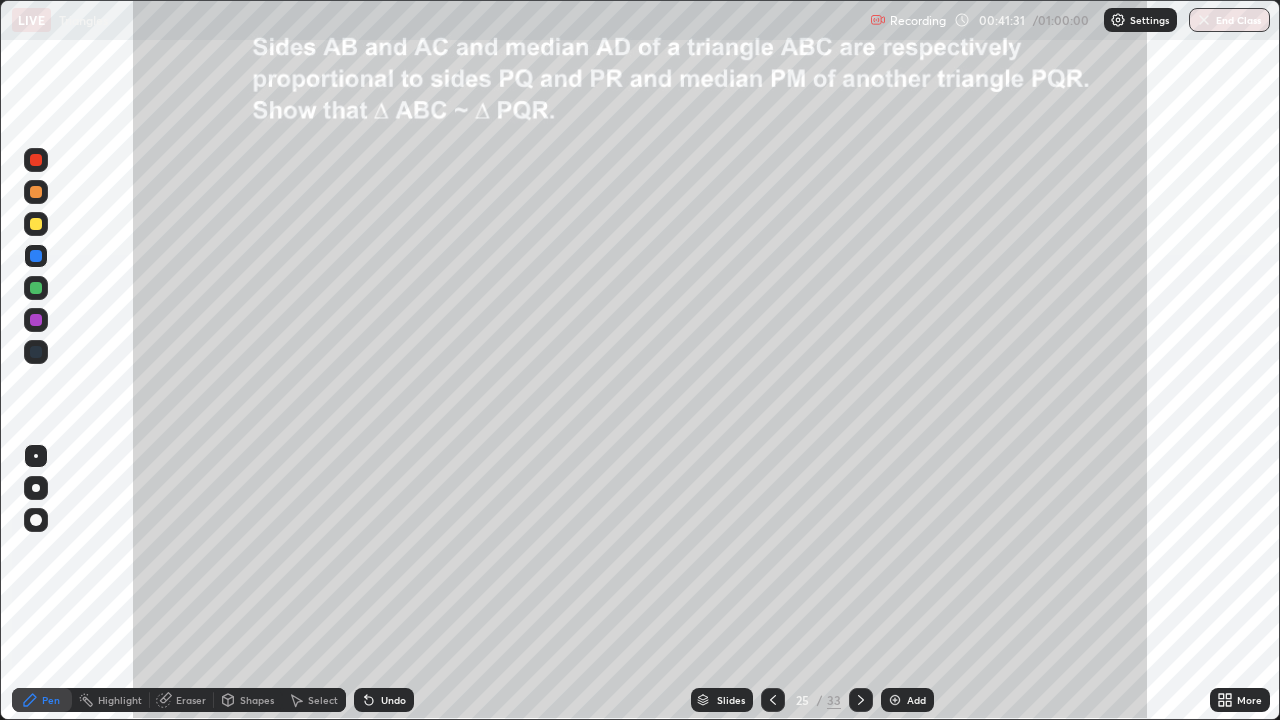 click on "Undo" at bounding box center (393, 700) 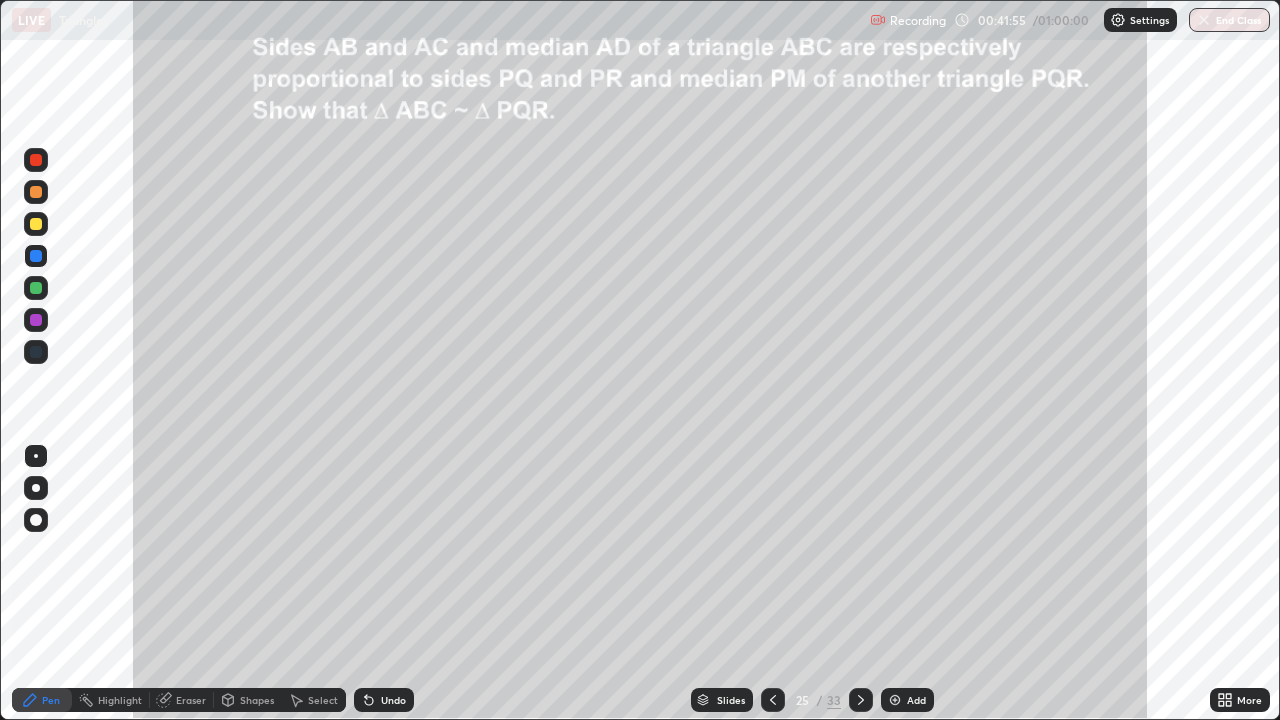 click at bounding box center [36, 224] 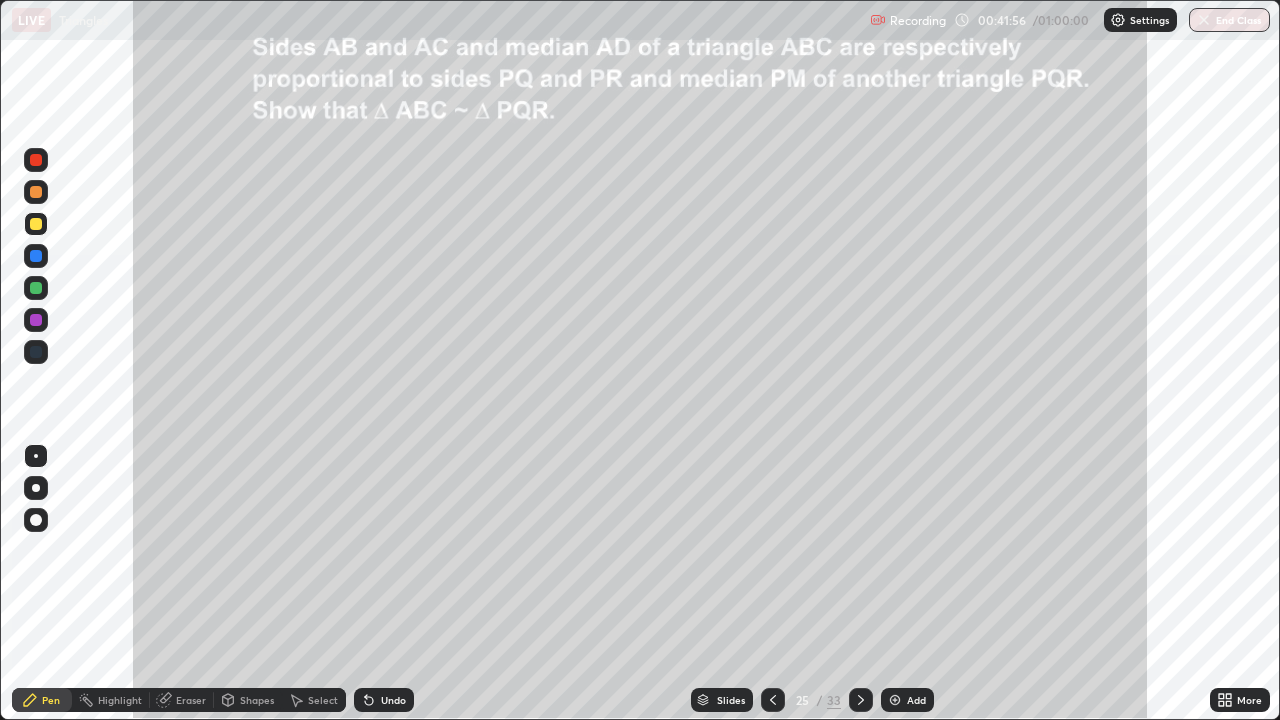 click at bounding box center (36, 224) 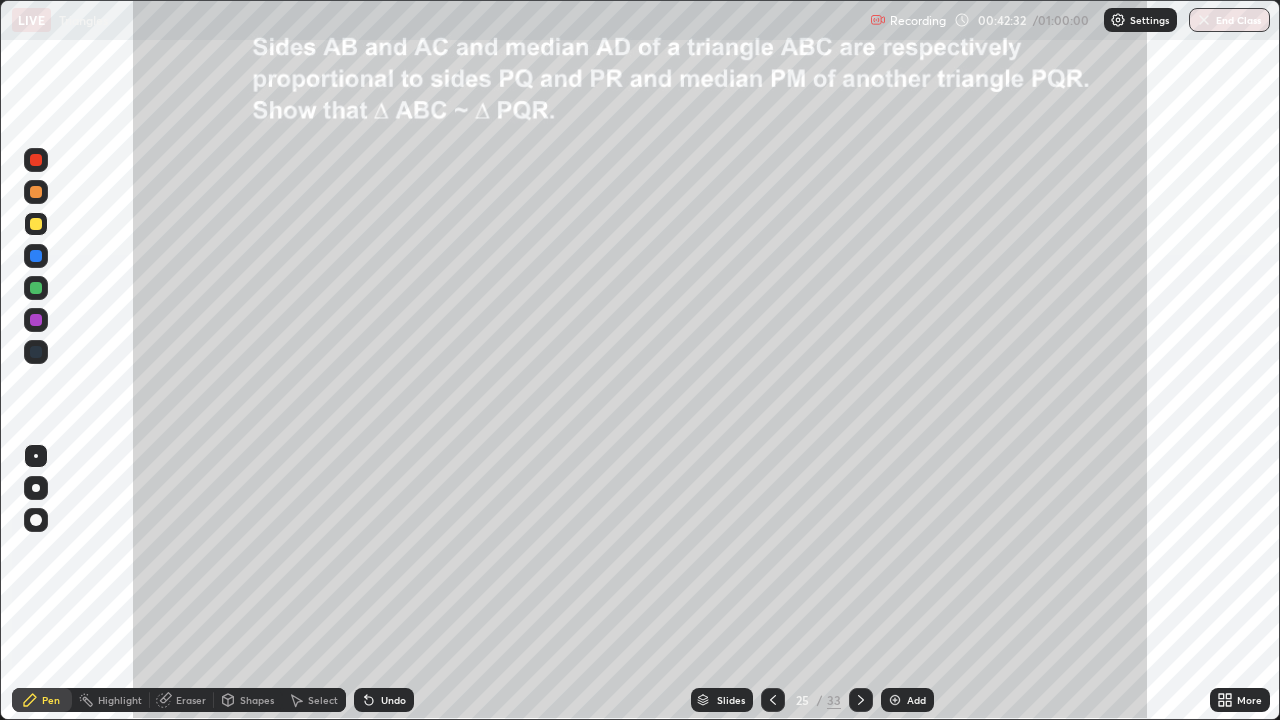 click at bounding box center (36, 192) 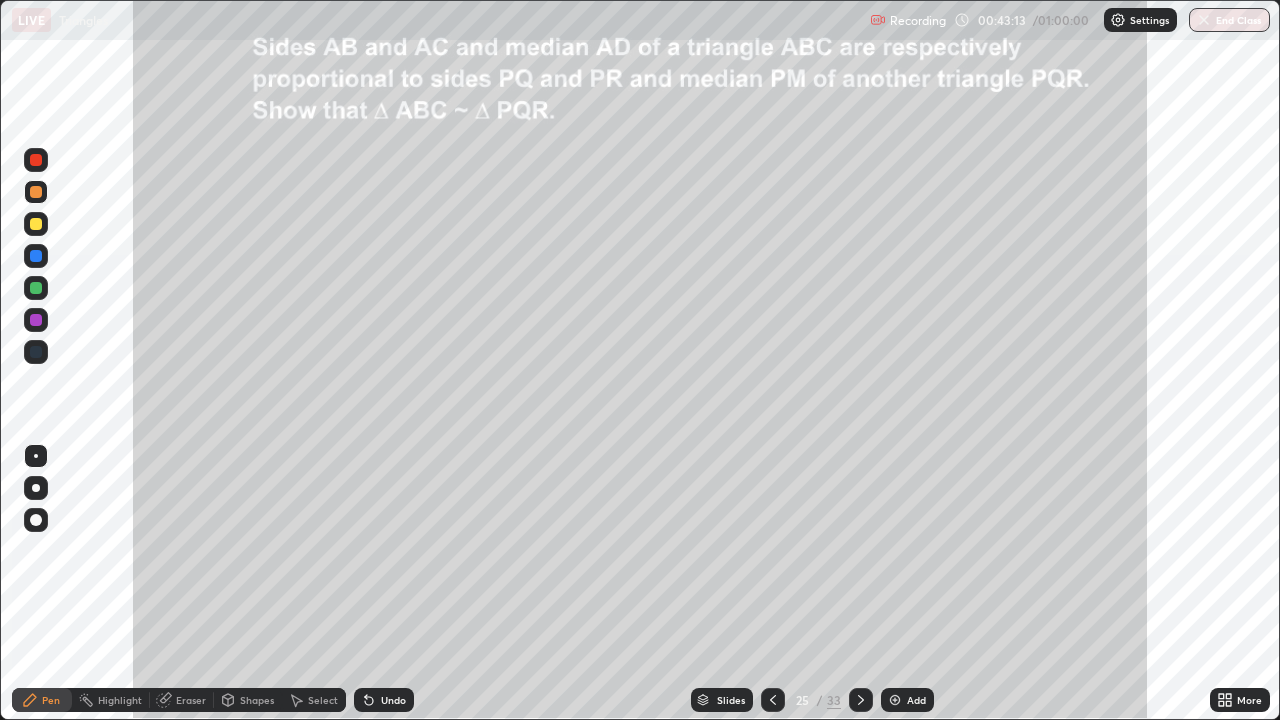 click at bounding box center [36, 224] 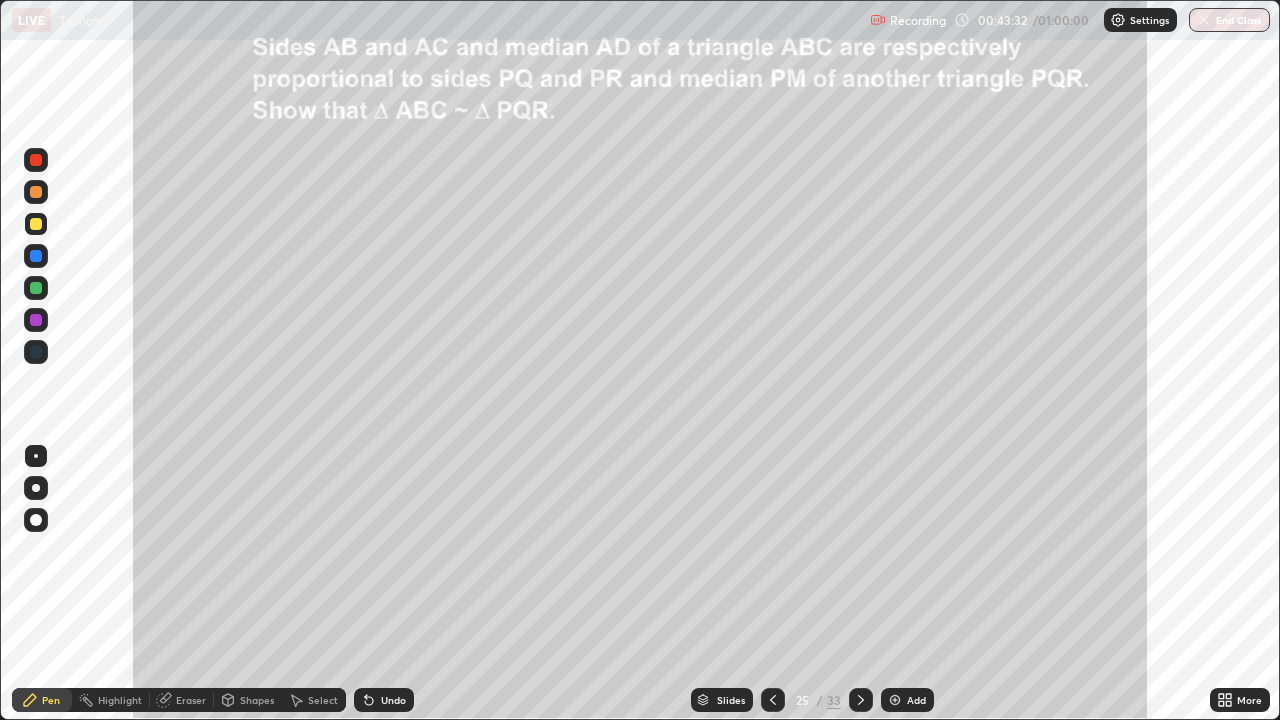 click at bounding box center (36, 192) 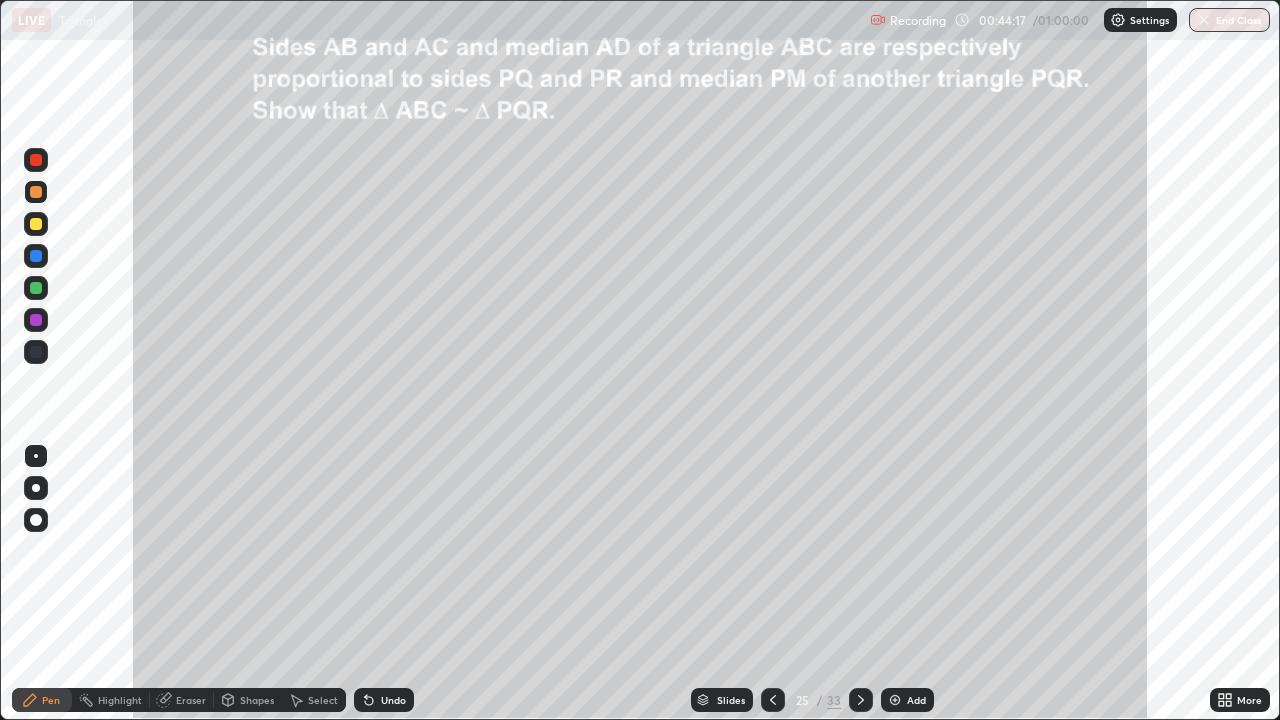 click at bounding box center (36, 288) 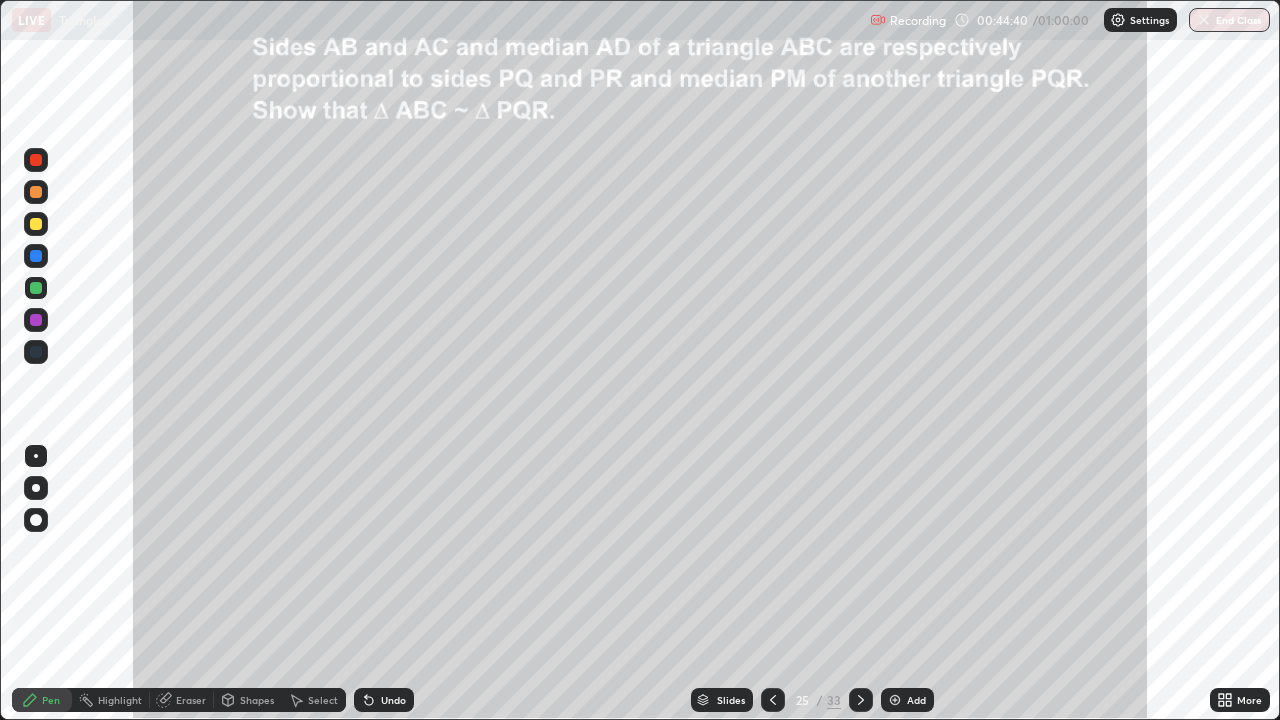 click at bounding box center (36, 320) 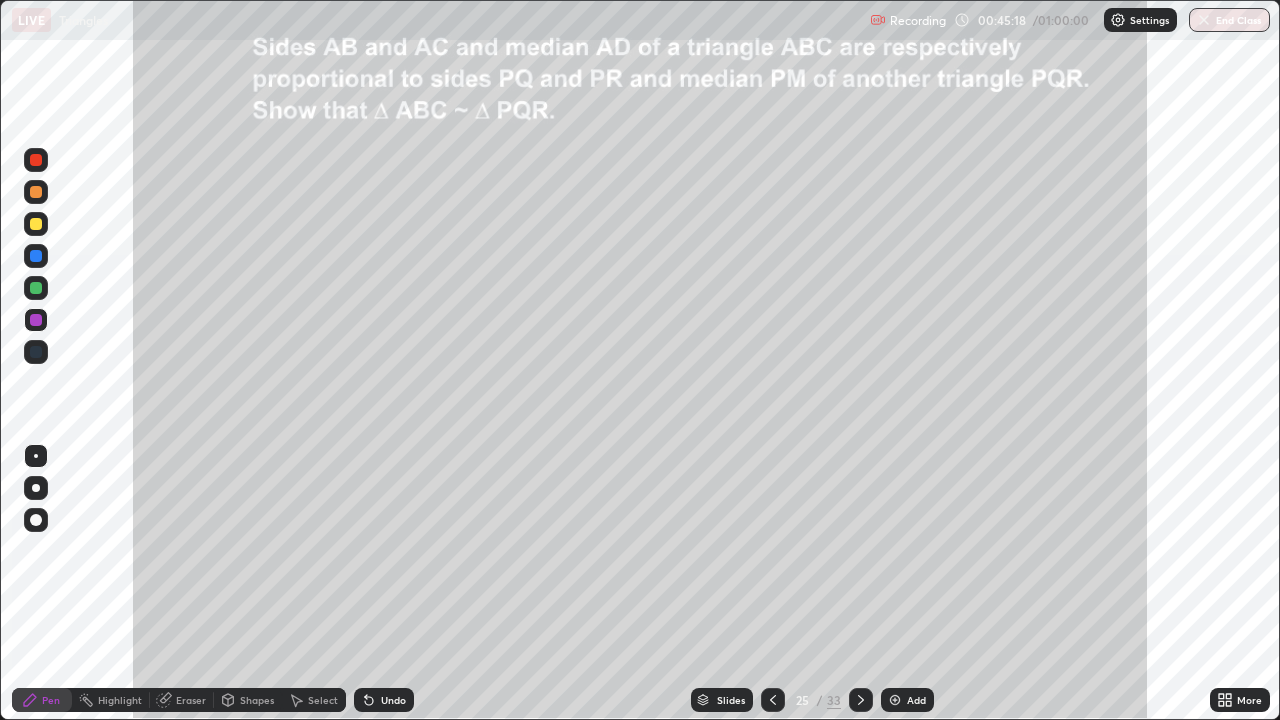 click on "Undo" at bounding box center [393, 700] 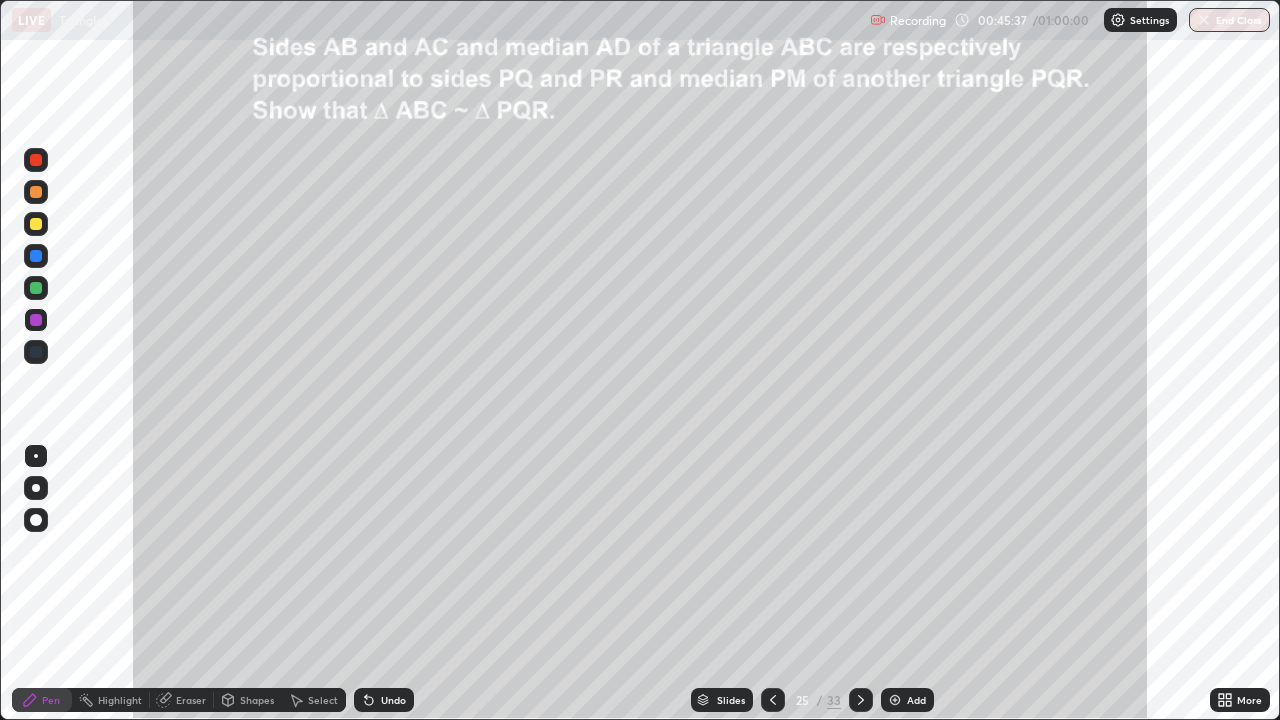 click on "Highlight" at bounding box center [120, 700] 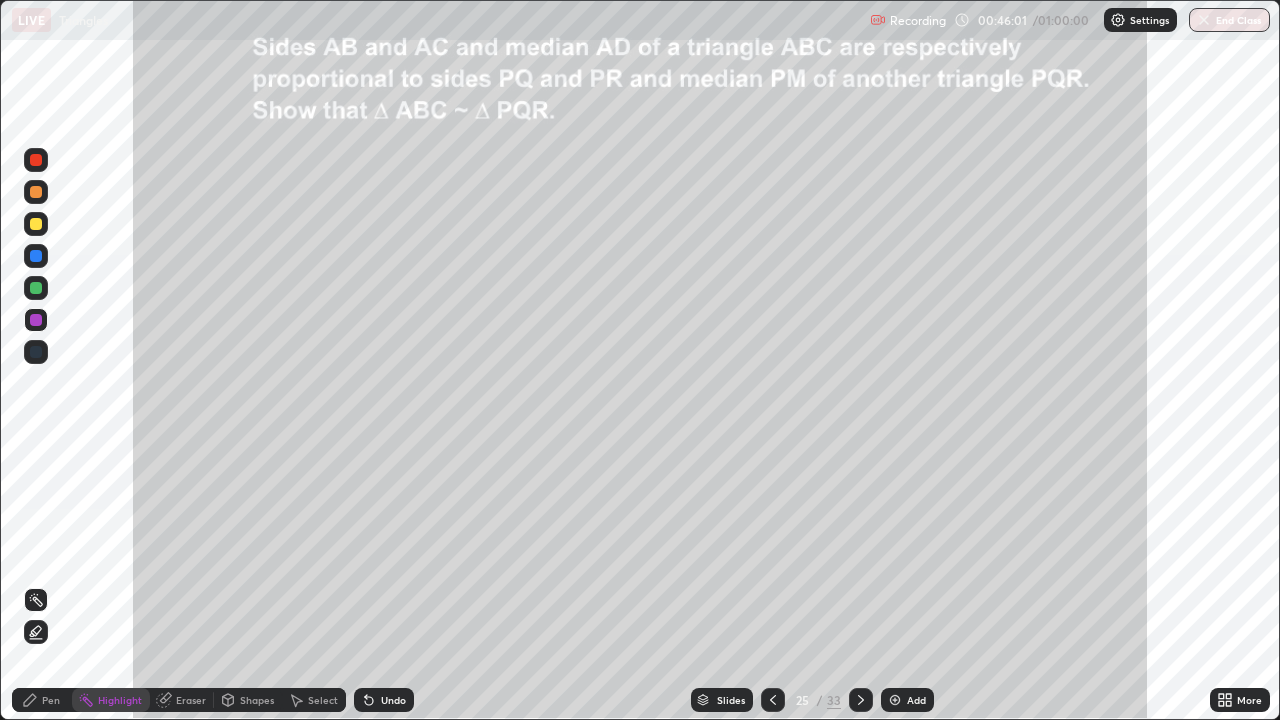 click on "Pen" at bounding box center (42, 700) 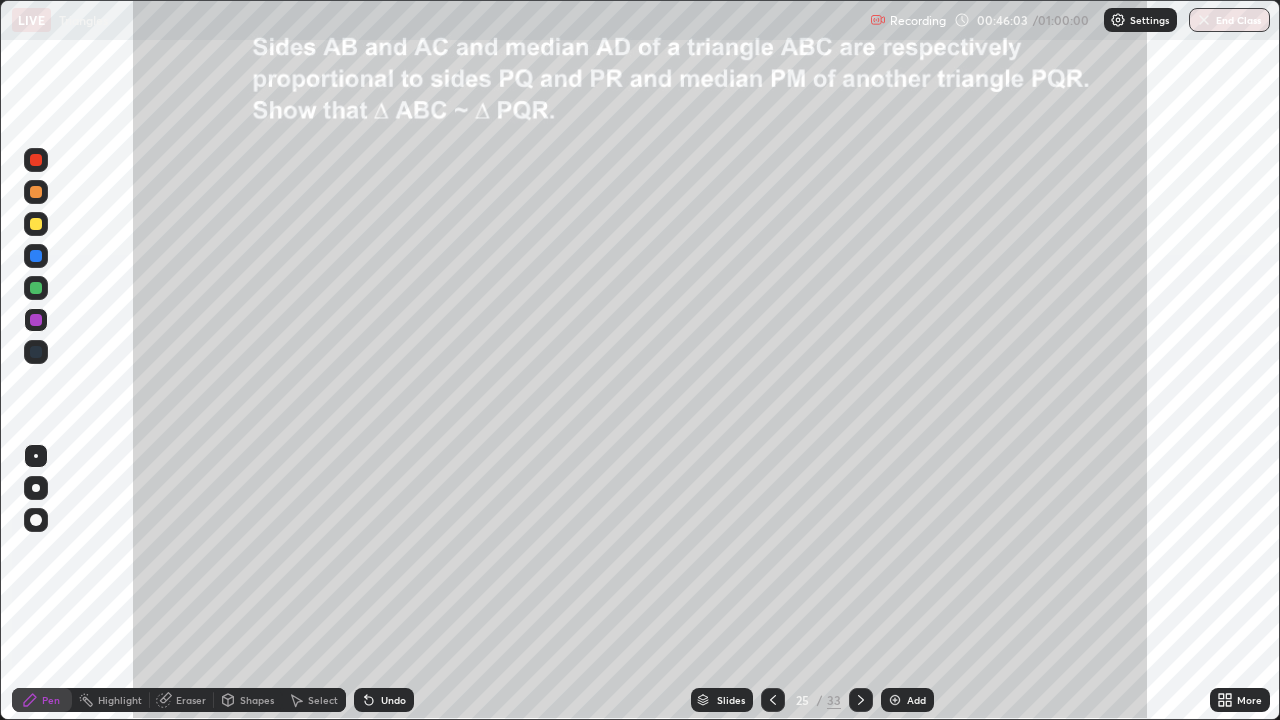 click at bounding box center [36, 224] 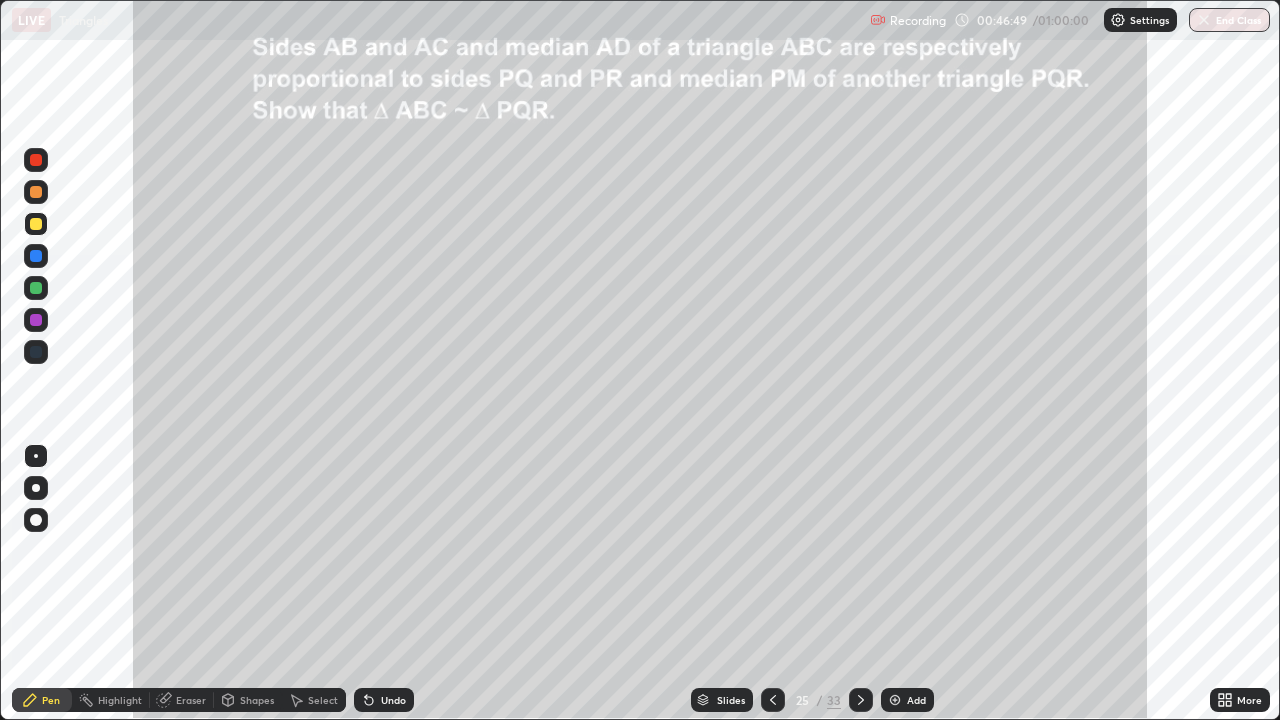 click on "Highlight" at bounding box center (120, 700) 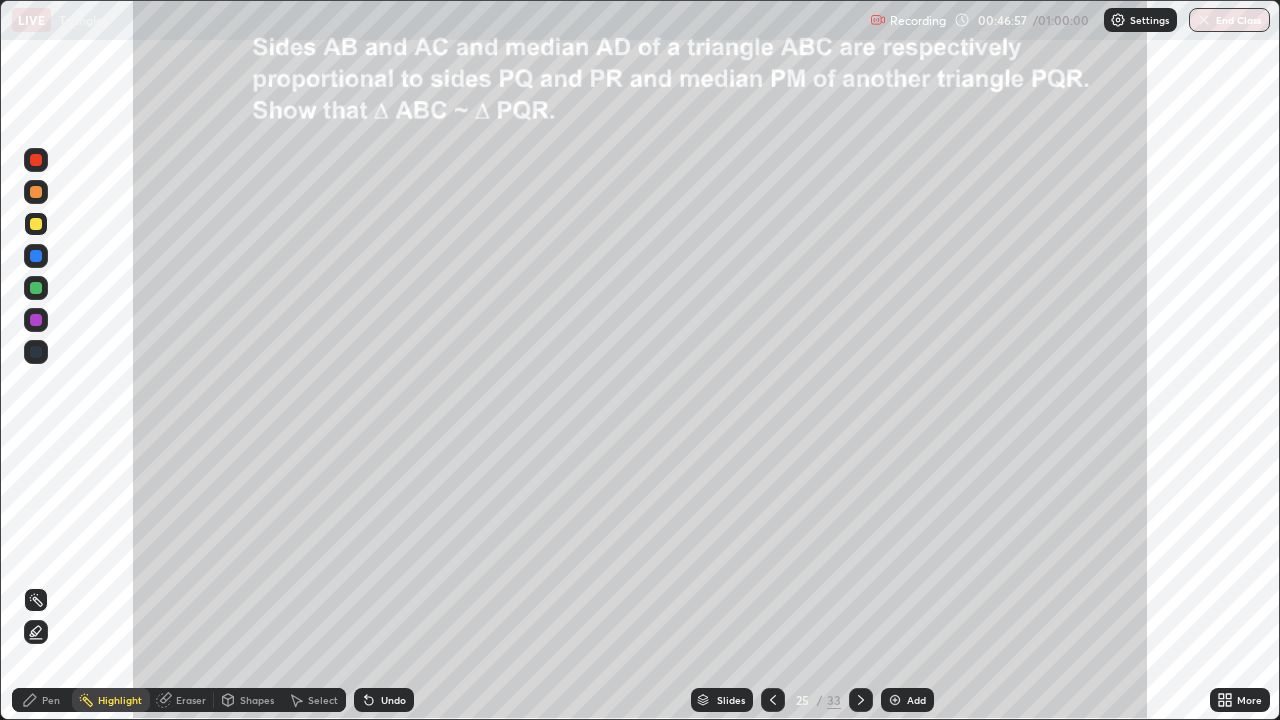 click on "Pen" at bounding box center (42, 700) 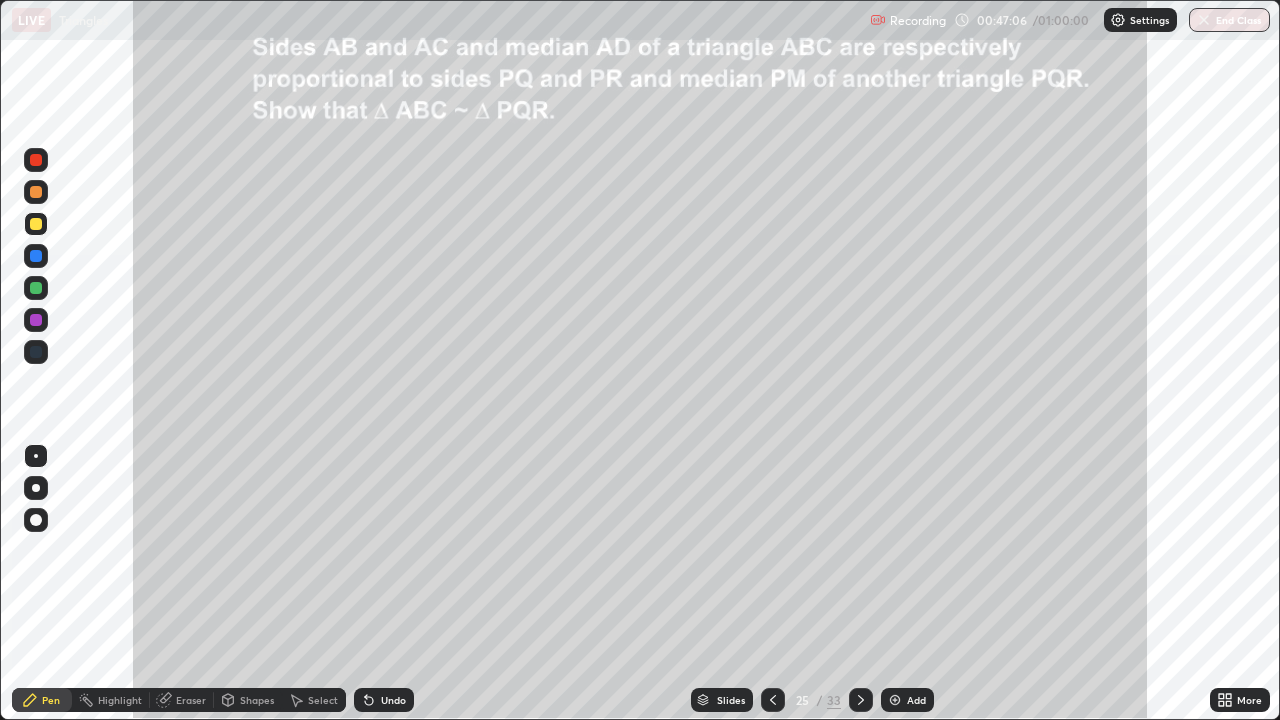 click on "Undo" at bounding box center [393, 700] 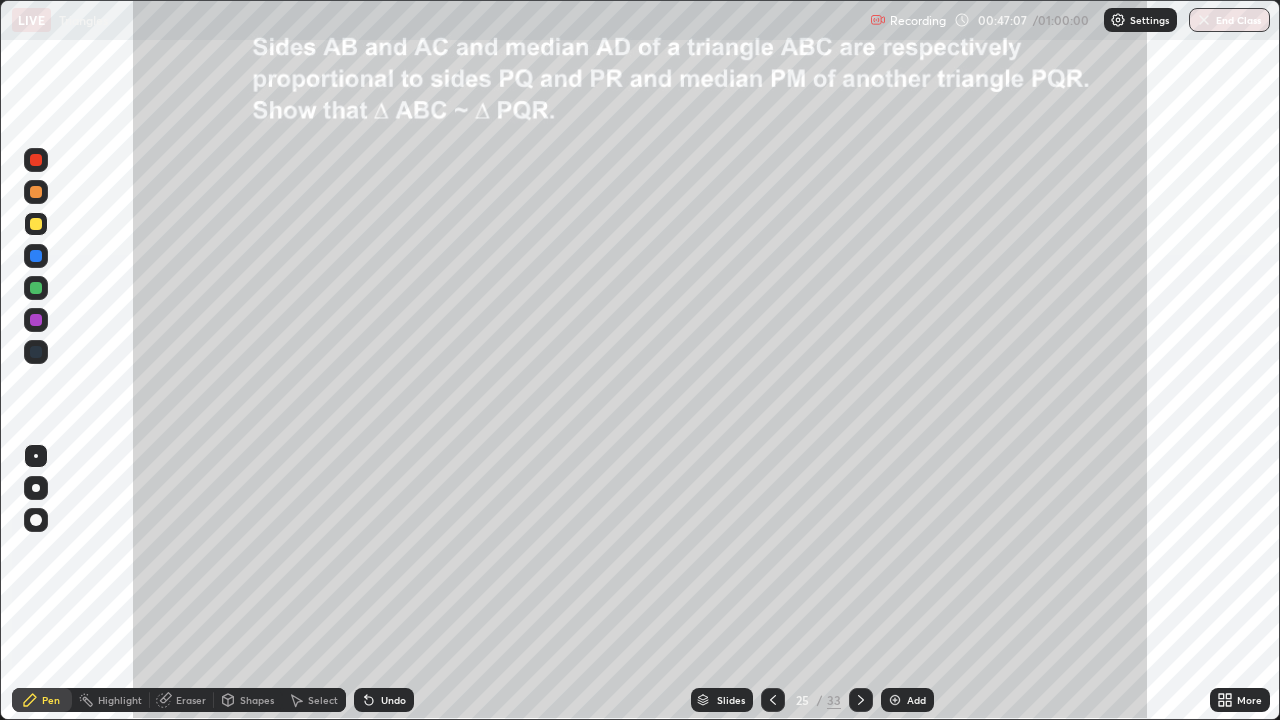 click on "Undo" at bounding box center (393, 700) 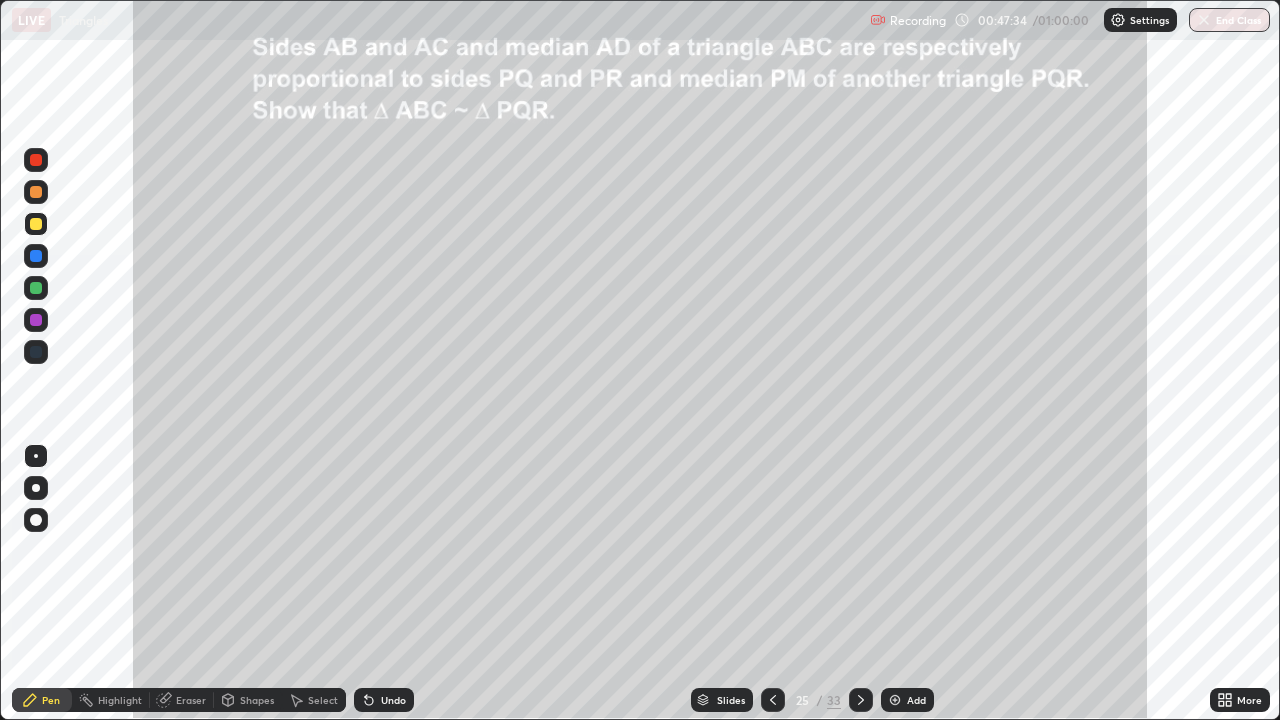 click at bounding box center [36, 288] 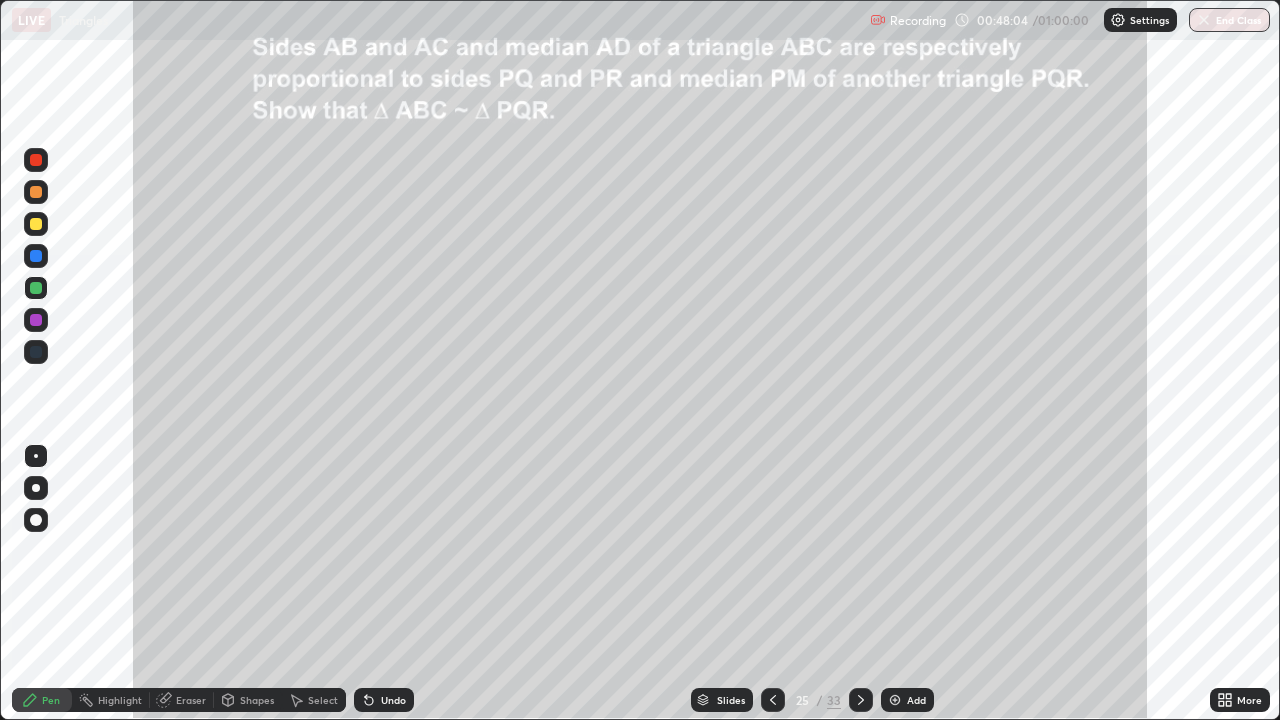 click on "Undo" at bounding box center (393, 700) 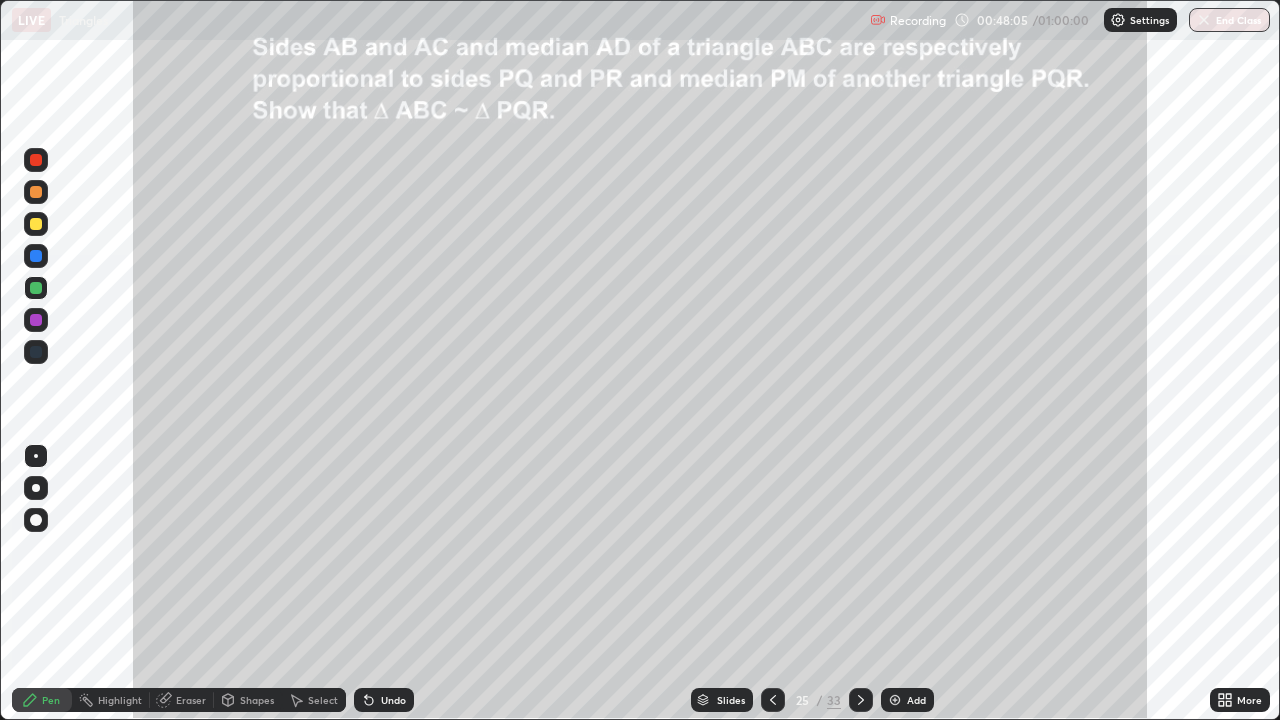 click on "Undo" at bounding box center (393, 700) 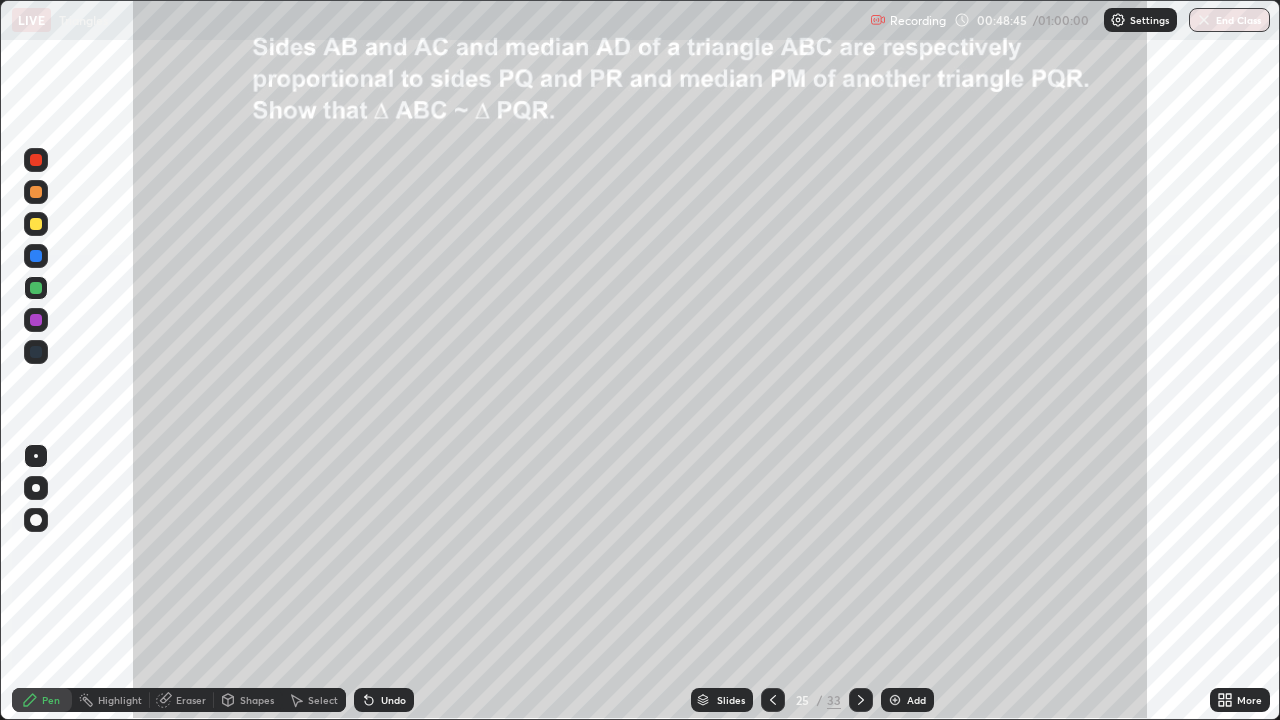 click on "Highlight" at bounding box center [120, 700] 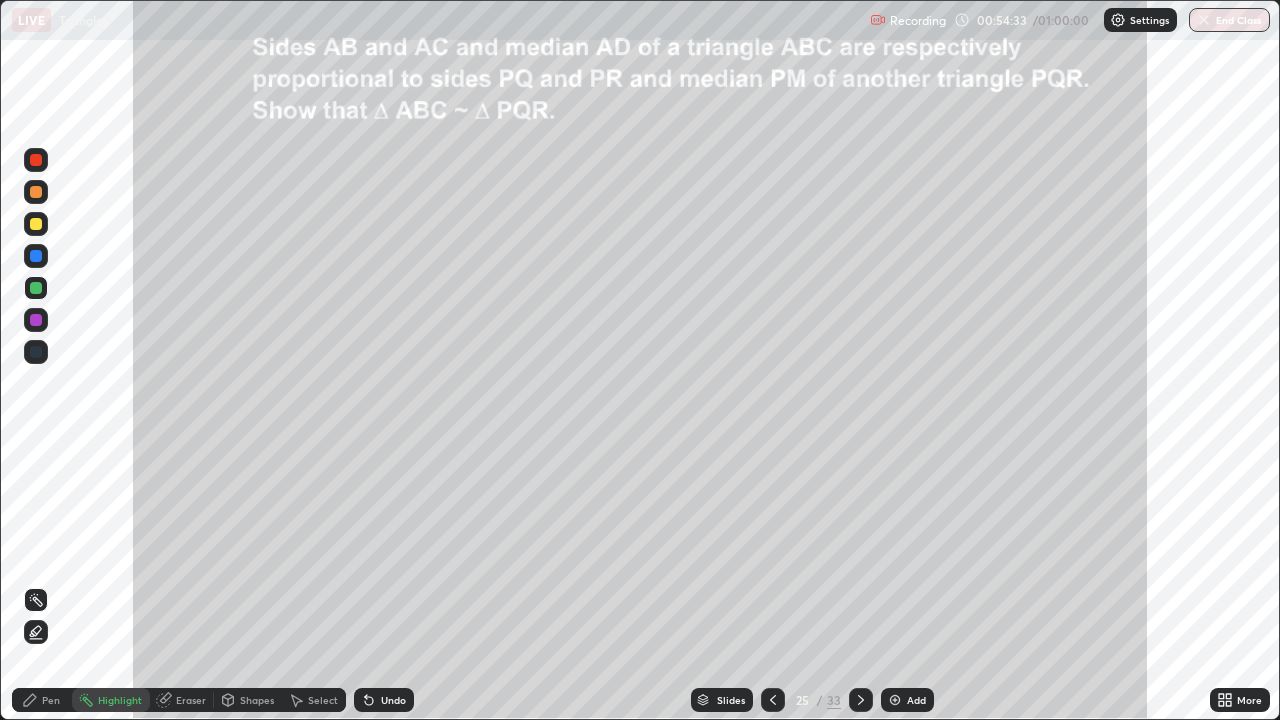 click on "Highlight" at bounding box center [120, 700] 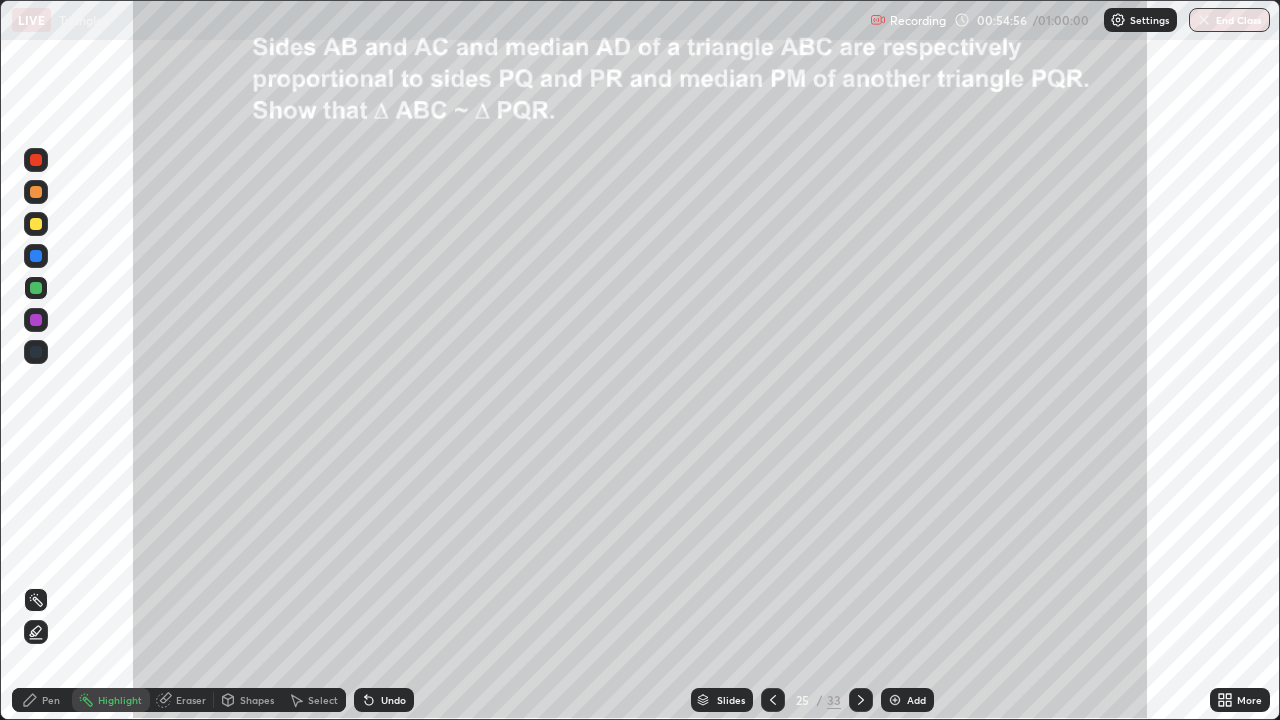 click 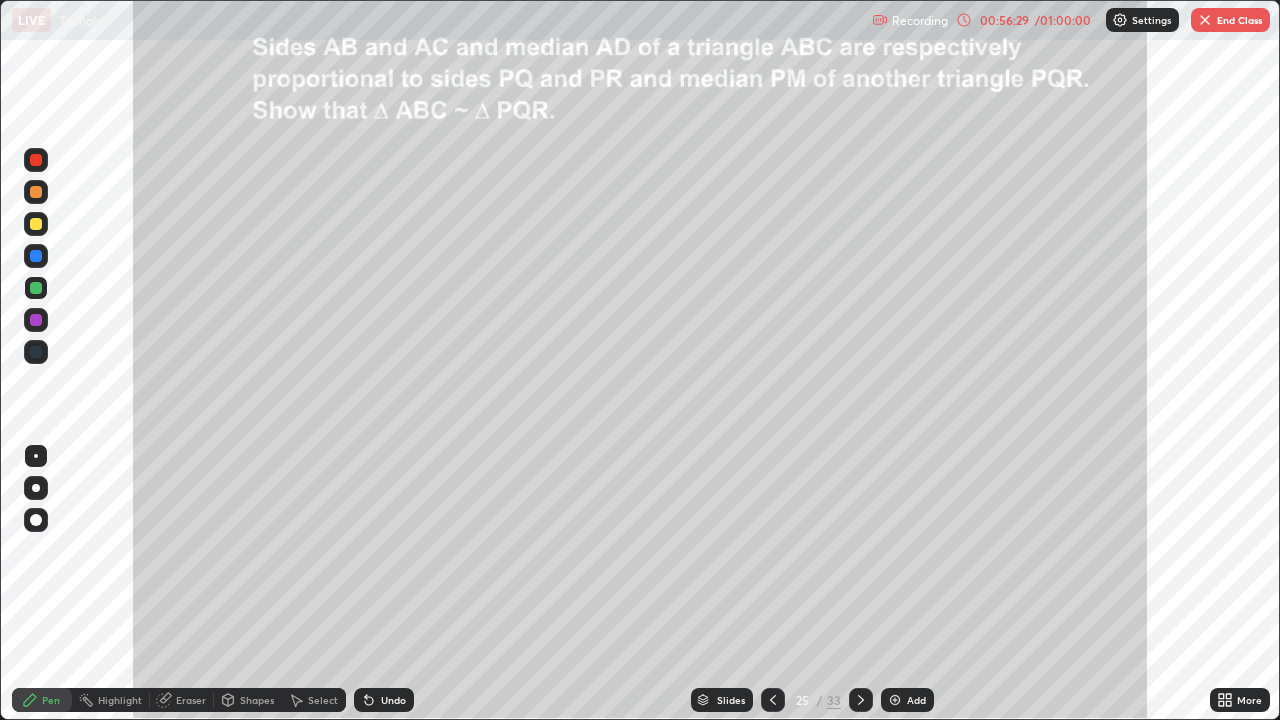 click on "End Class" at bounding box center (1230, 20) 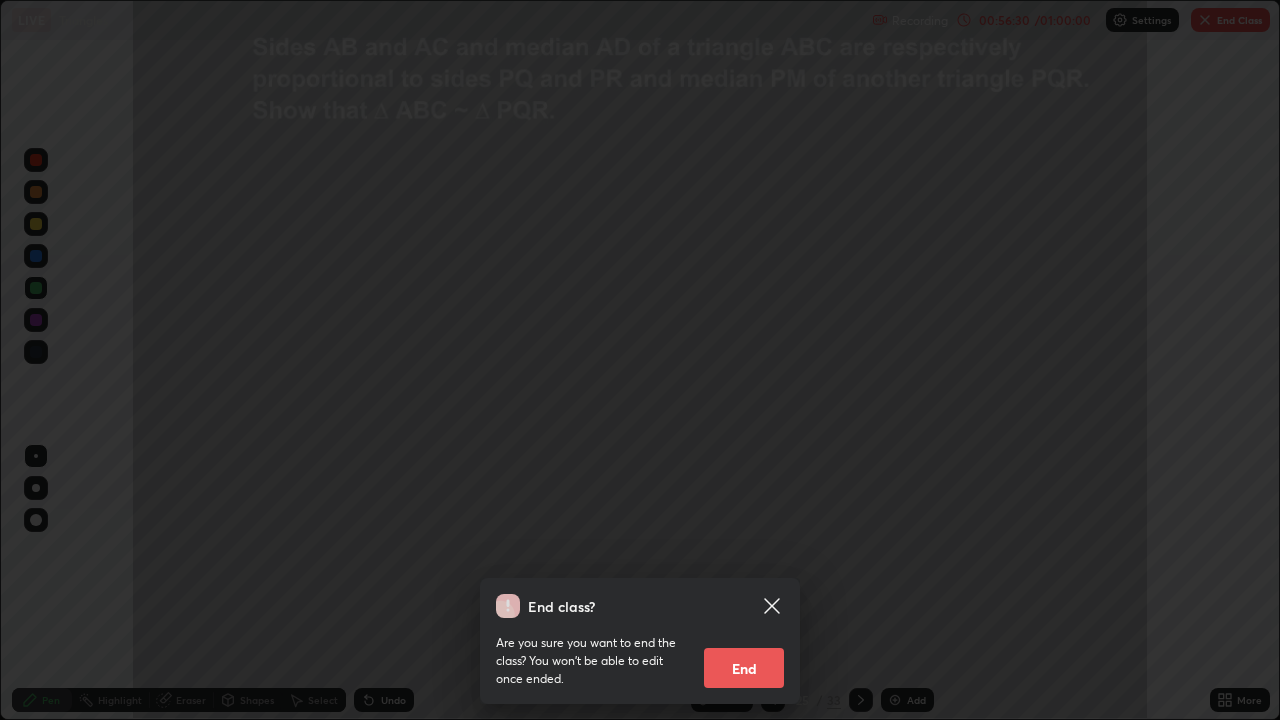 click on "End" at bounding box center (744, 668) 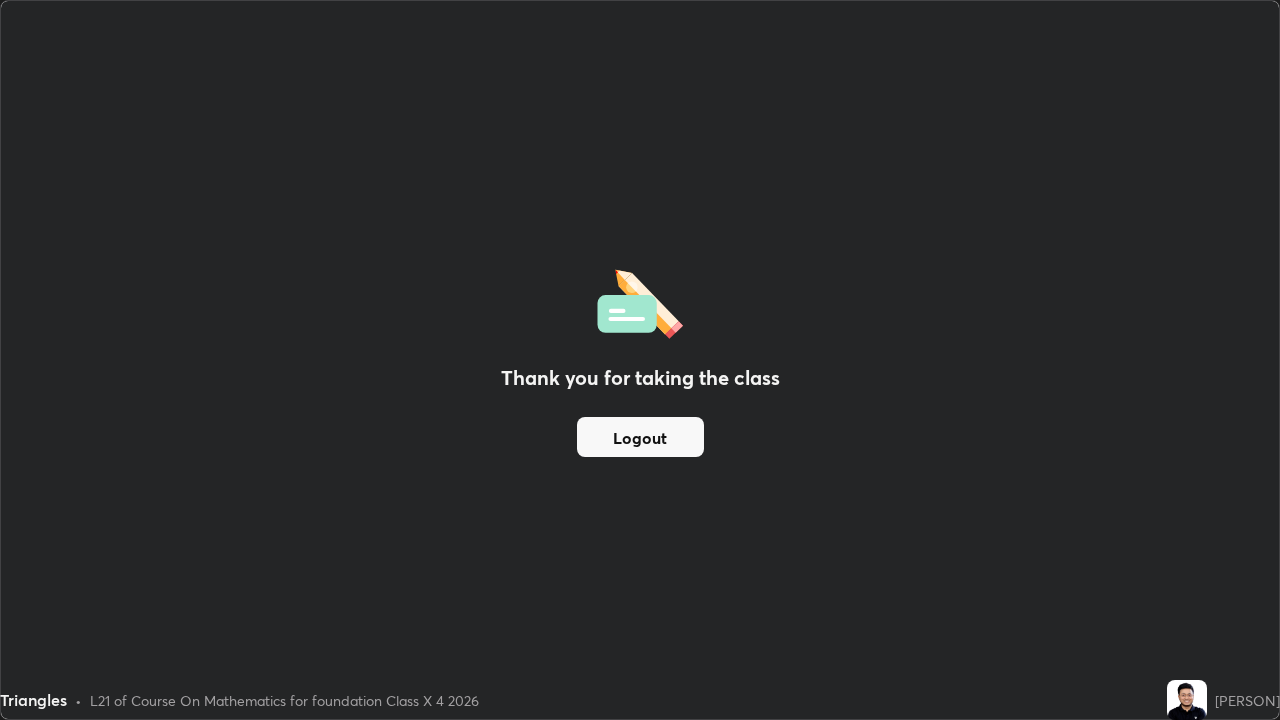 click on "Logout" at bounding box center [640, 437] 